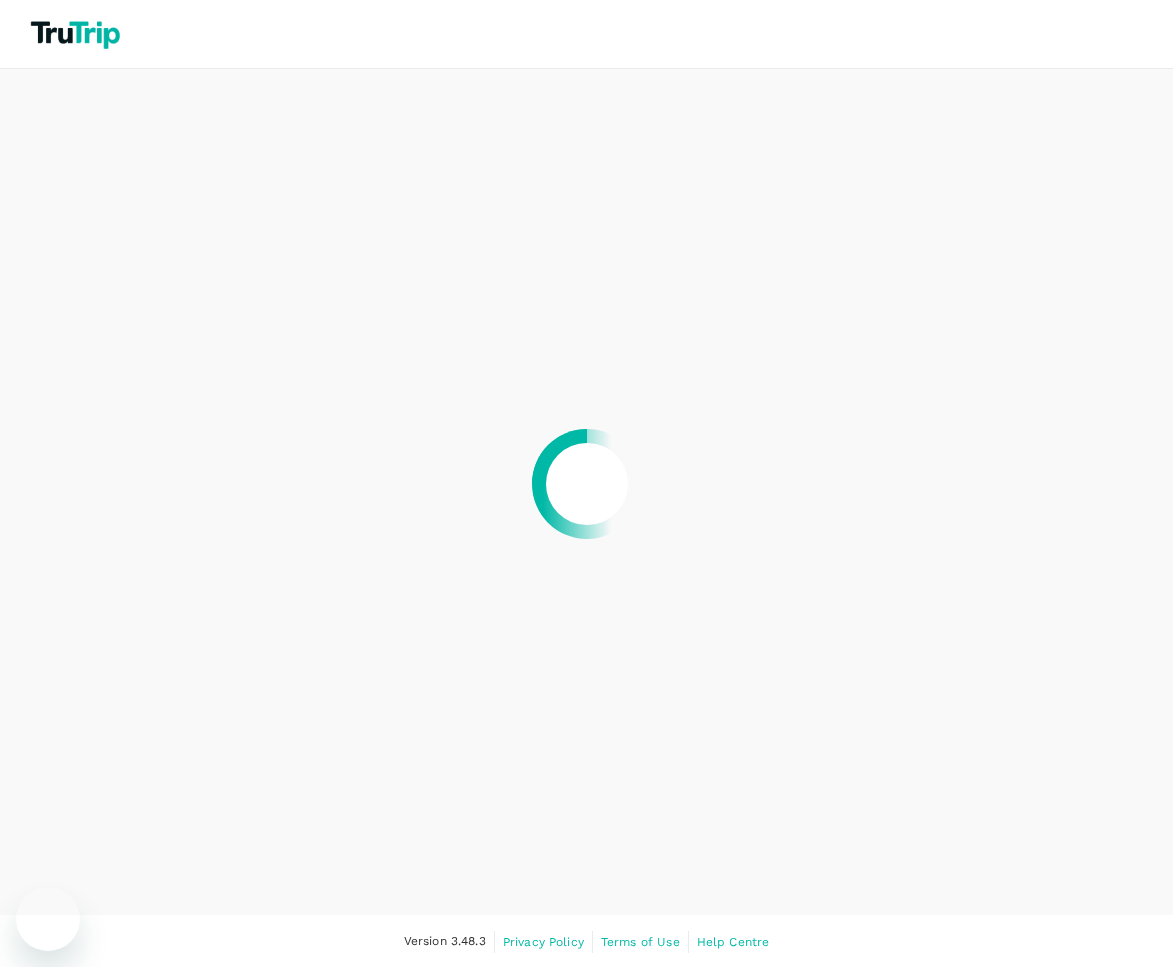 scroll, scrollTop: 0, scrollLeft: 0, axis: both 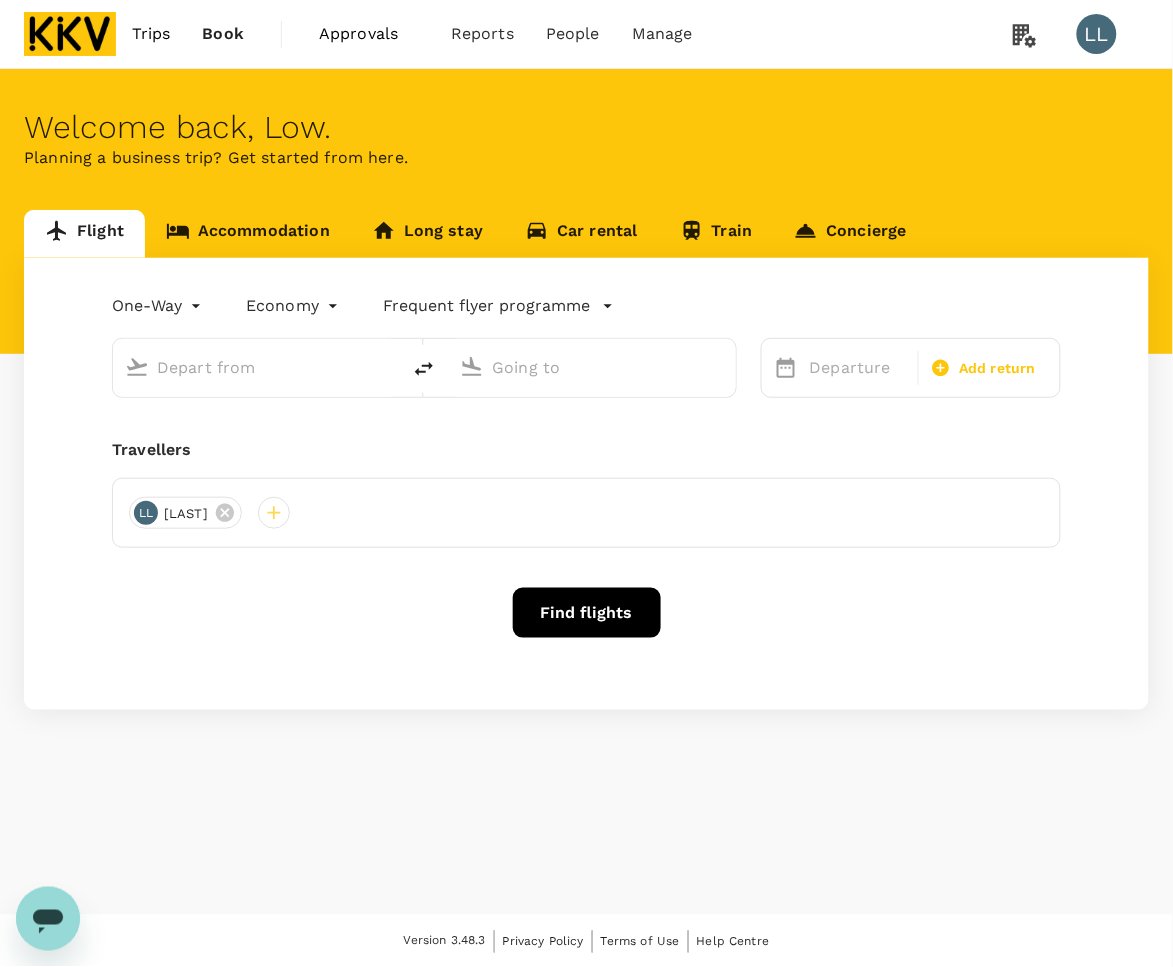 type on "Singapore Changi (SIN)" 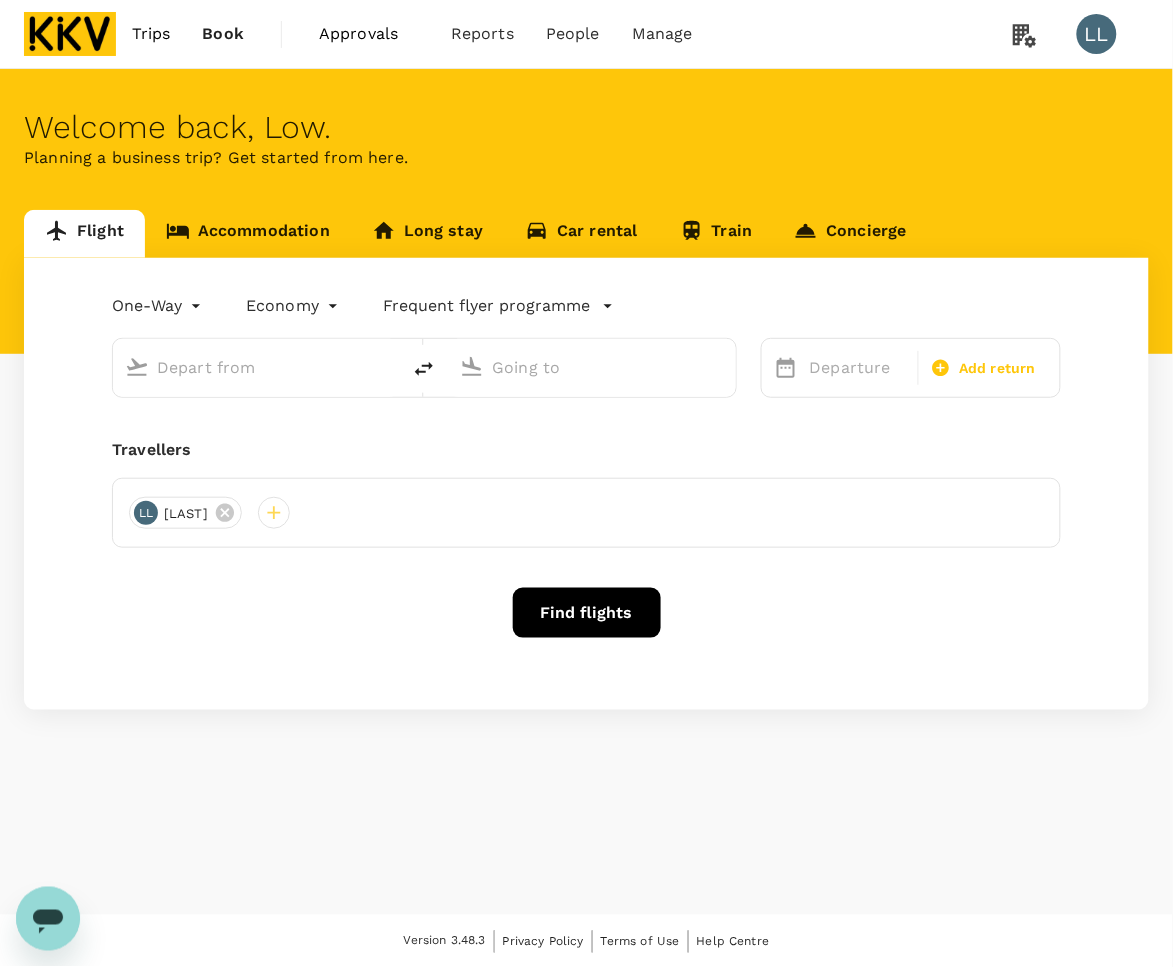 type on "Kuala Lumpur Intl (KUL)" 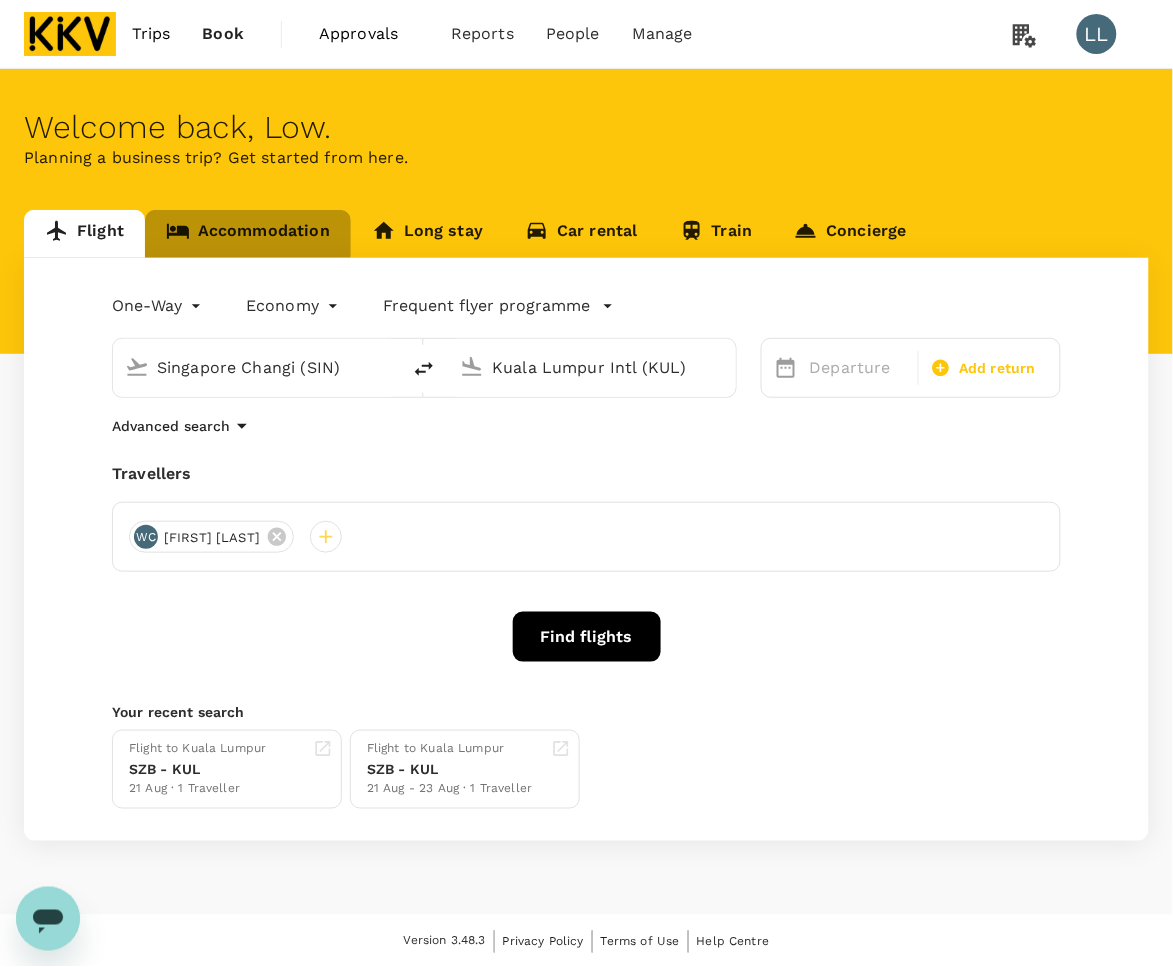 click on "Accommodation" at bounding box center [248, 234] 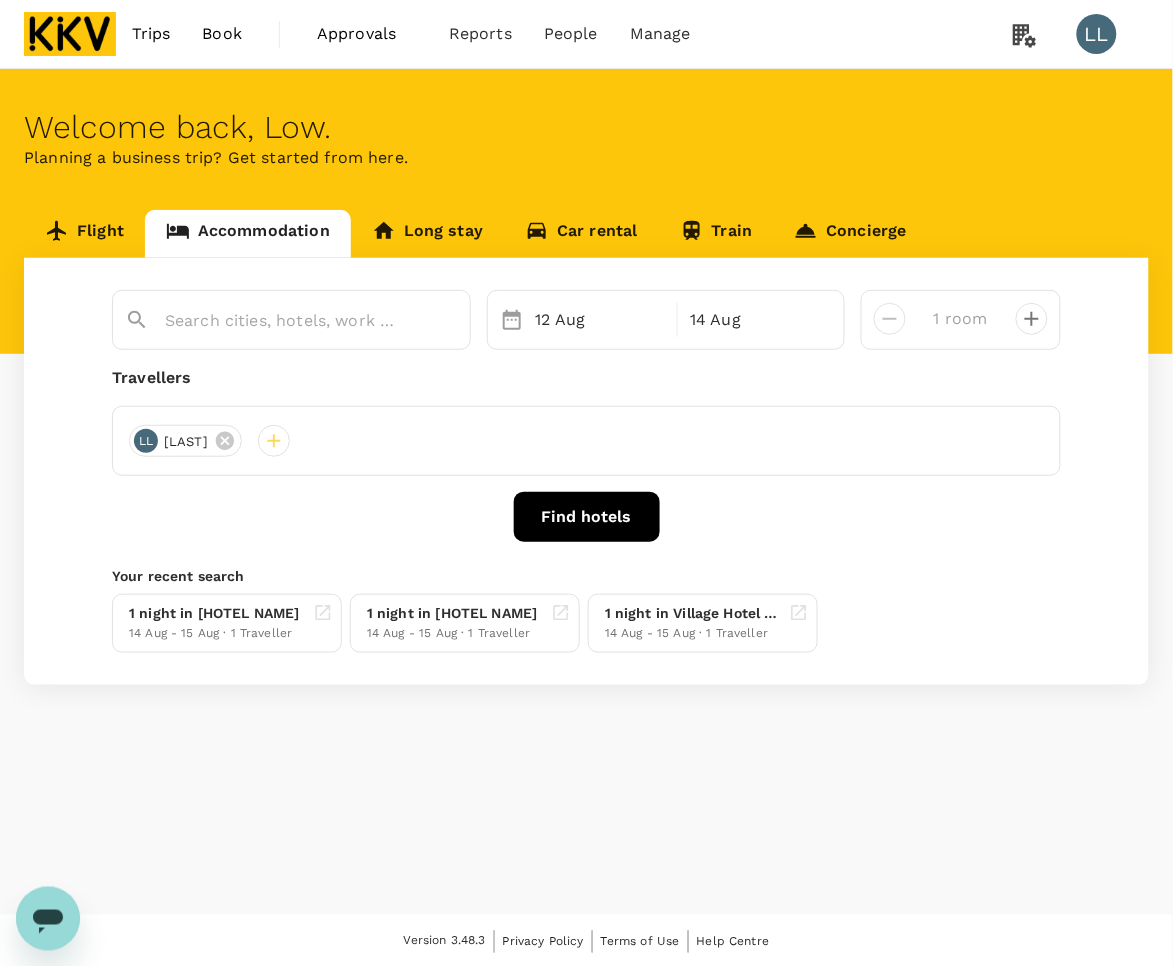 type on "Ozo George Town Penang" 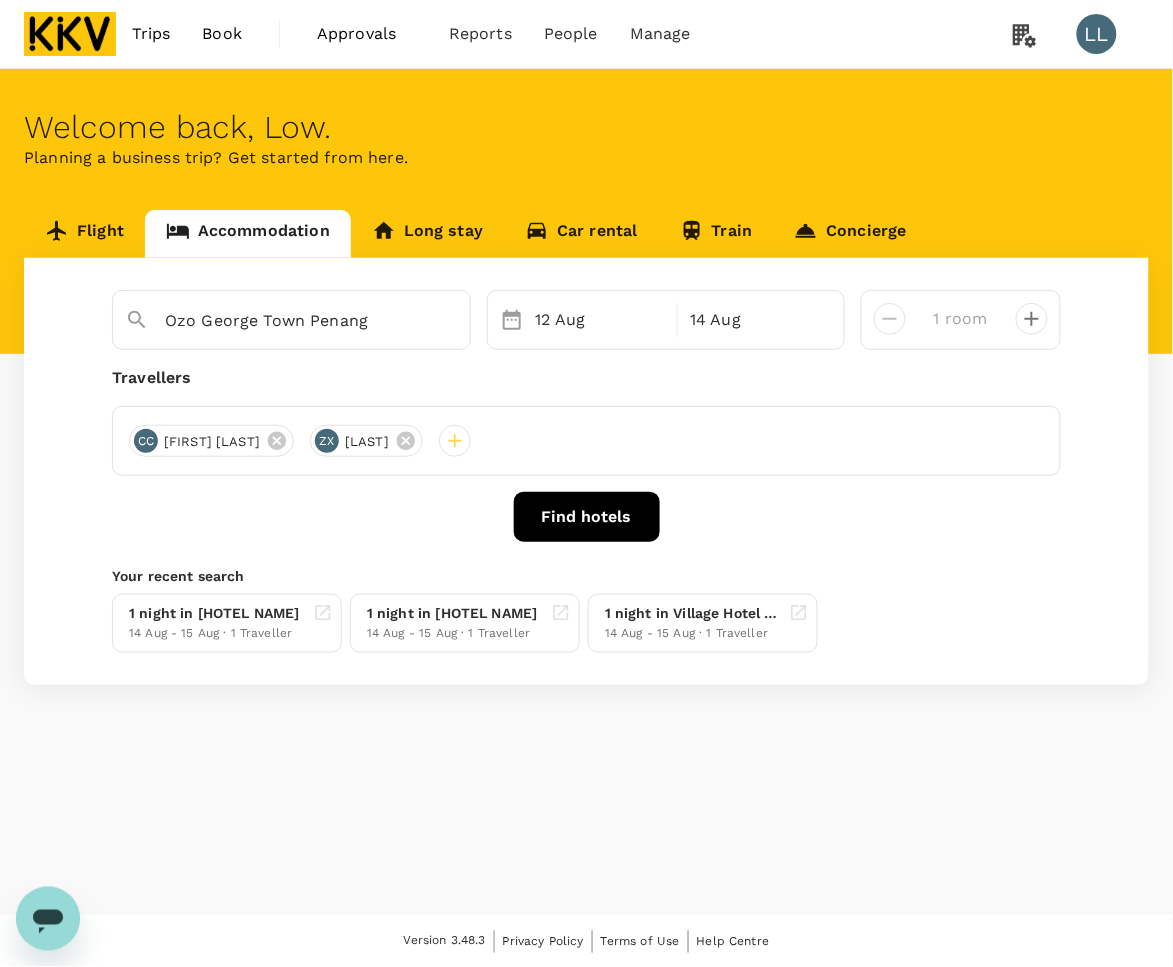 click on "Find hotels" at bounding box center [586, 517] 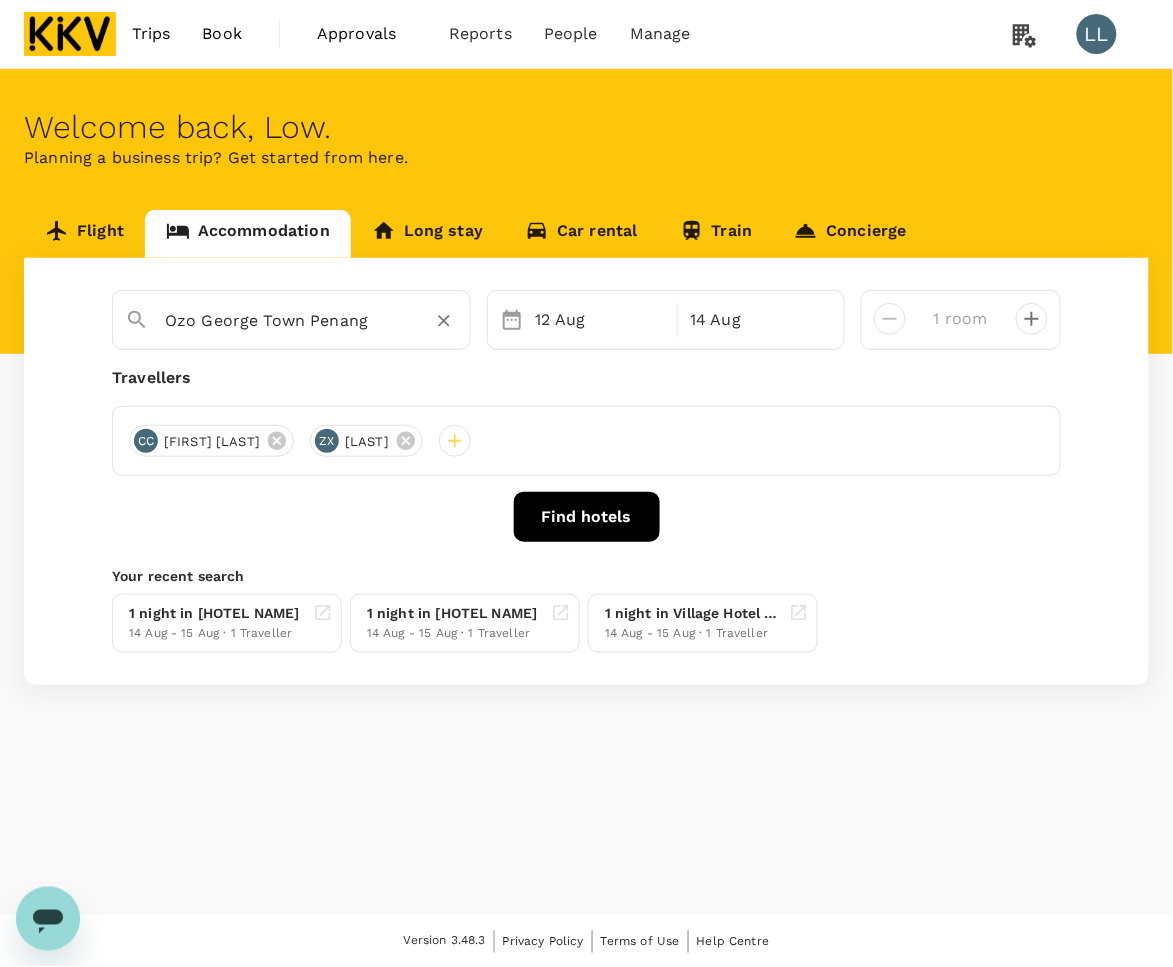 click on "Ozo George Town Penang" at bounding box center [311, 321] 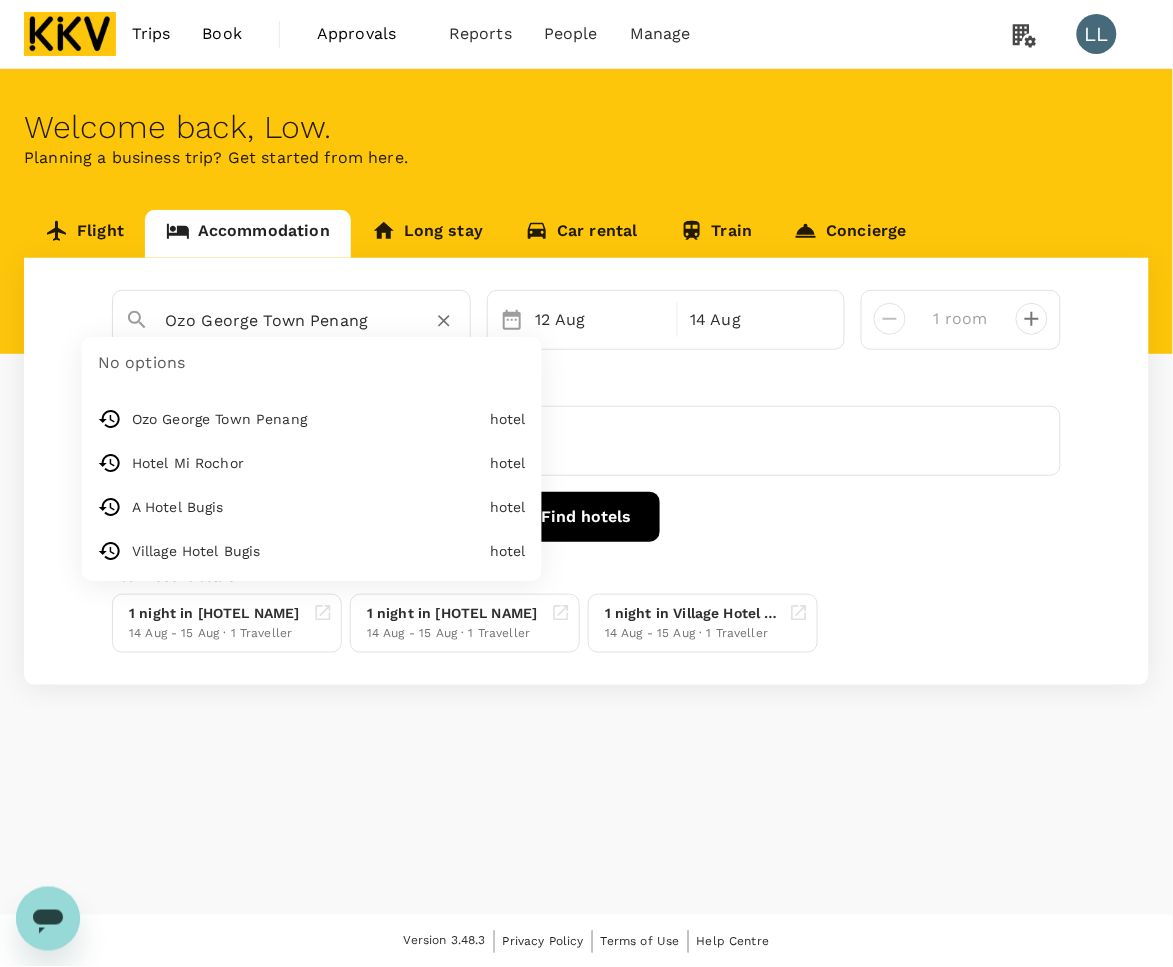 click 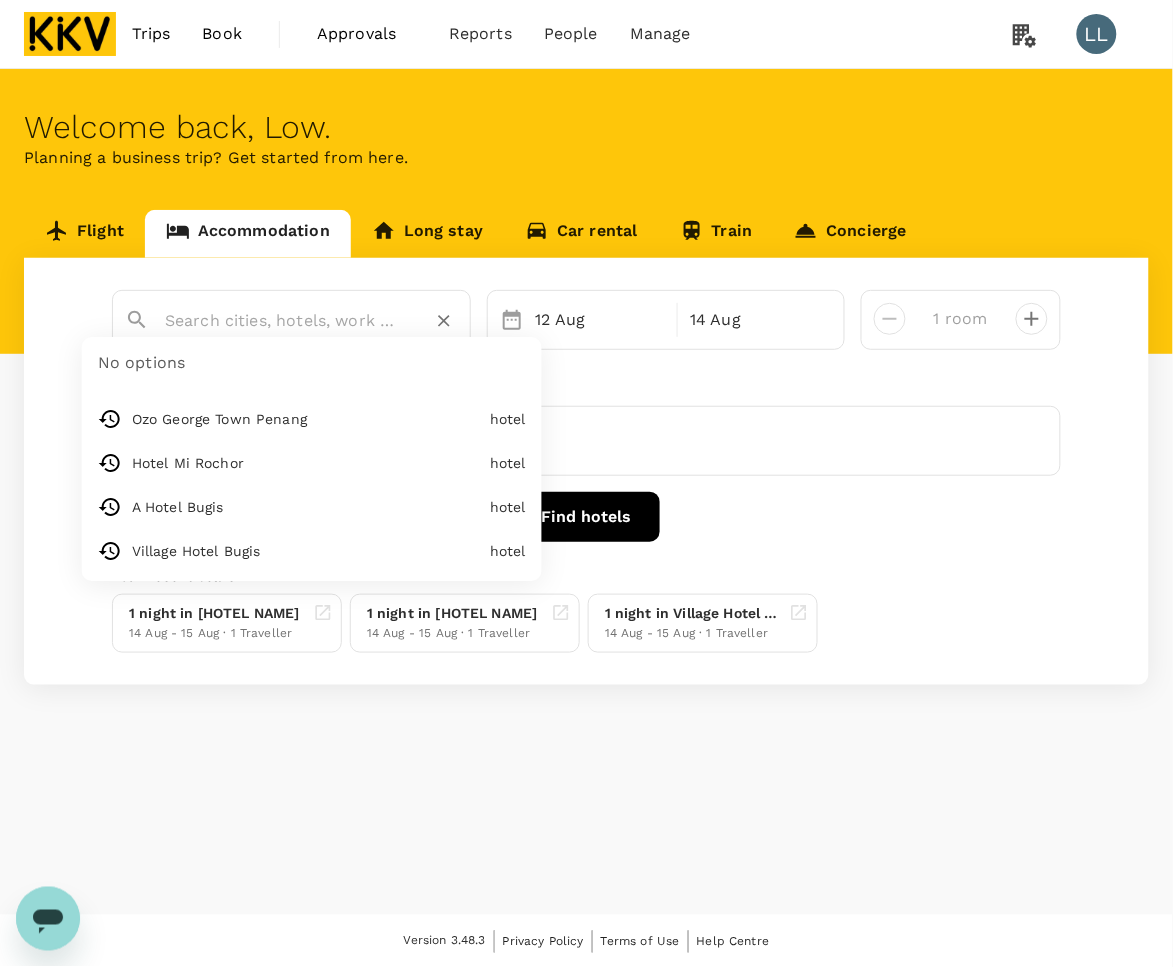 click at bounding box center (283, 320) 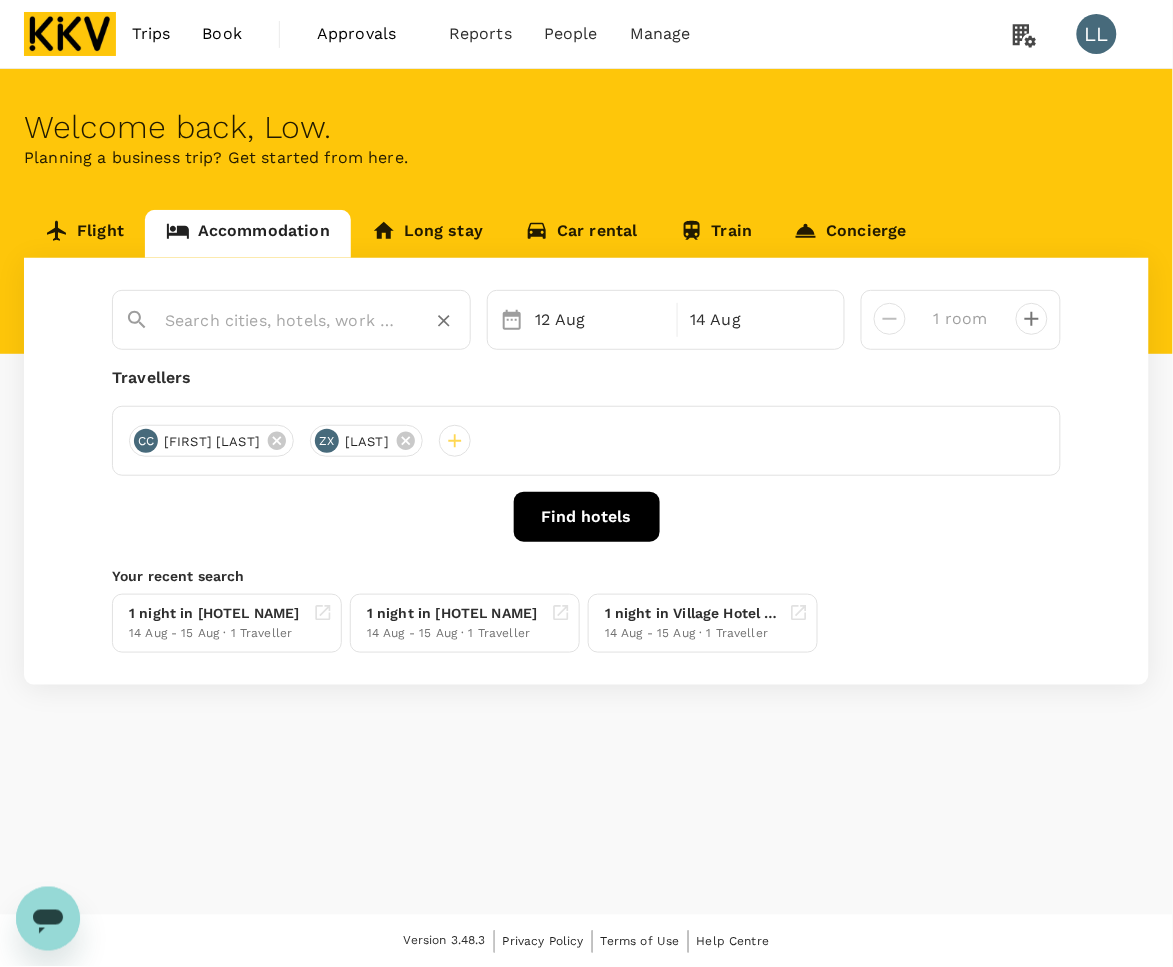 click at bounding box center [283, 320] 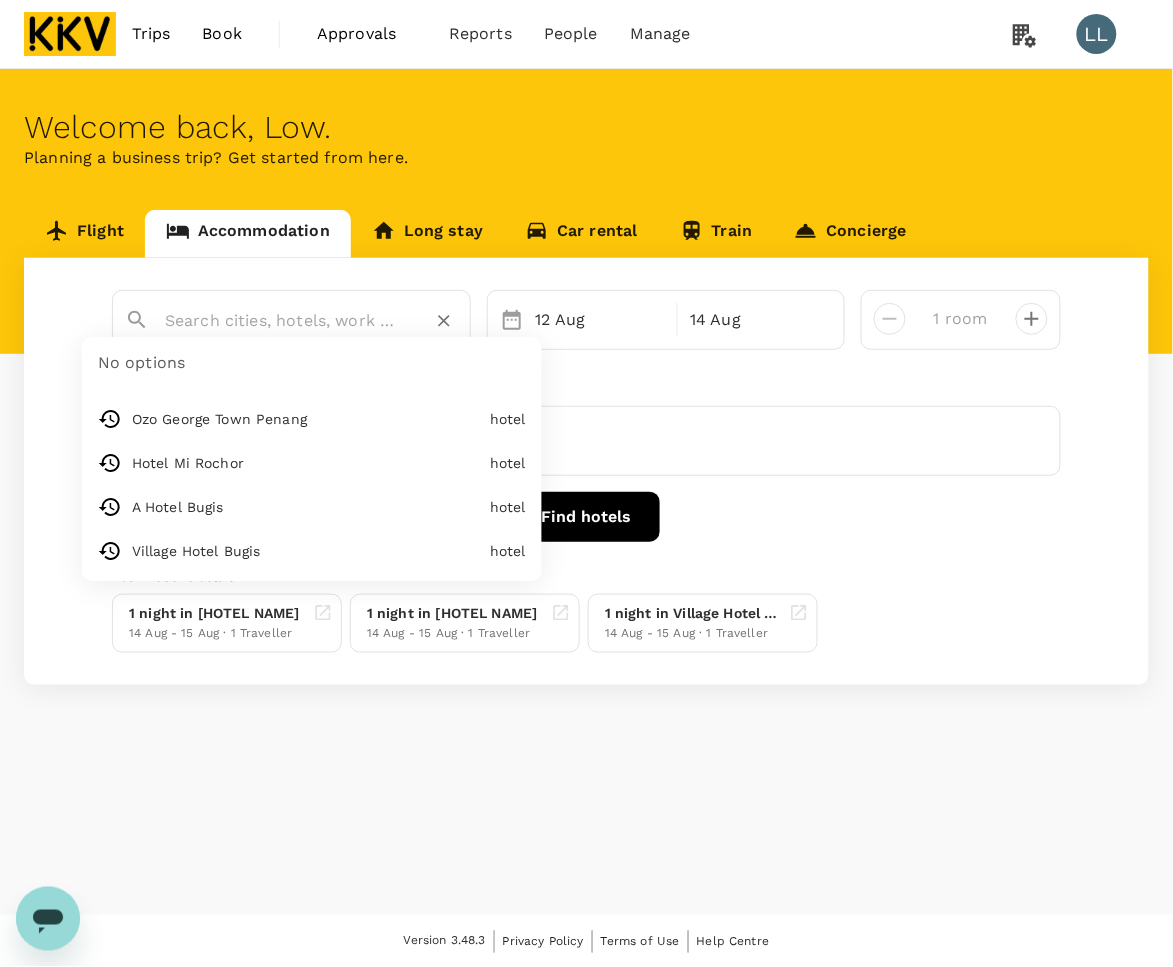 paste on "CITADINES HOTEL?" 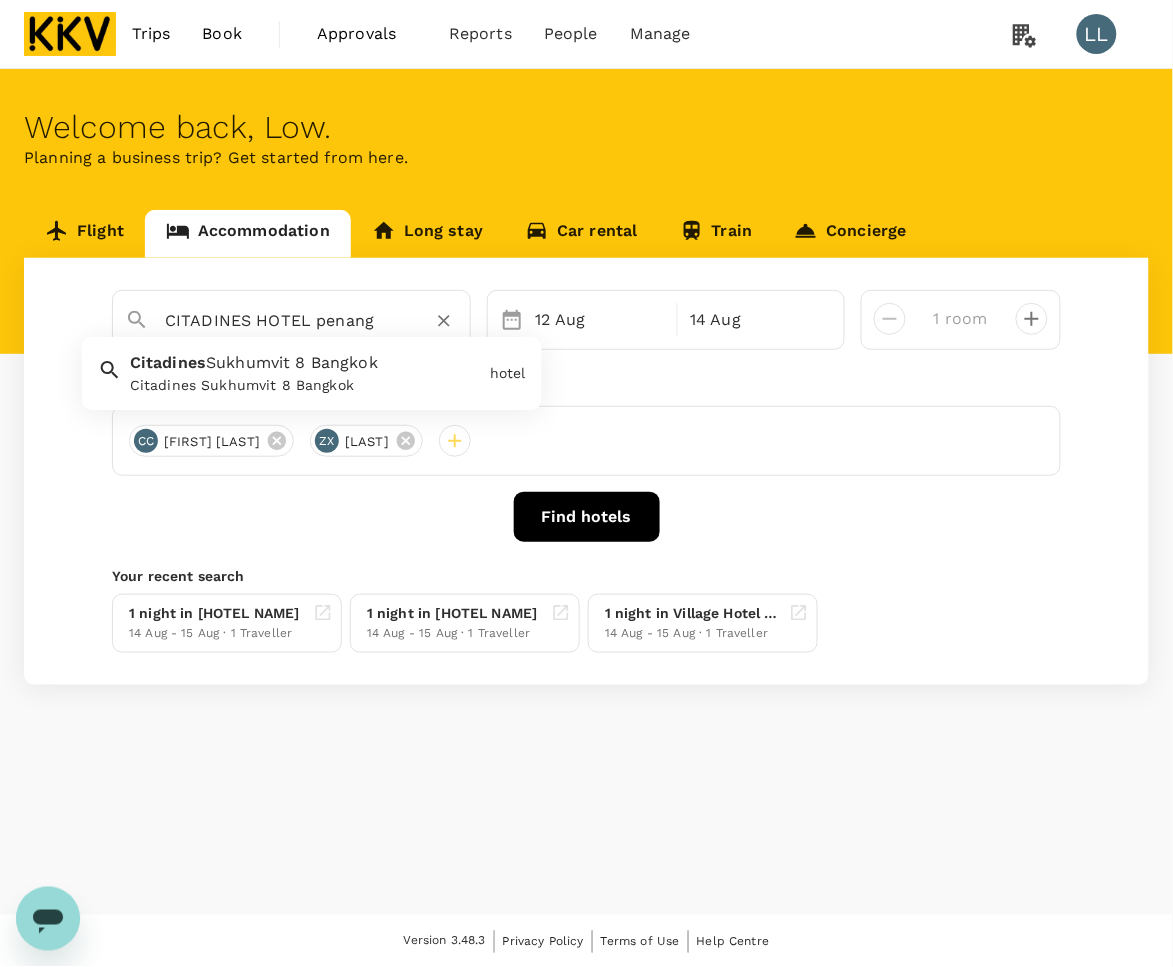 type on "CITADINES HOTEL penang" 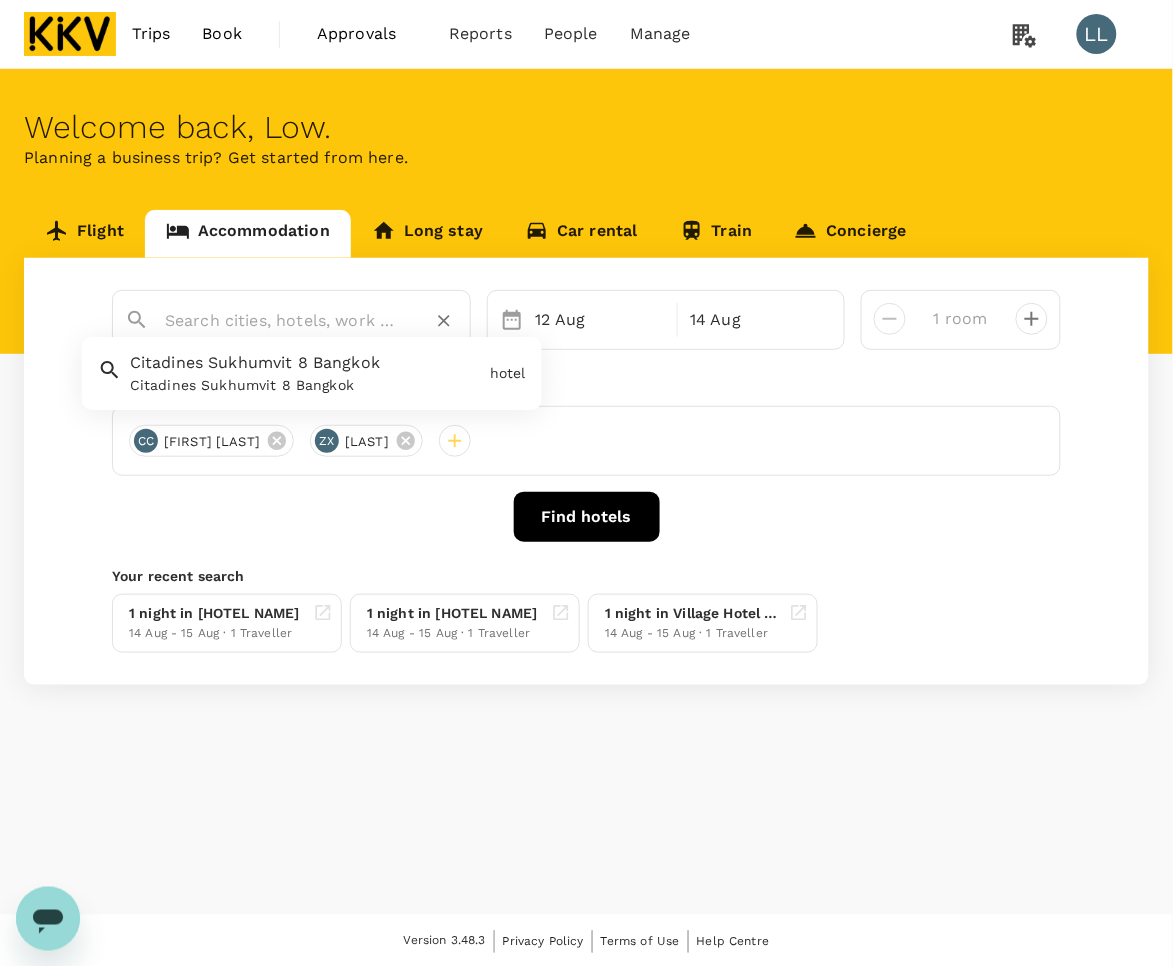 click at bounding box center [283, 320] 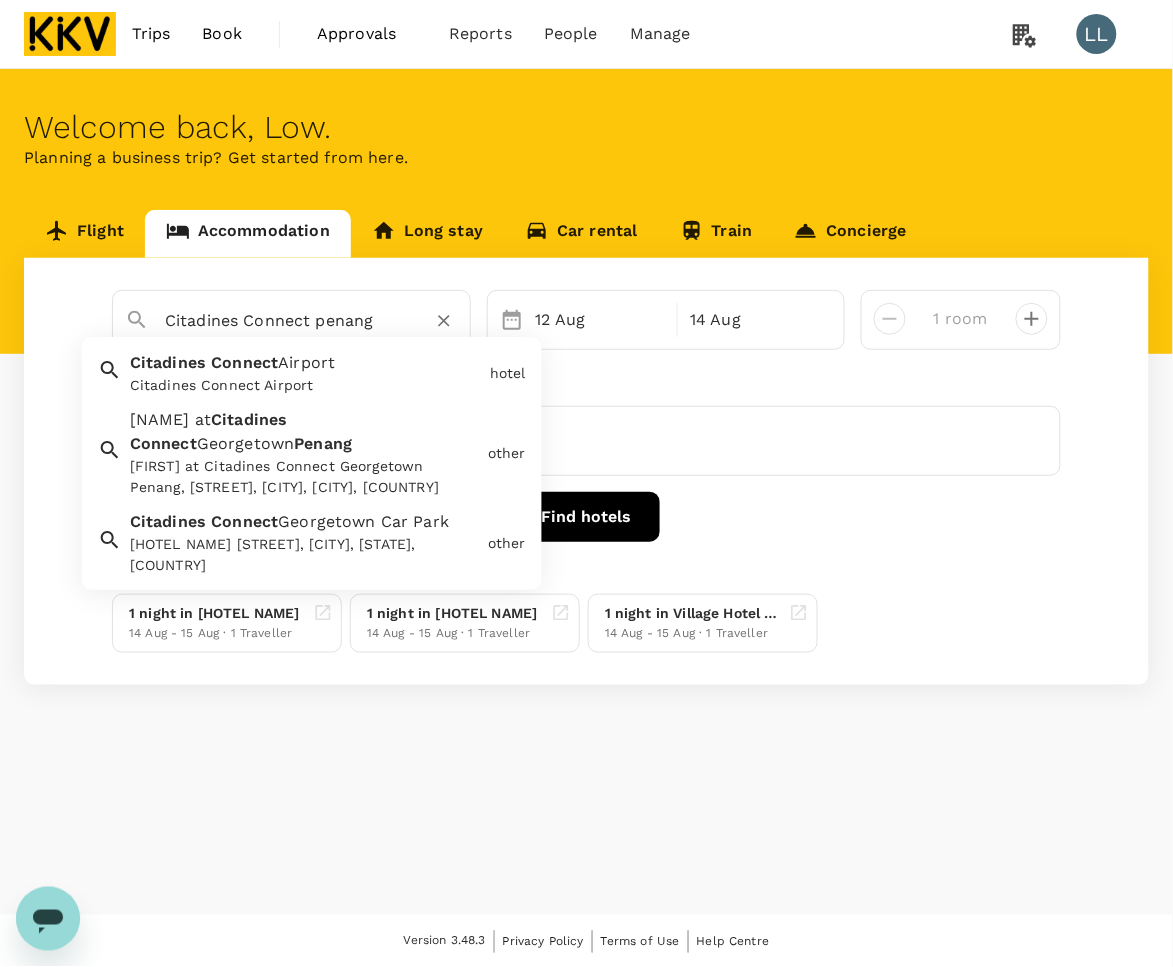 click on "Citadines Connect Georgetown Car Park, Lebuh Presgrave, George Town, Penang, Malaysia" at bounding box center [305, 556] 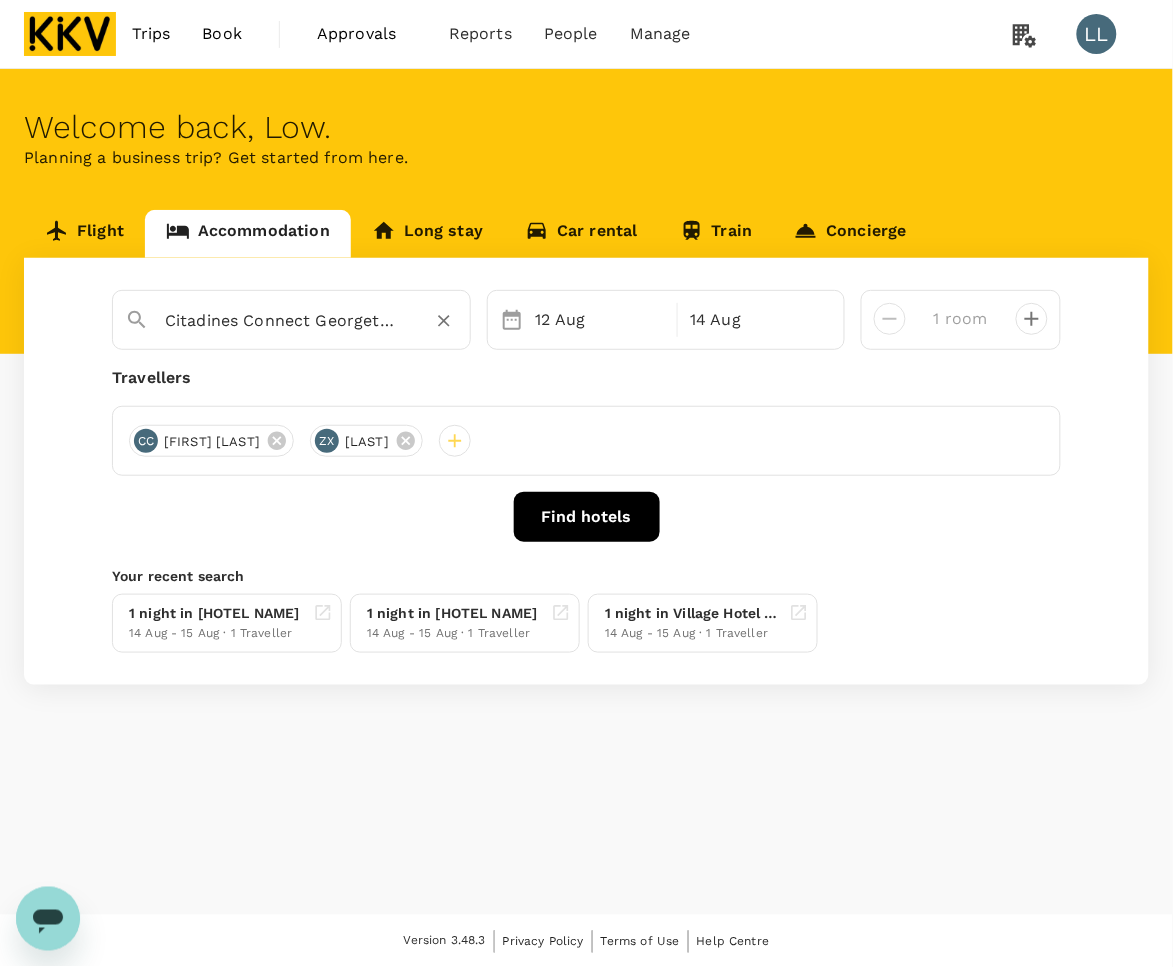 type on "Citadines Connect Georgetown Car Park" 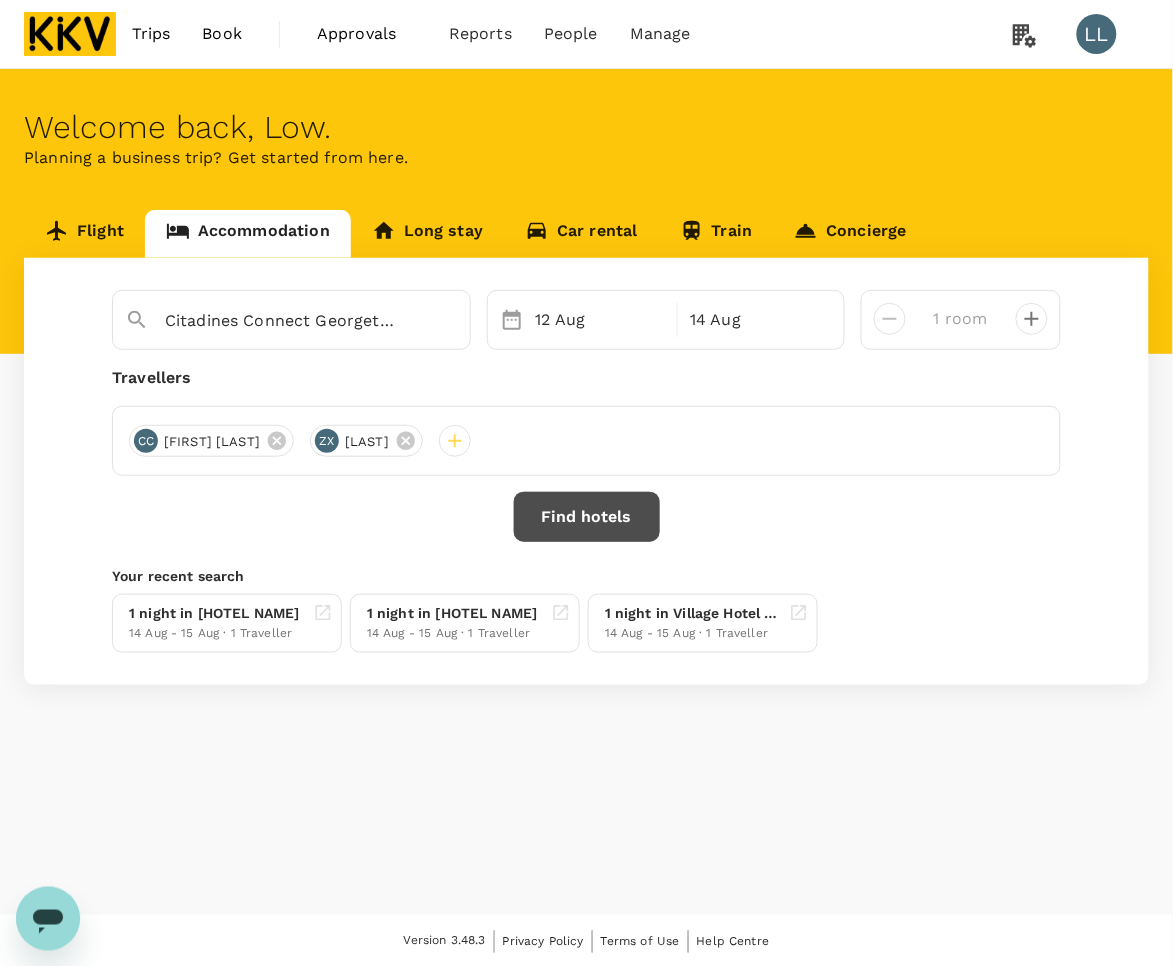 click on "Find hotels" at bounding box center [587, 517] 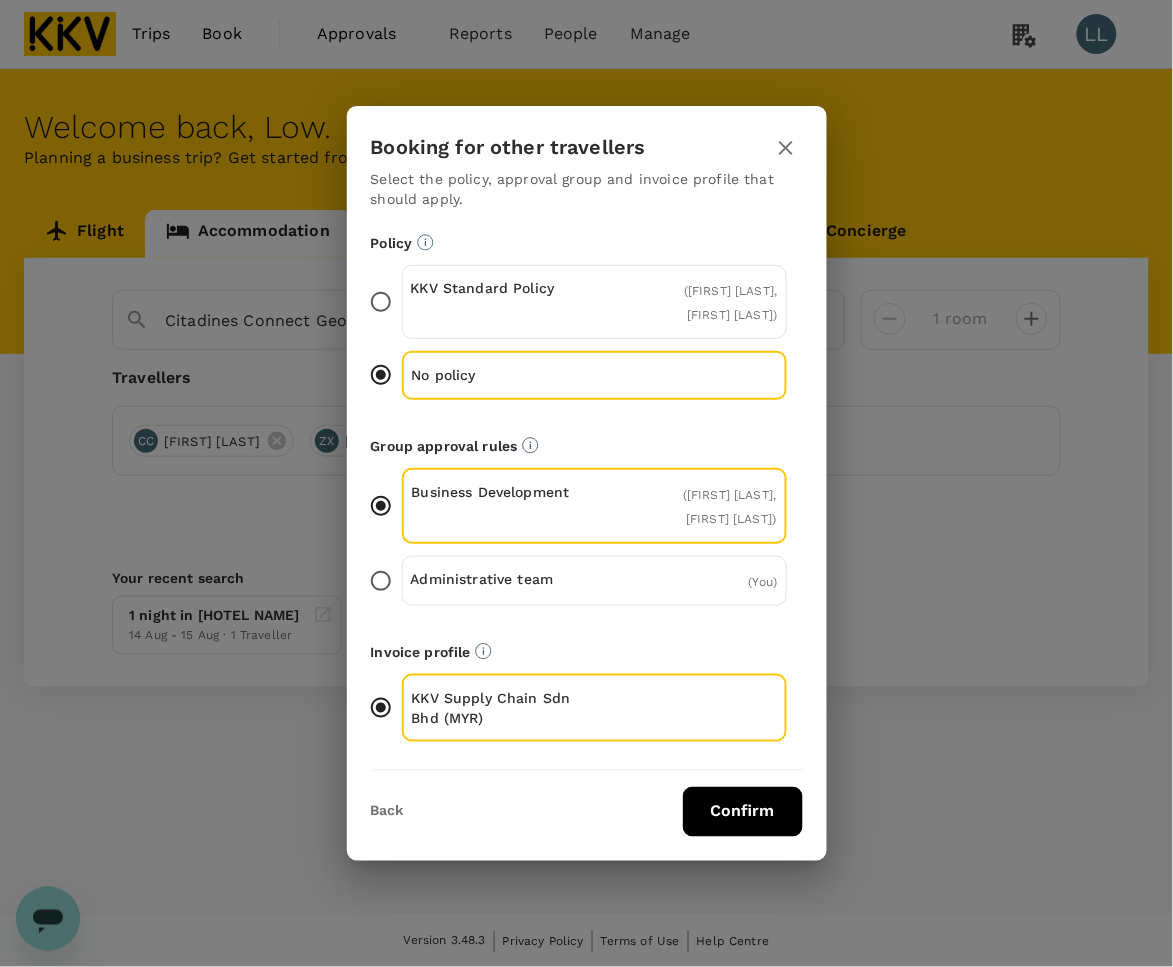 click on "Confirm" at bounding box center [743, 812] 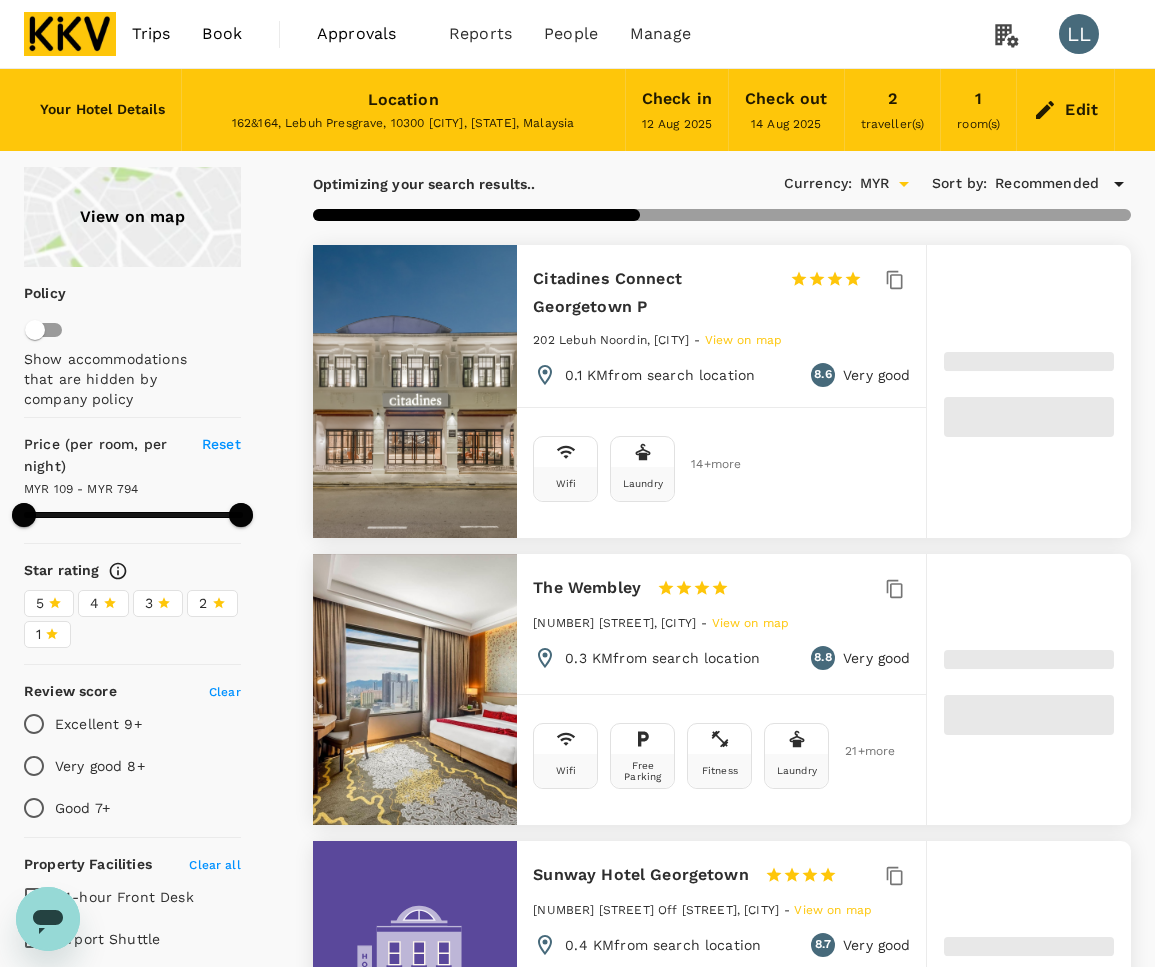 type on "793.83" 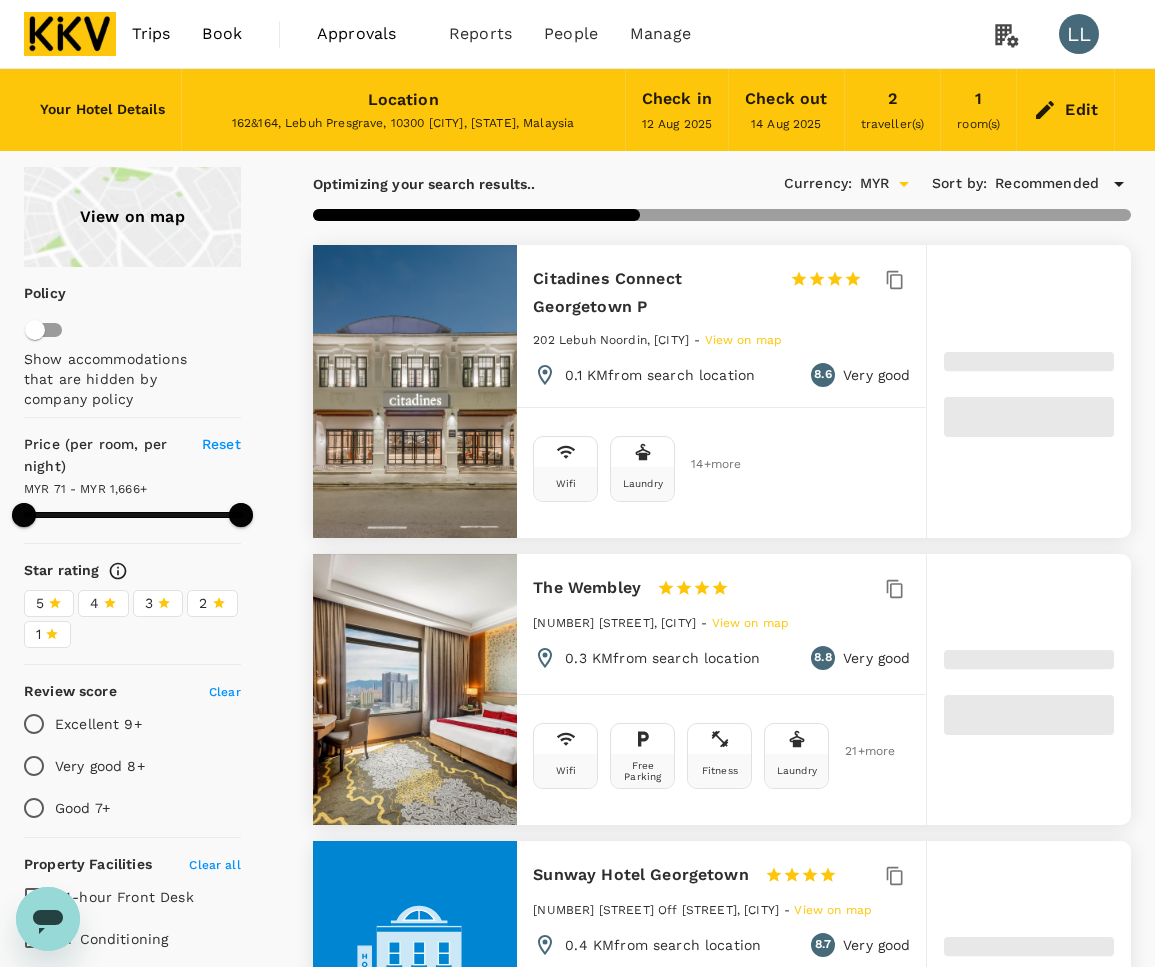 type on "70.83" 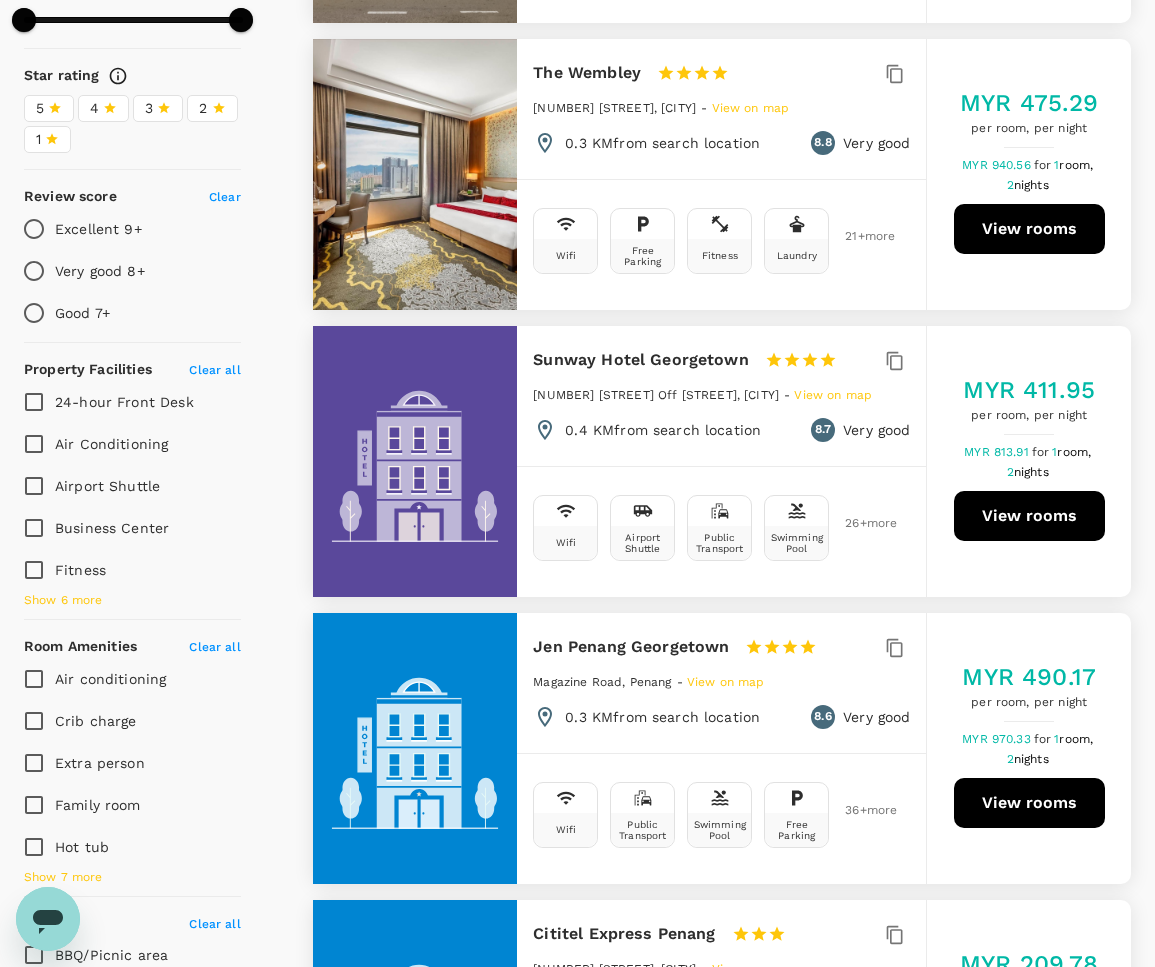 scroll, scrollTop: 500, scrollLeft: 0, axis: vertical 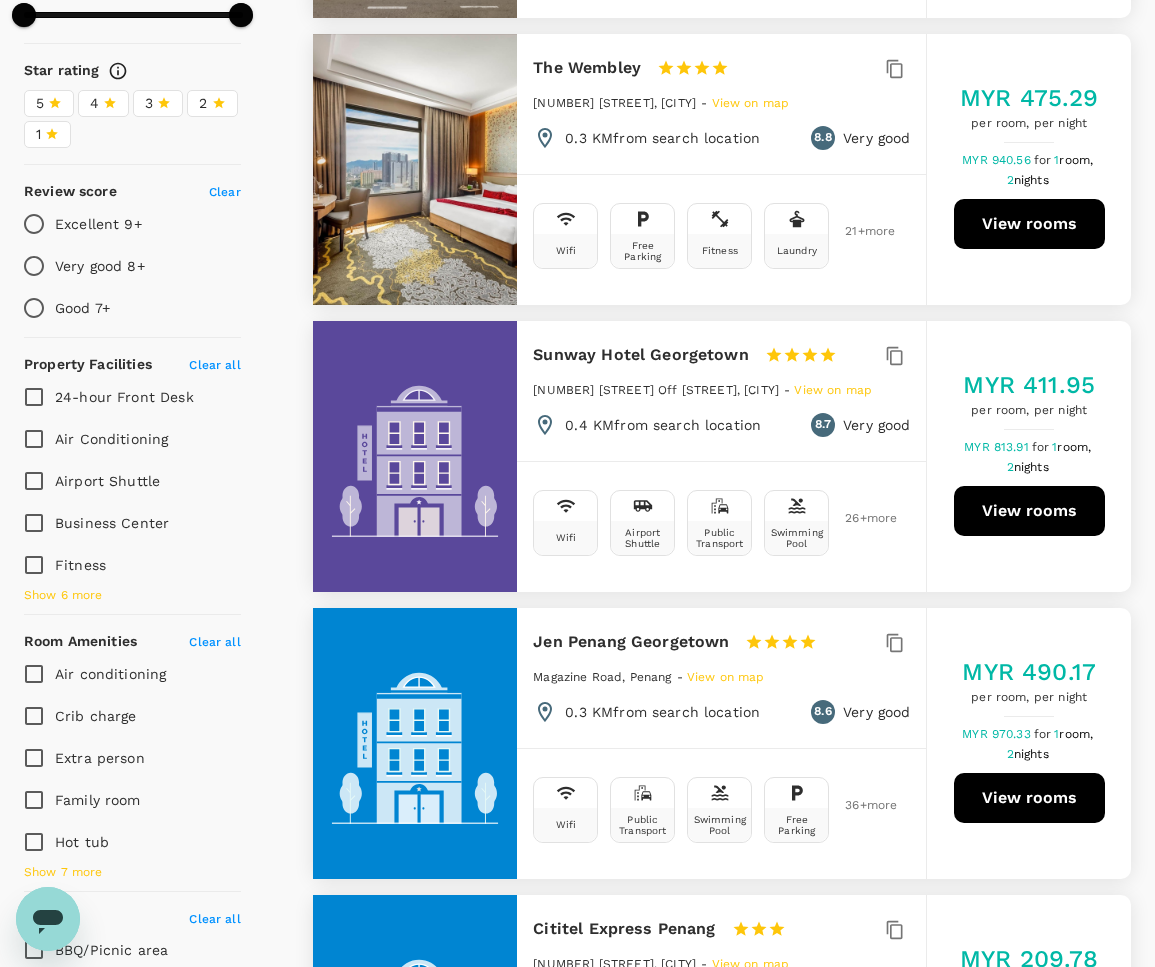 type on "1664.83" 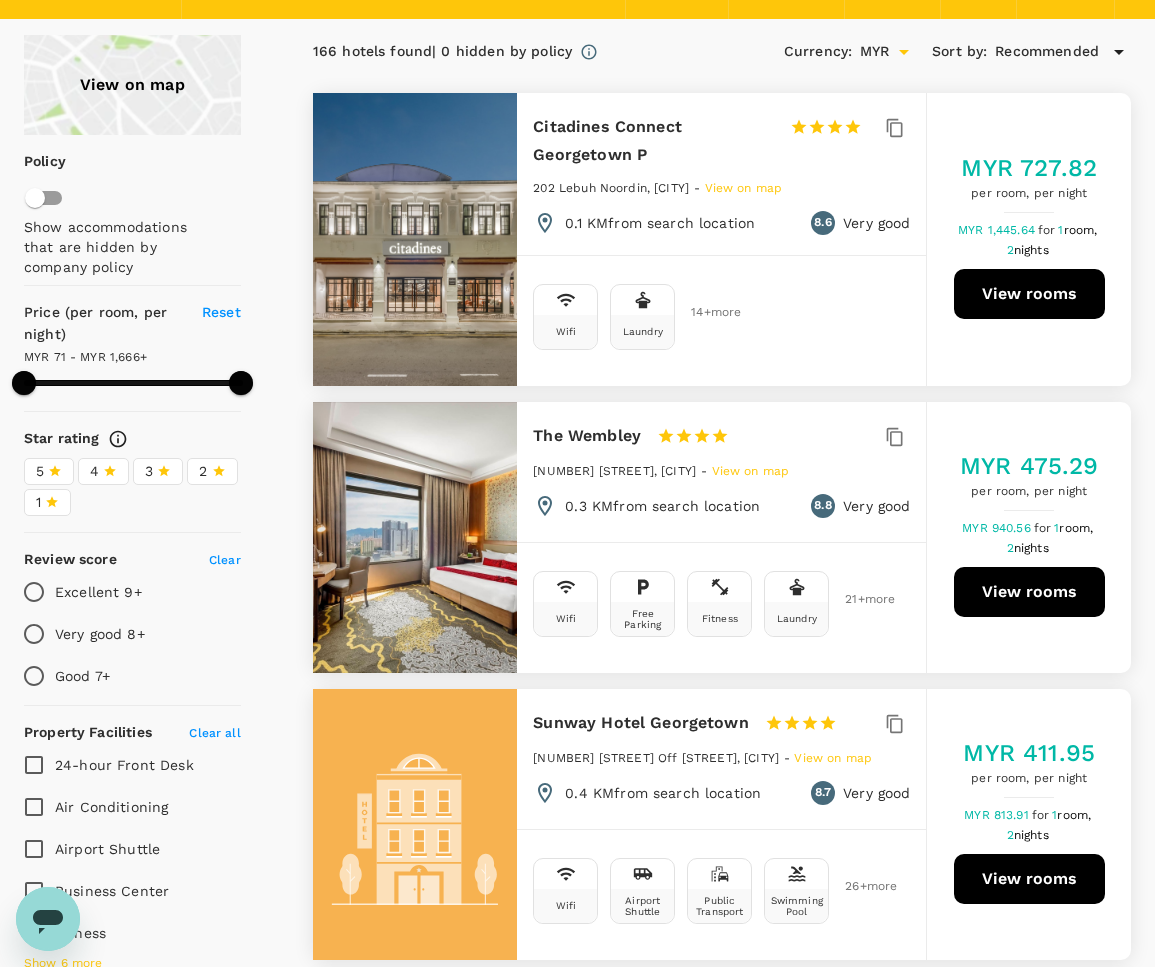 scroll, scrollTop: 0, scrollLeft: 0, axis: both 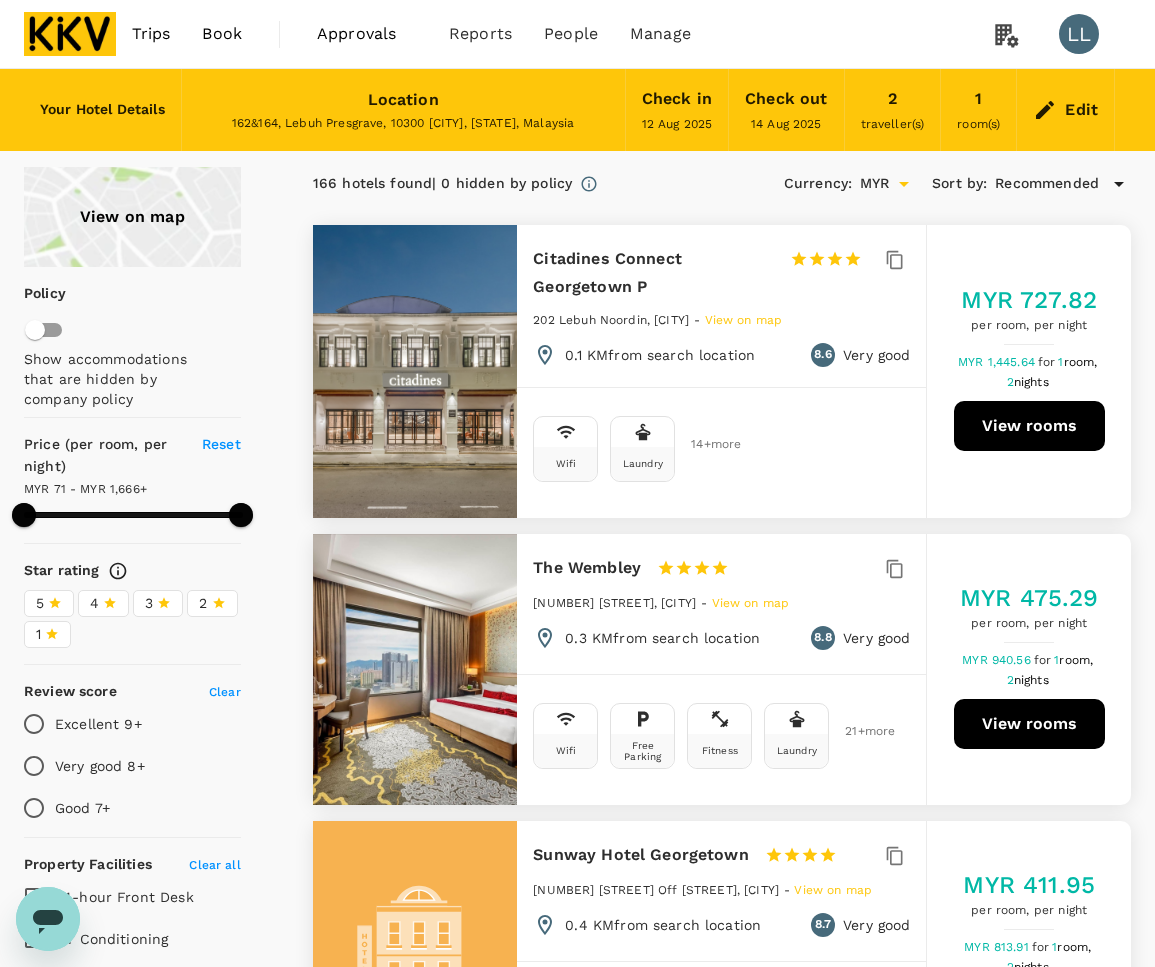 click on "Edit" at bounding box center [1081, 110] 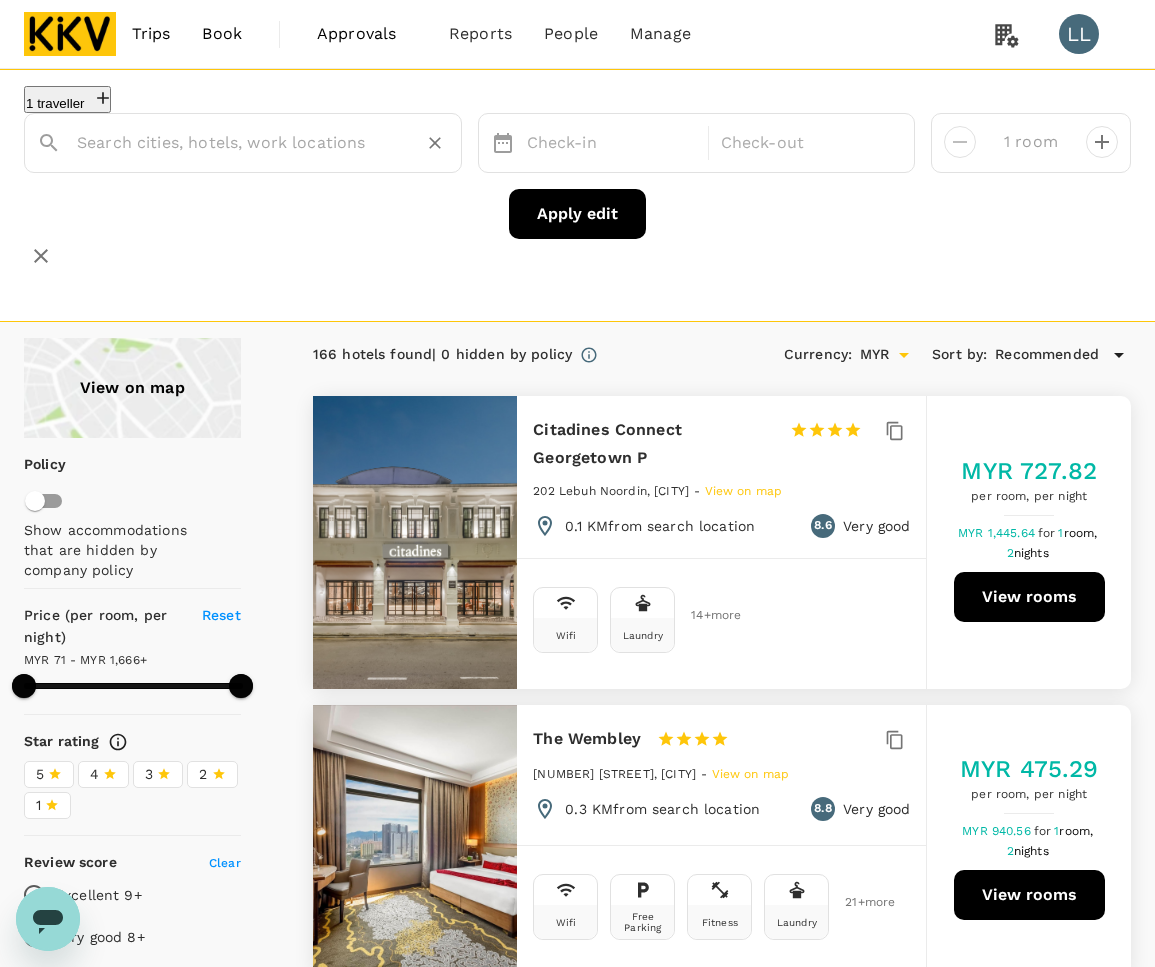 type on "Citadines Connect Georgetown Car Park" 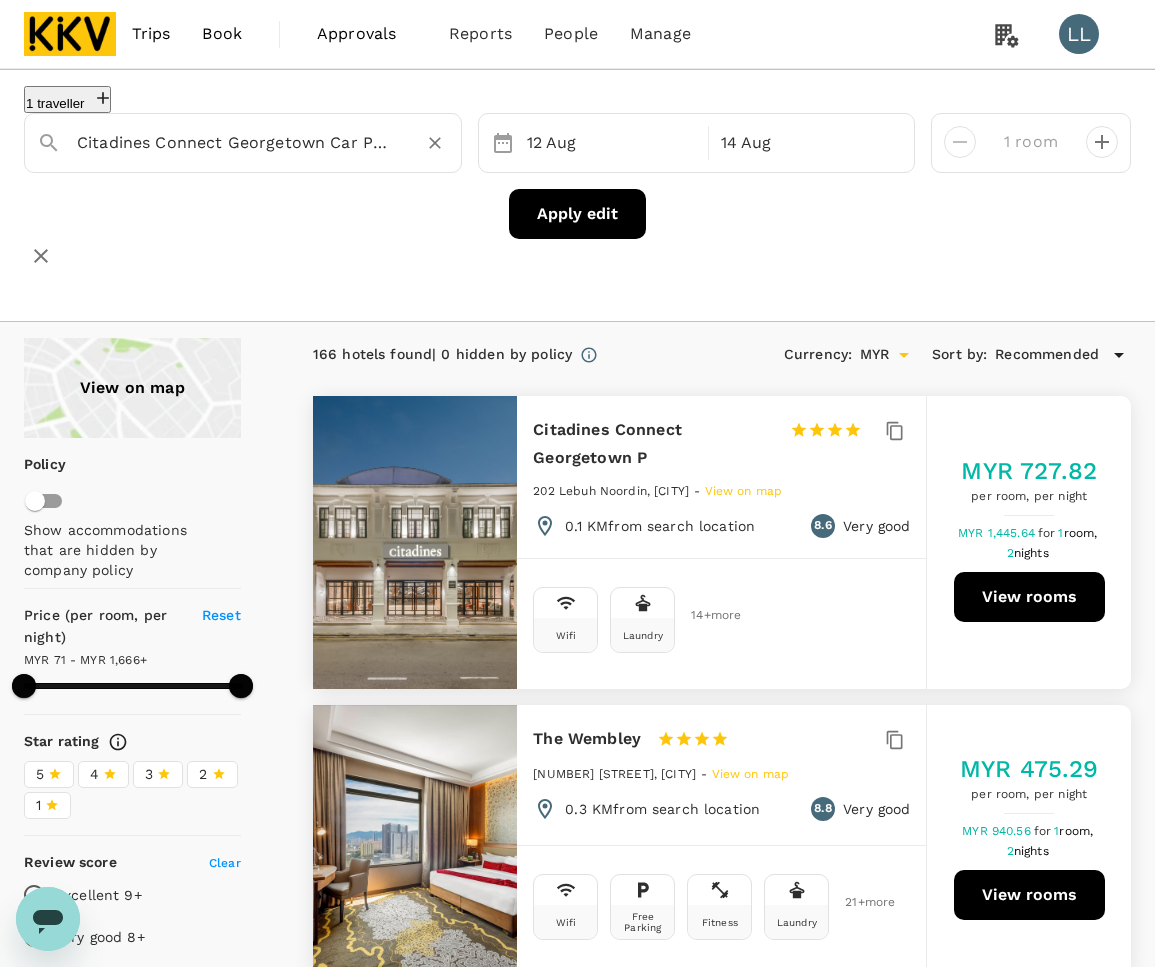 click at bounding box center (435, 143) 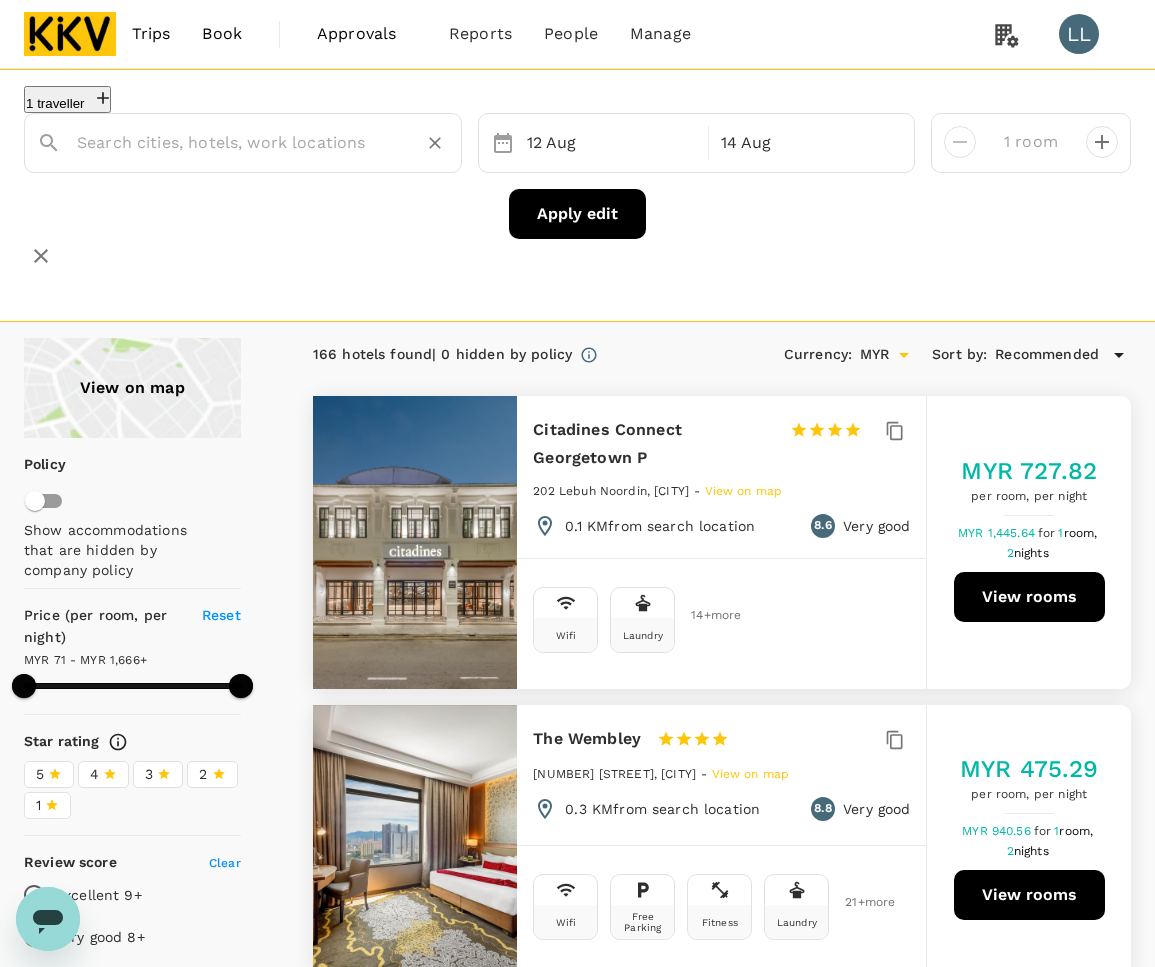 scroll, scrollTop: 0, scrollLeft: 0, axis: both 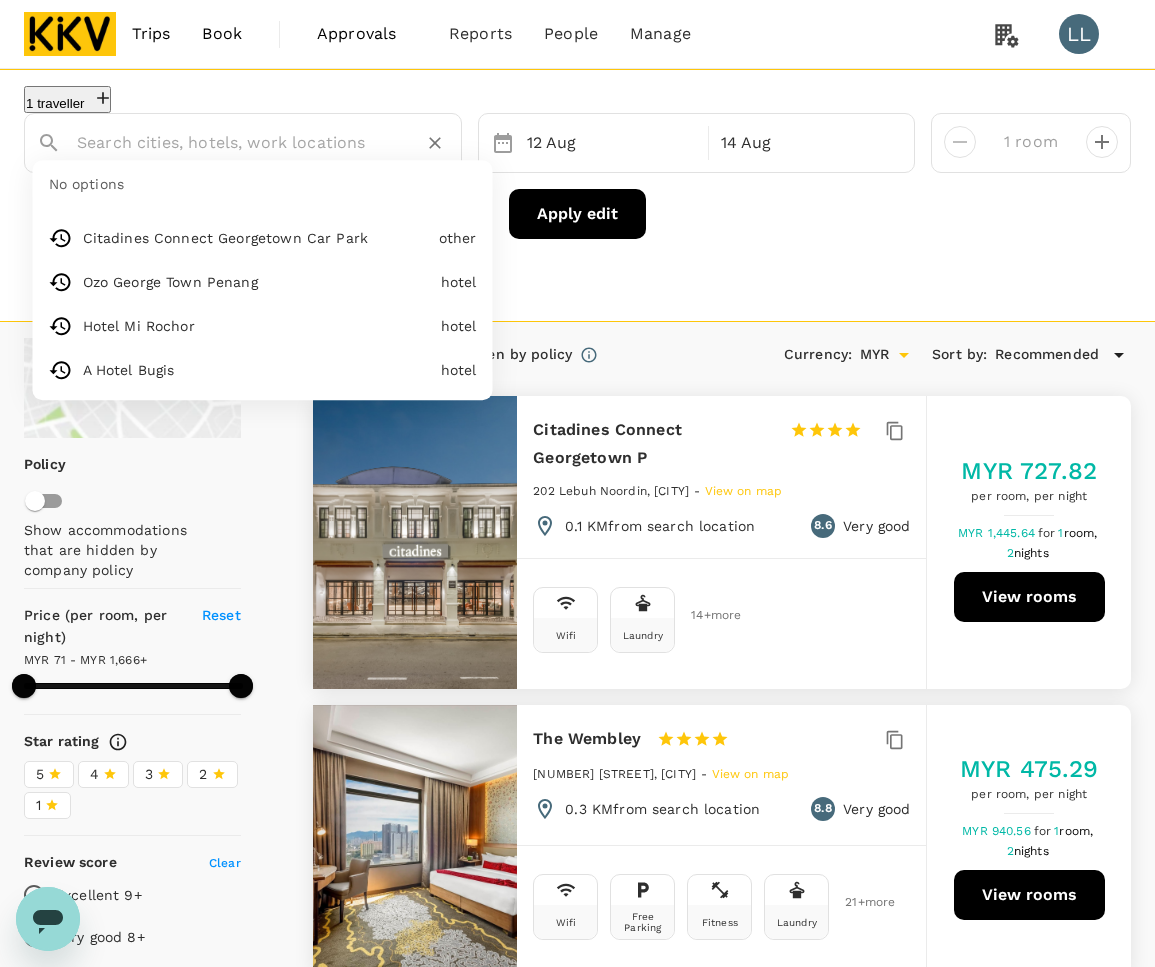 click at bounding box center [235, 142] 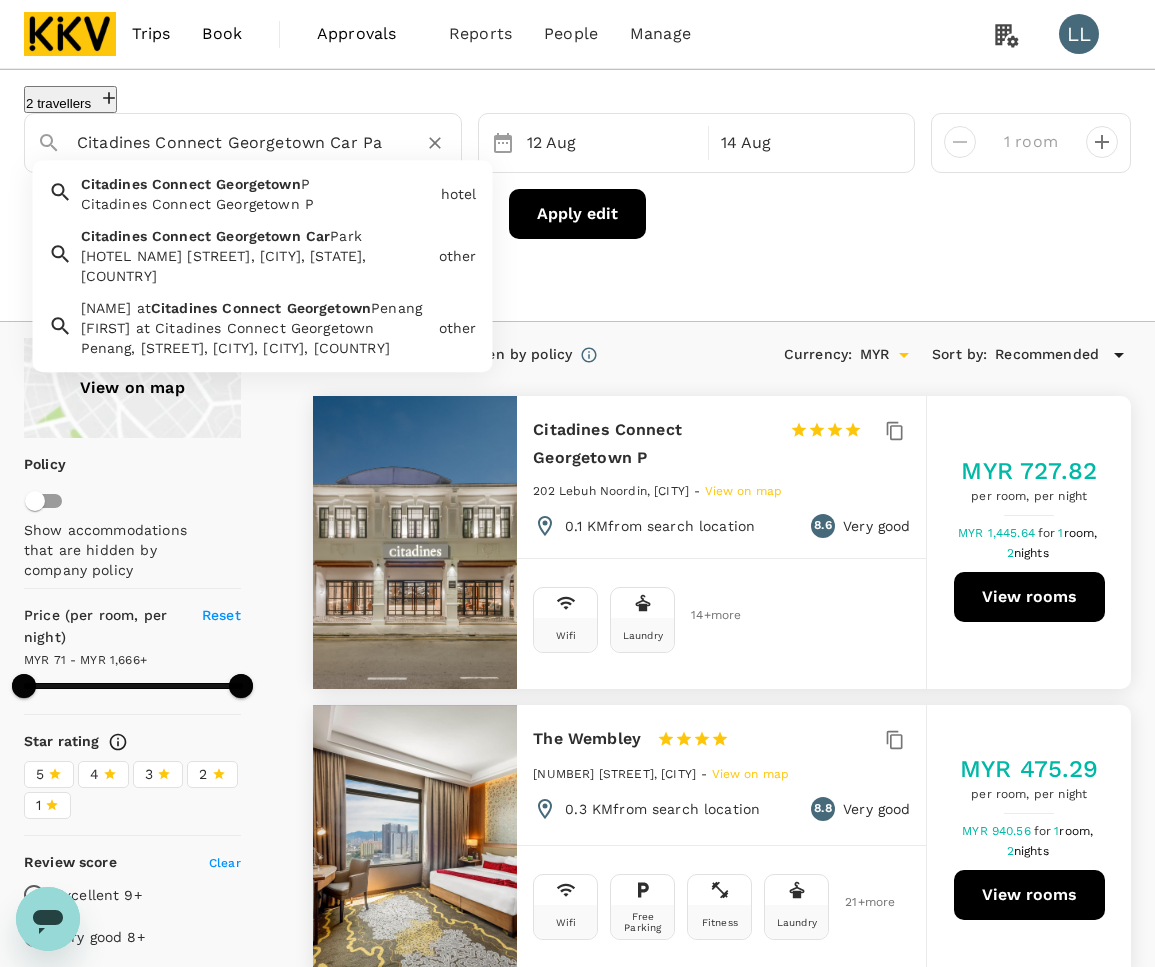 scroll, scrollTop: 0, scrollLeft: 0, axis: both 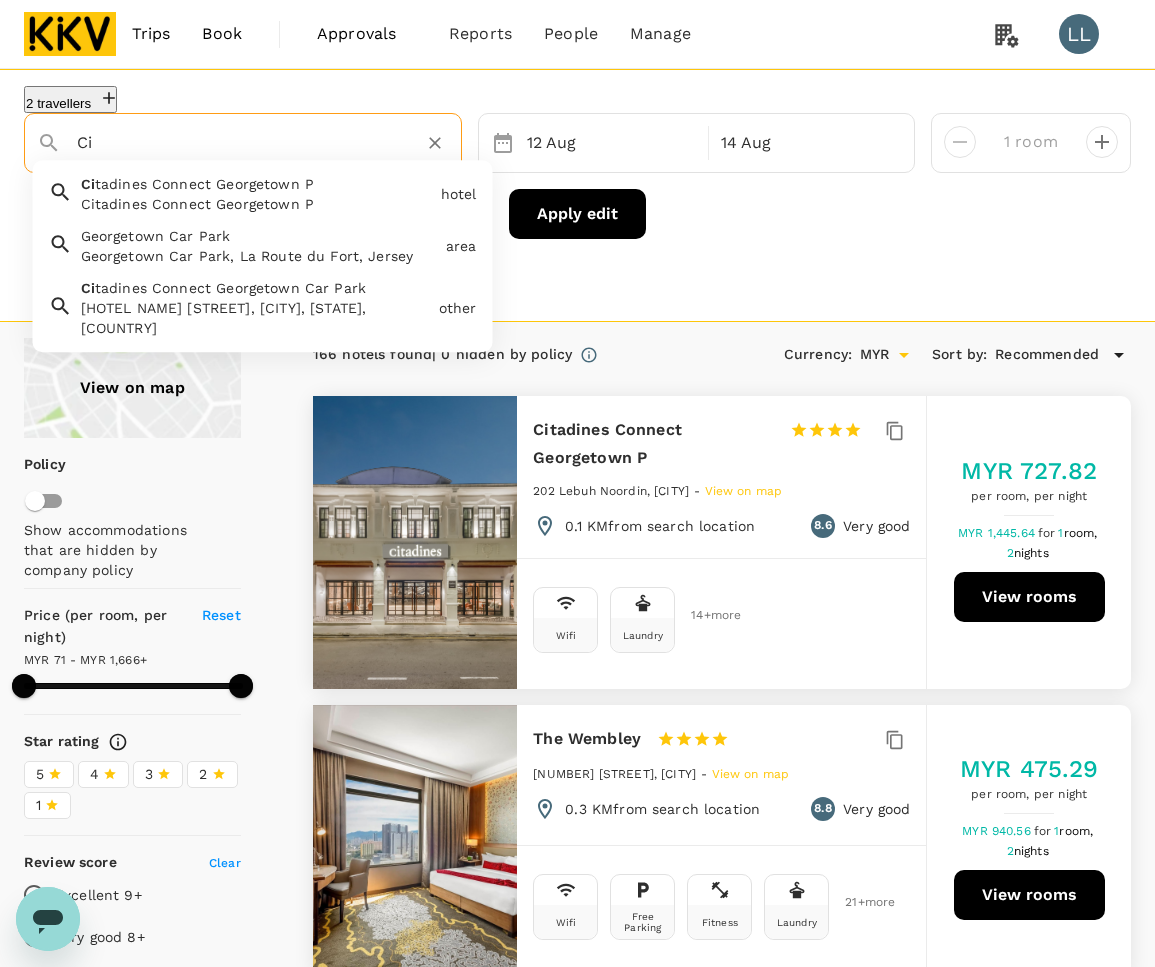 type on "C" 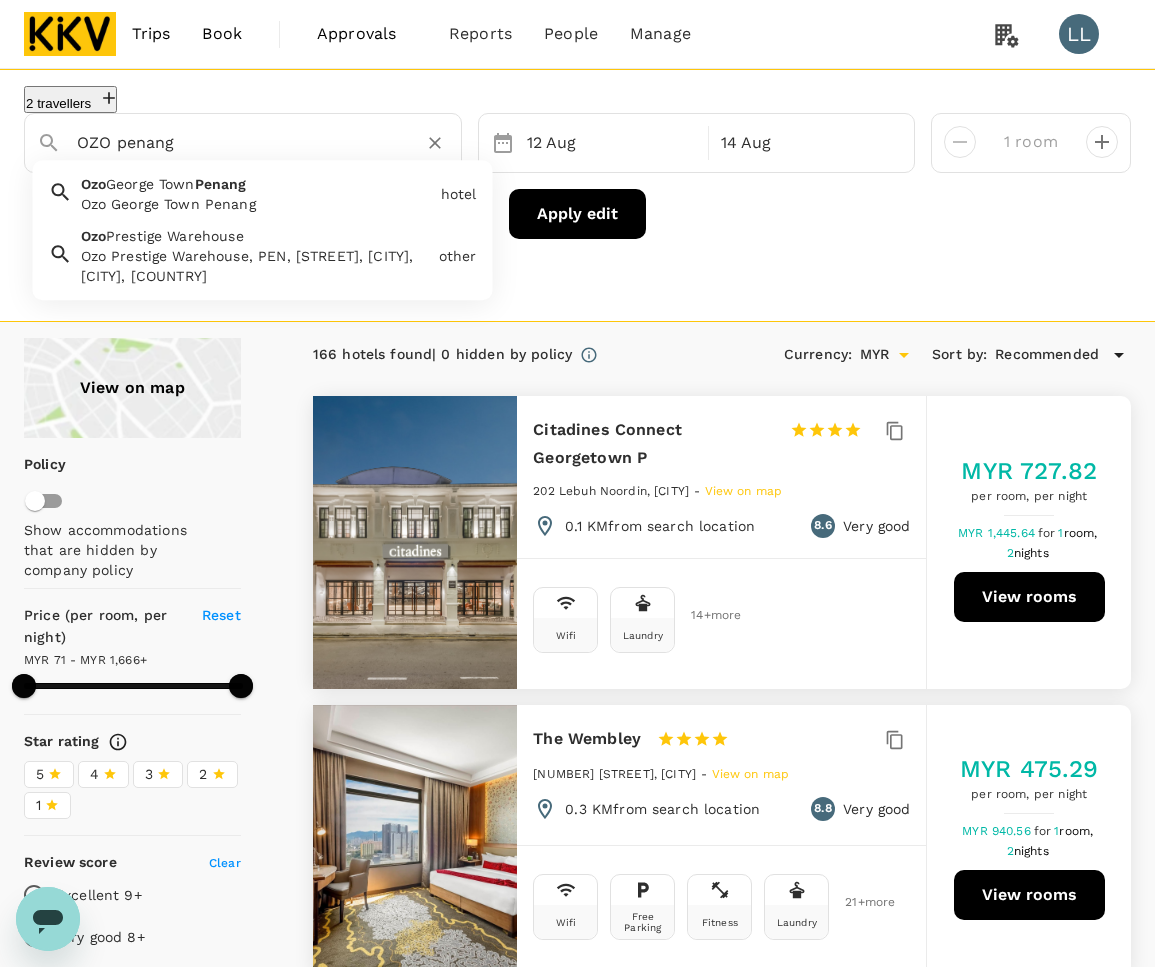 click on "Ozo George Town Penang" at bounding box center [257, 204] 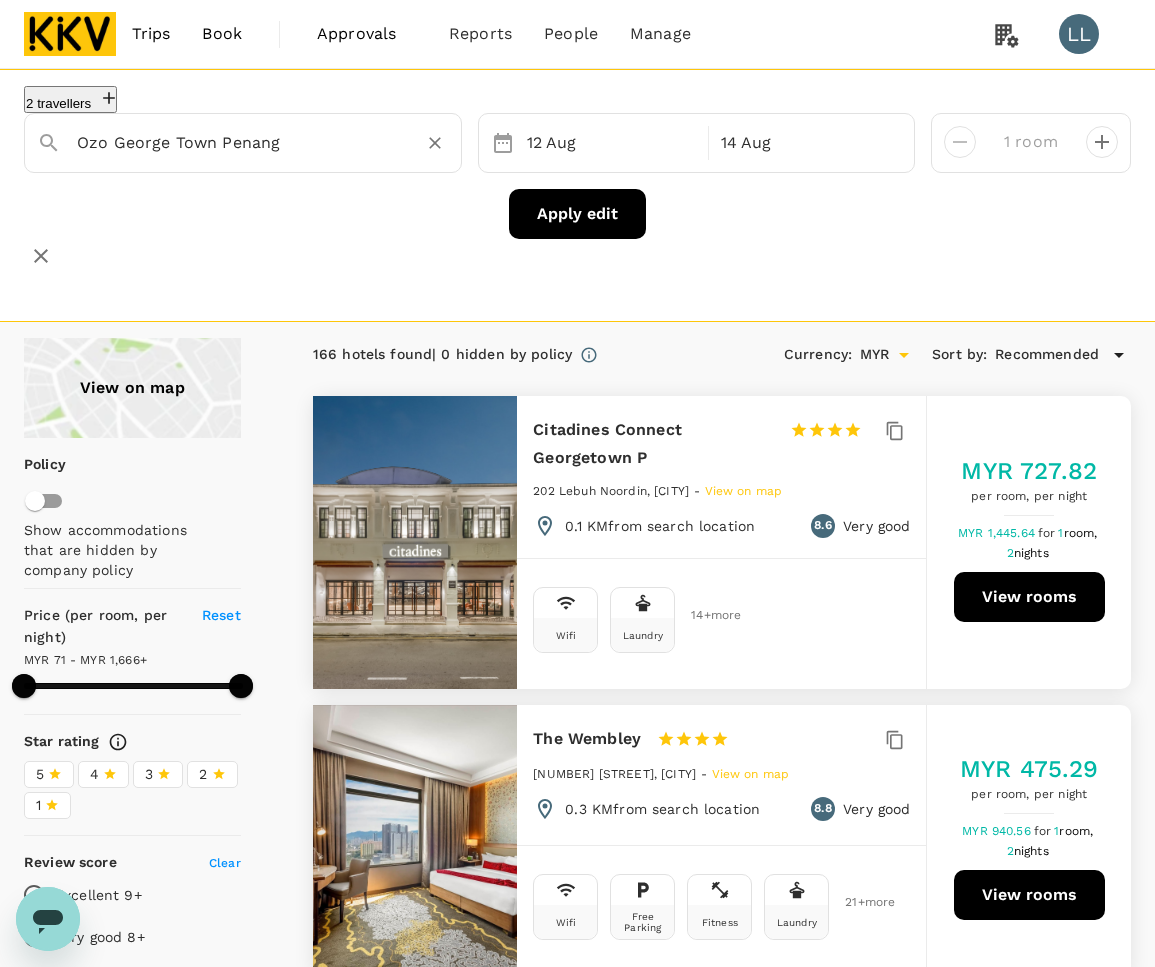 type on "Ozo George Town Penang" 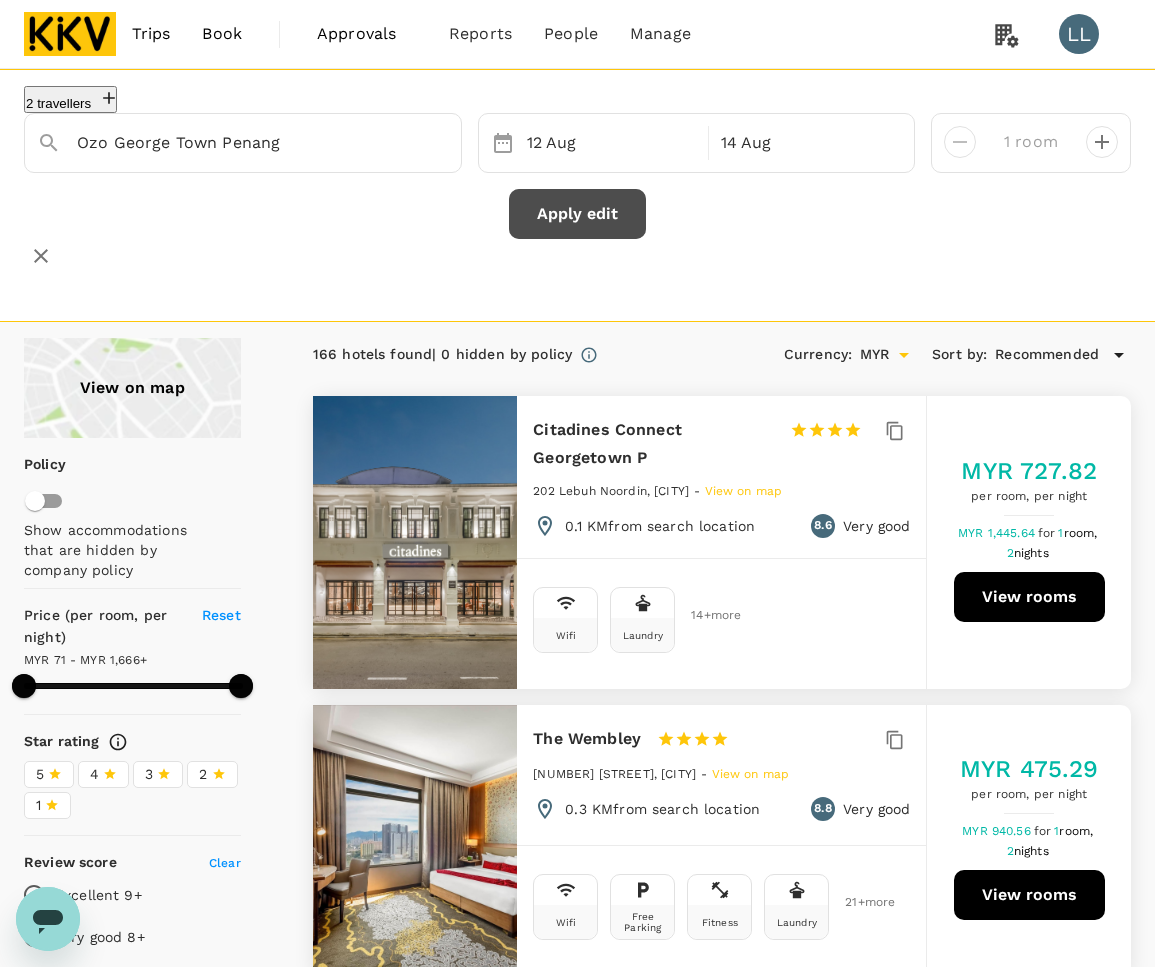 click on "Apply edit" at bounding box center [577, 214] 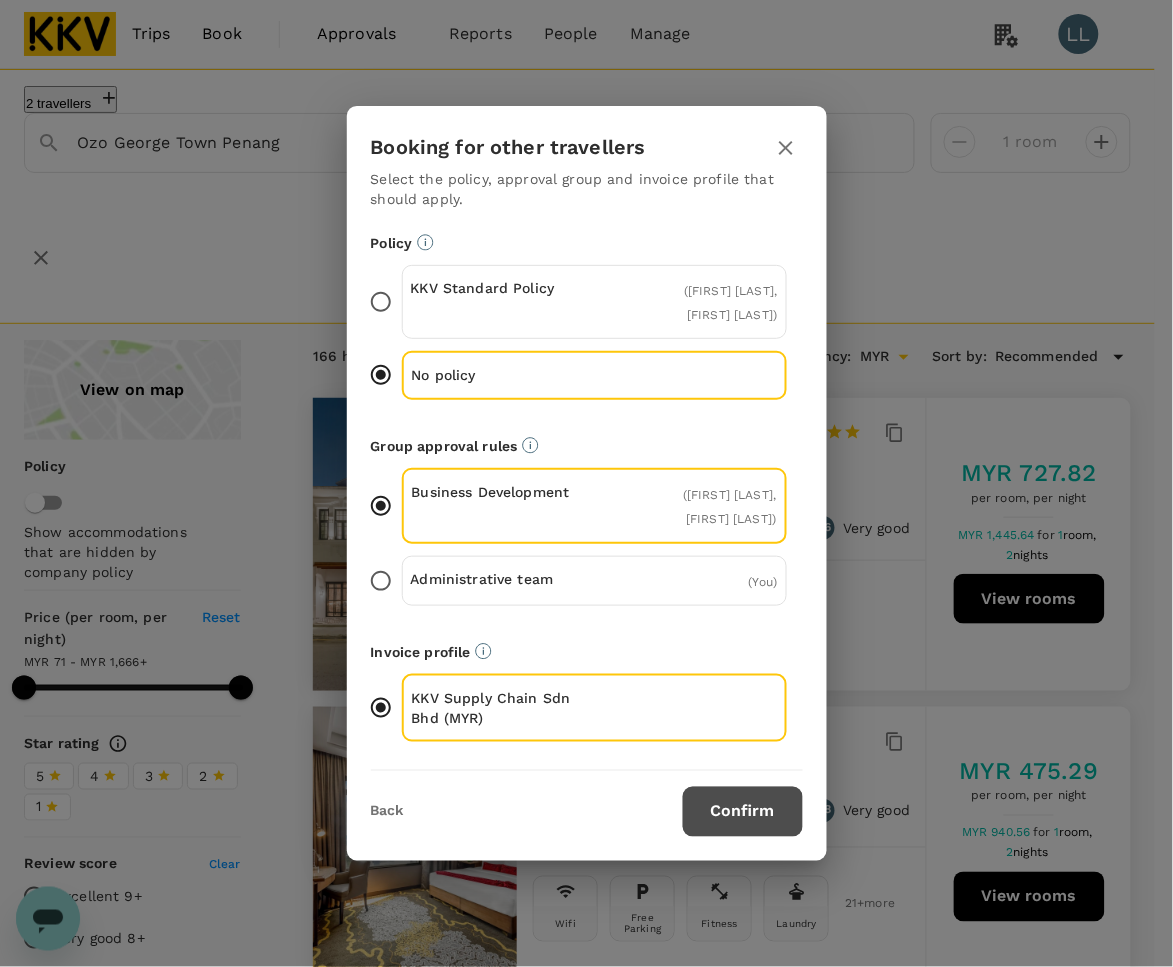 click on "Confirm" at bounding box center [743, 812] 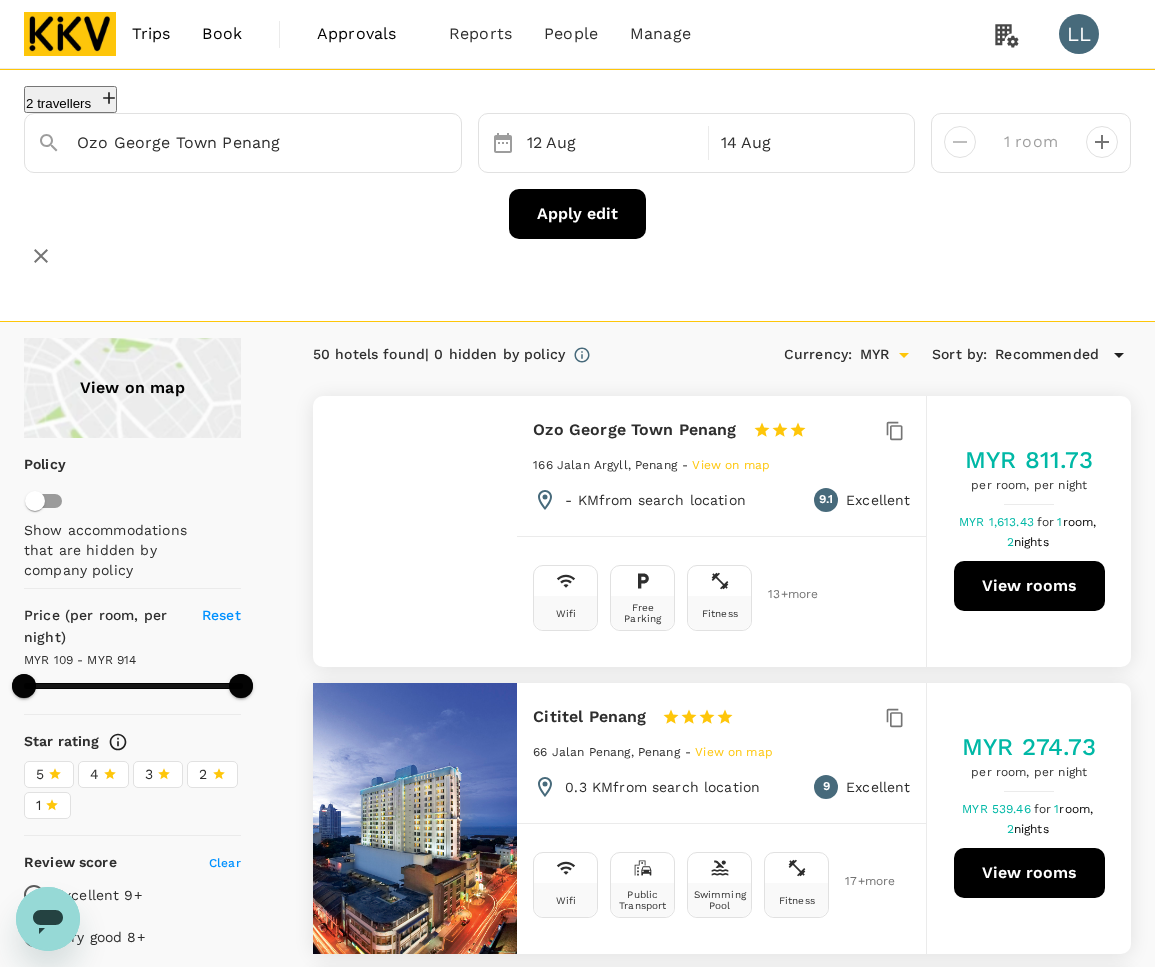 drag, startPoint x: 720, startPoint y: 435, endPoint x: 616, endPoint y: 476, distance: 111.78998 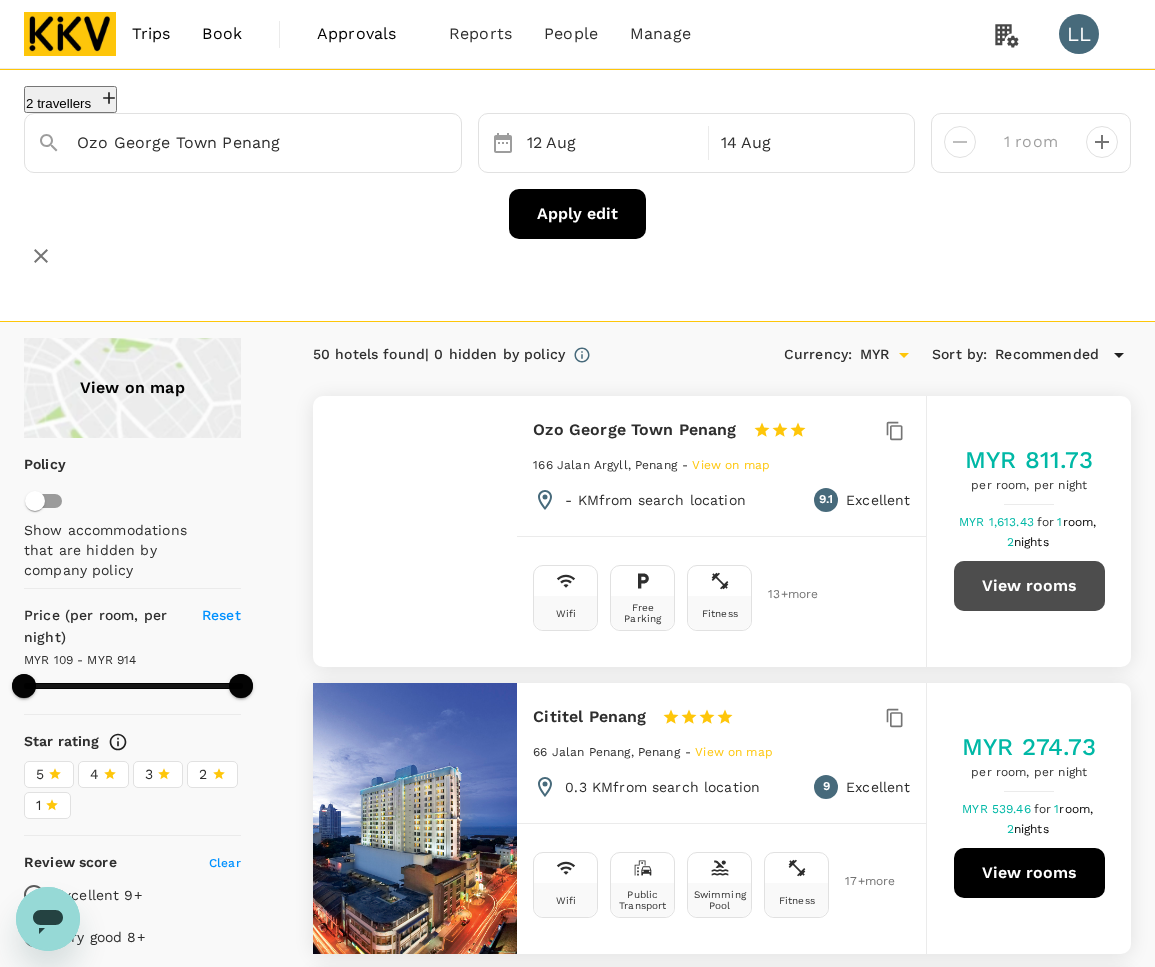 click on "View rooms" at bounding box center (1029, 586) 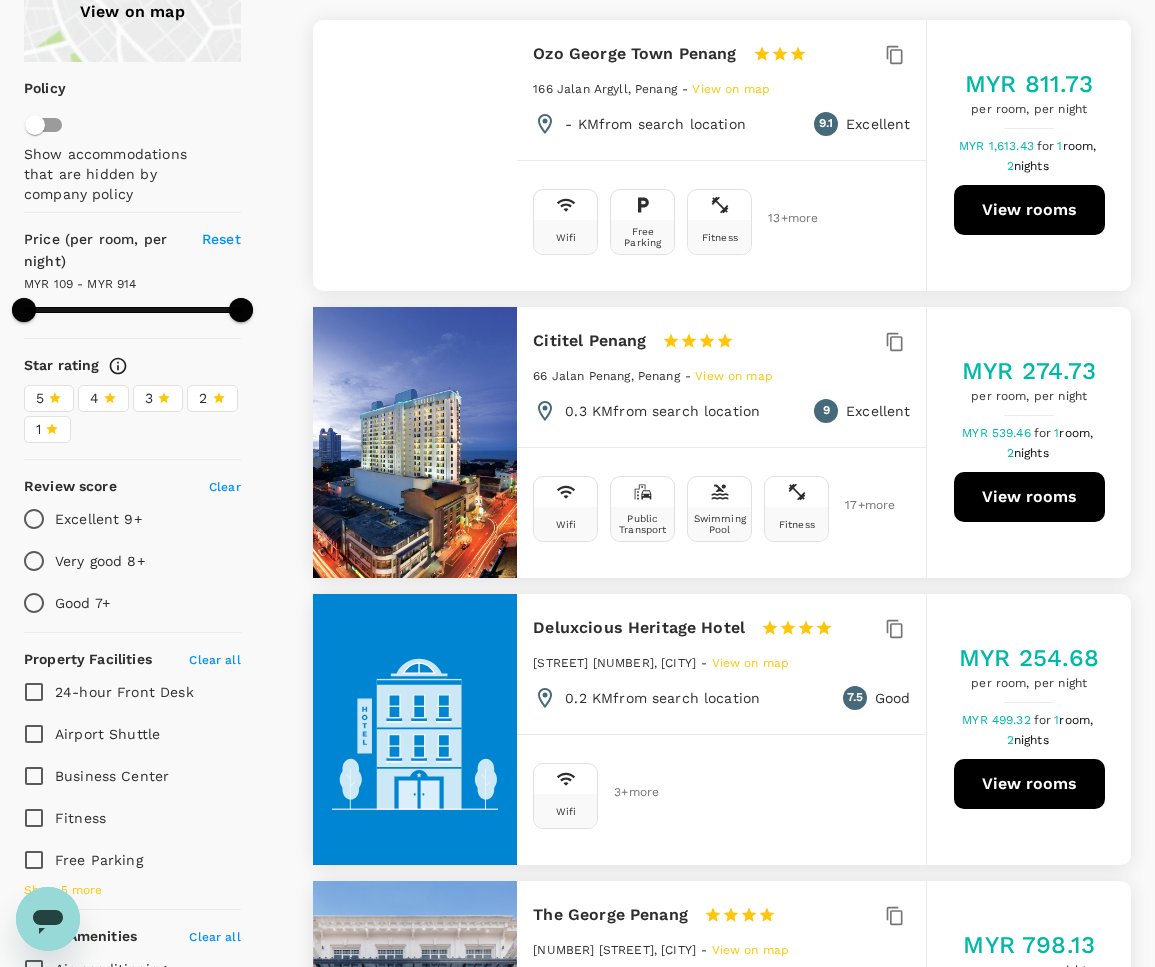 scroll, scrollTop: 375, scrollLeft: 0, axis: vertical 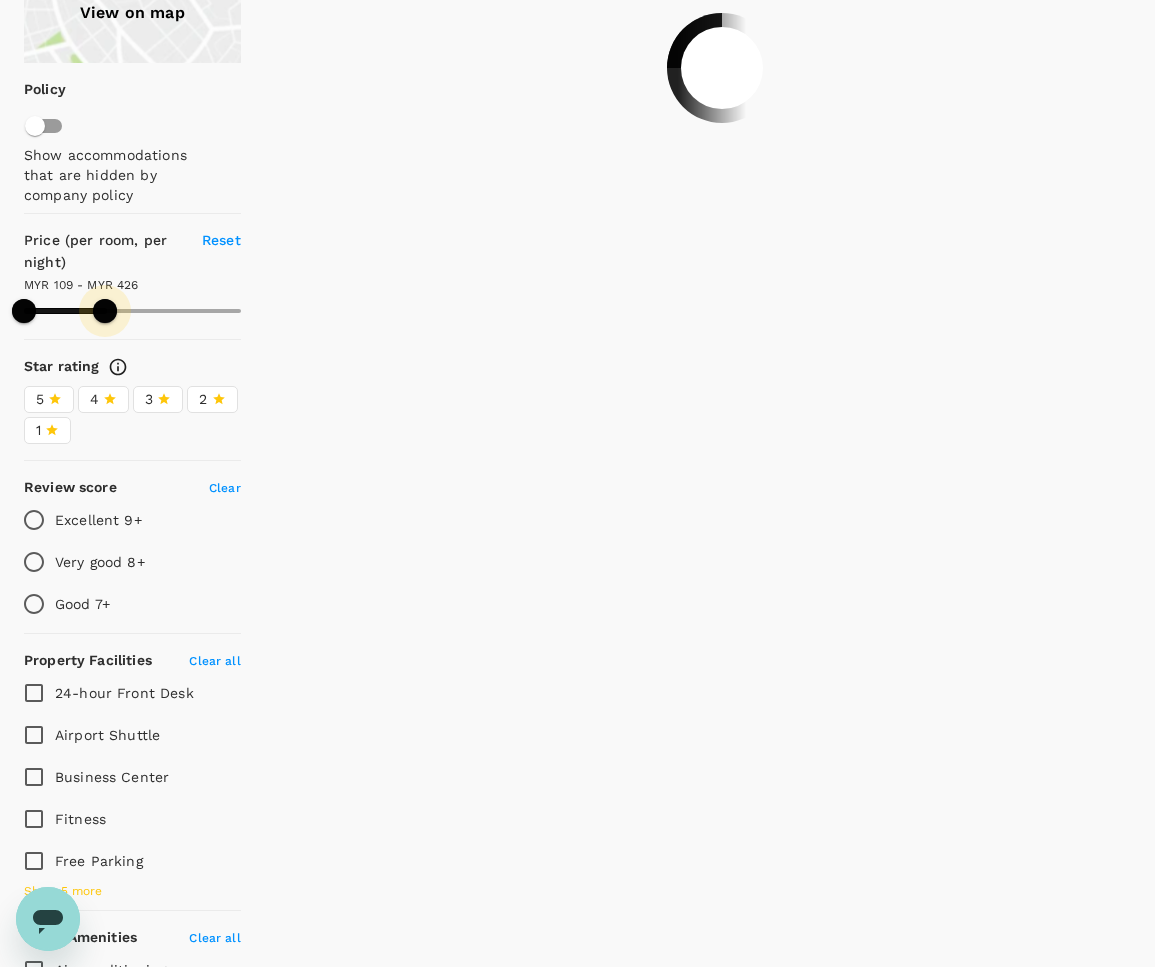 drag, startPoint x: 238, startPoint y: 307, endPoint x: 105, endPoint y: 301, distance: 133.13527 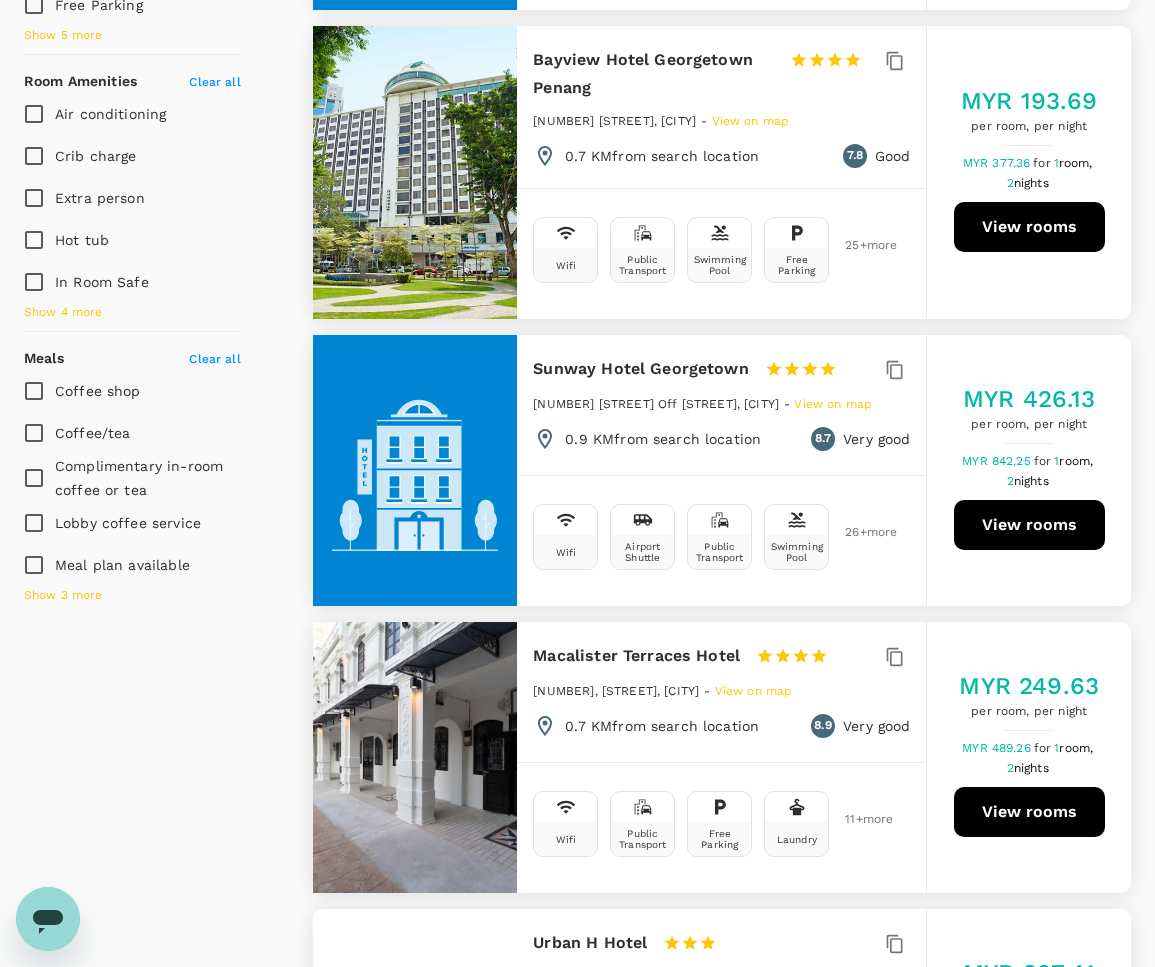 scroll, scrollTop: 1250, scrollLeft: 0, axis: vertical 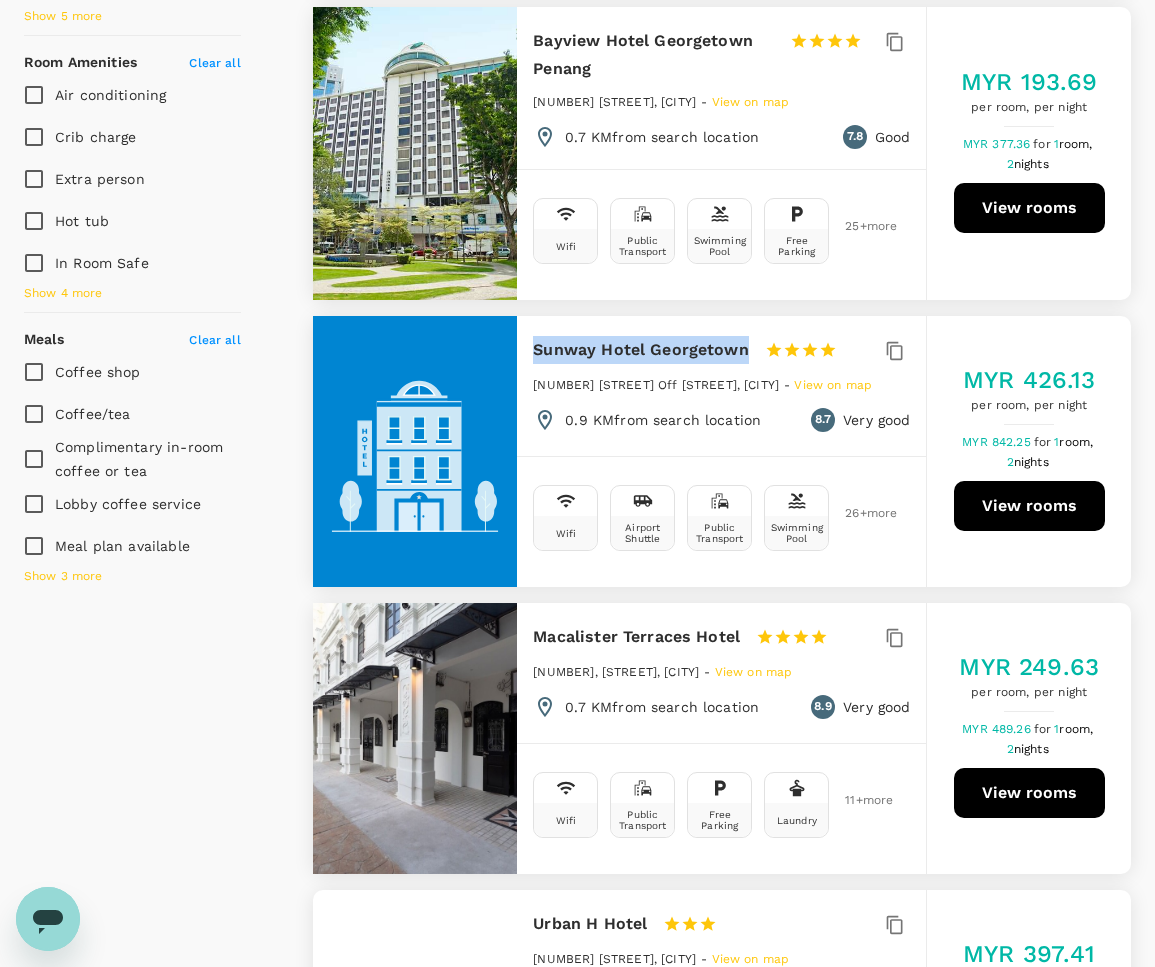 drag, startPoint x: 528, startPoint y: 342, endPoint x: 741, endPoint y: 358, distance: 213.6001 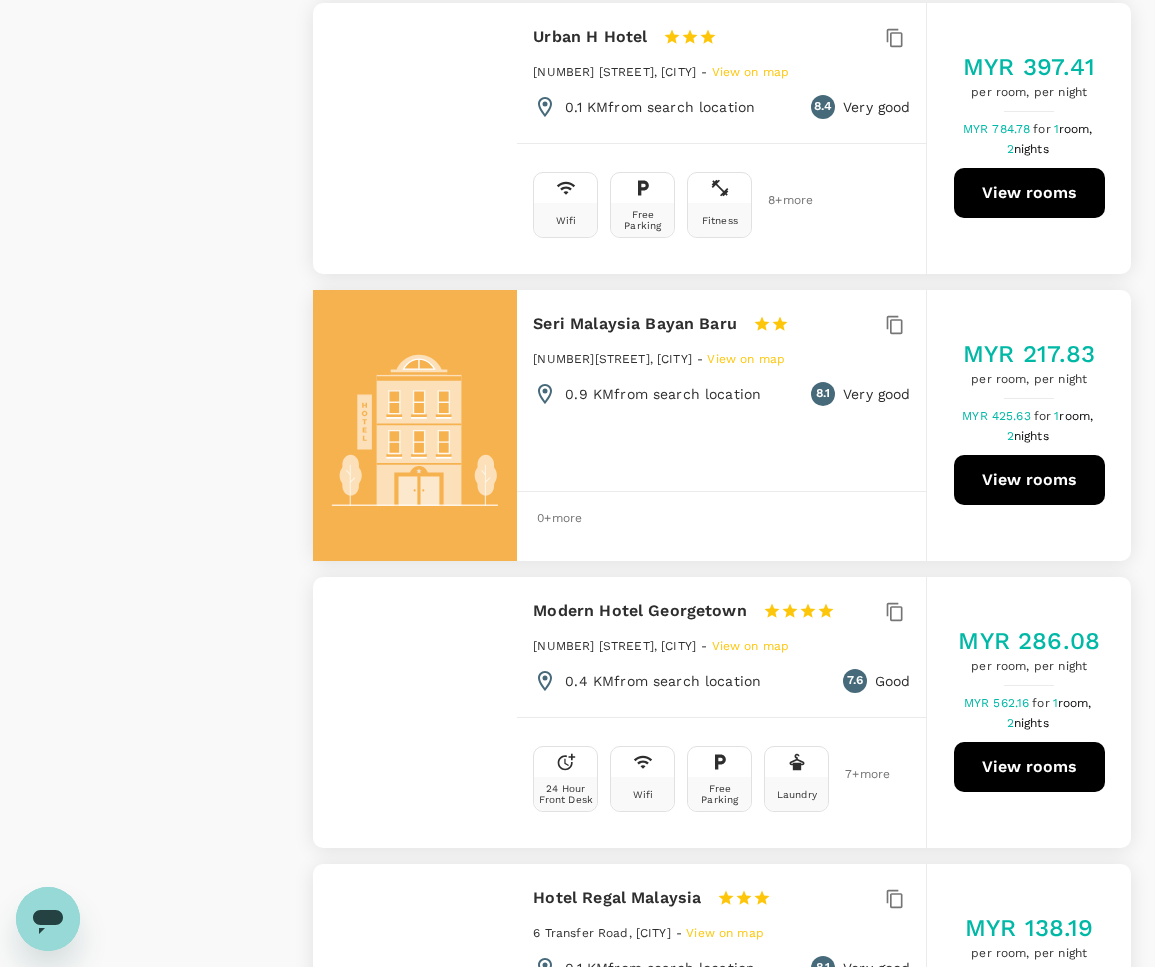 scroll, scrollTop: 2000, scrollLeft: 0, axis: vertical 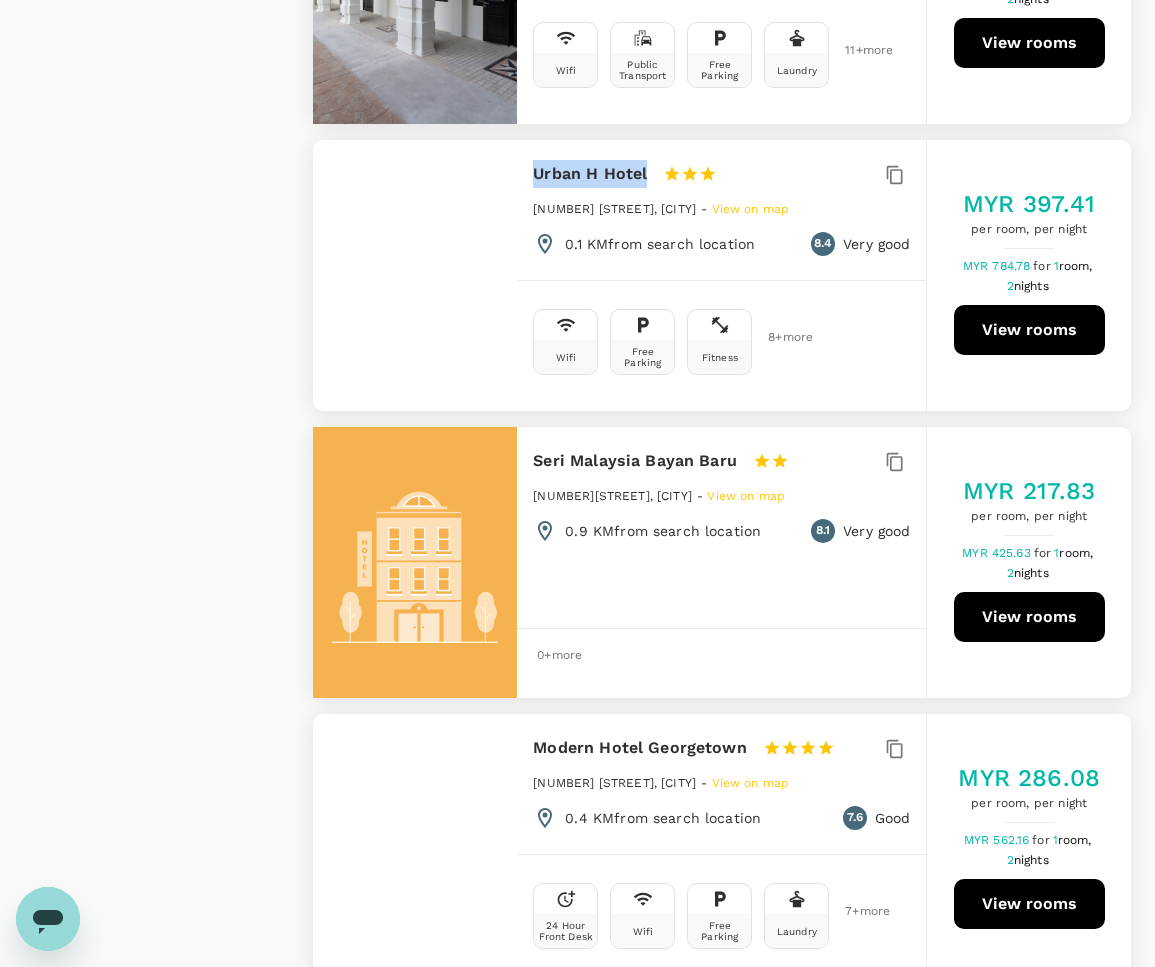 drag, startPoint x: 522, startPoint y: 160, endPoint x: 651, endPoint y: 172, distance: 129.55693 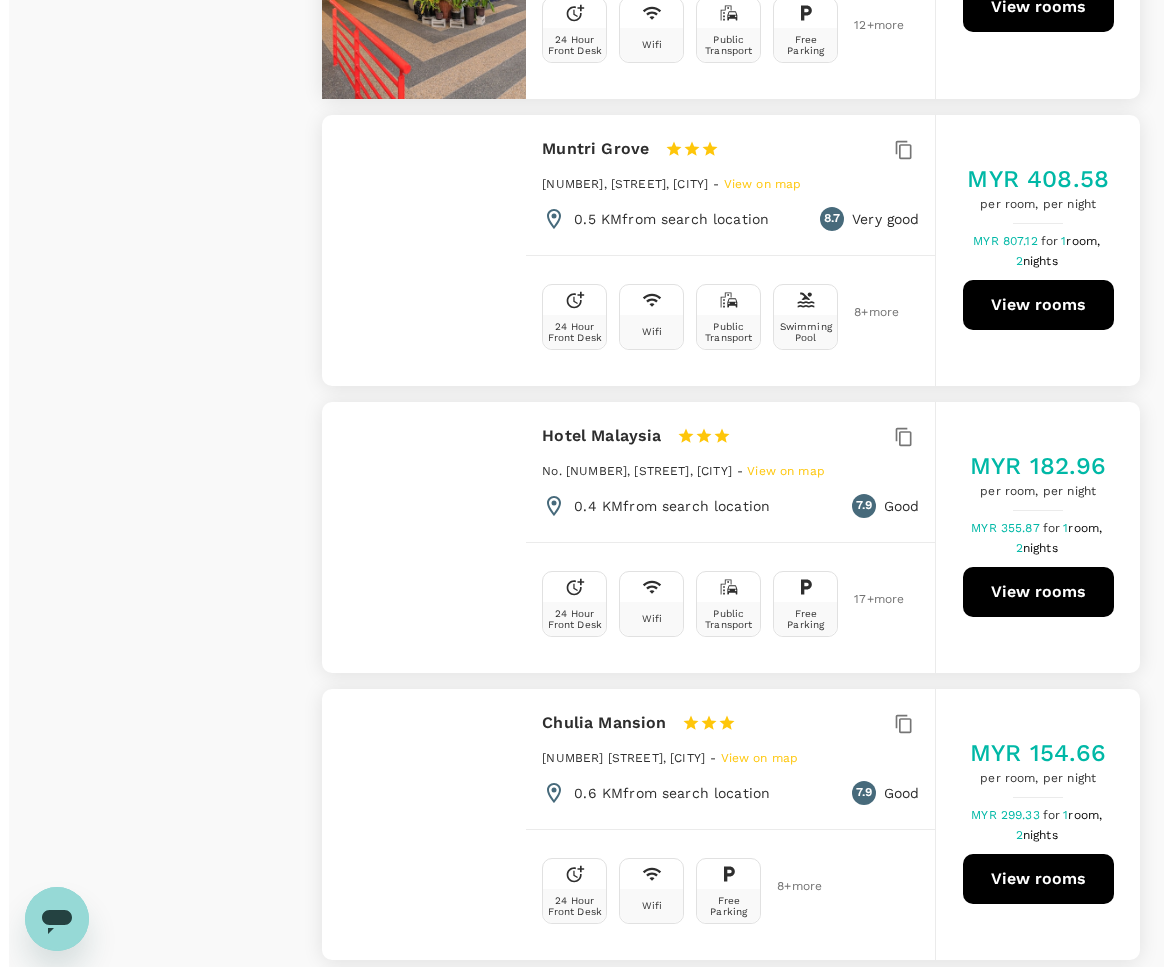 scroll, scrollTop: 4375, scrollLeft: 0, axis: vertical 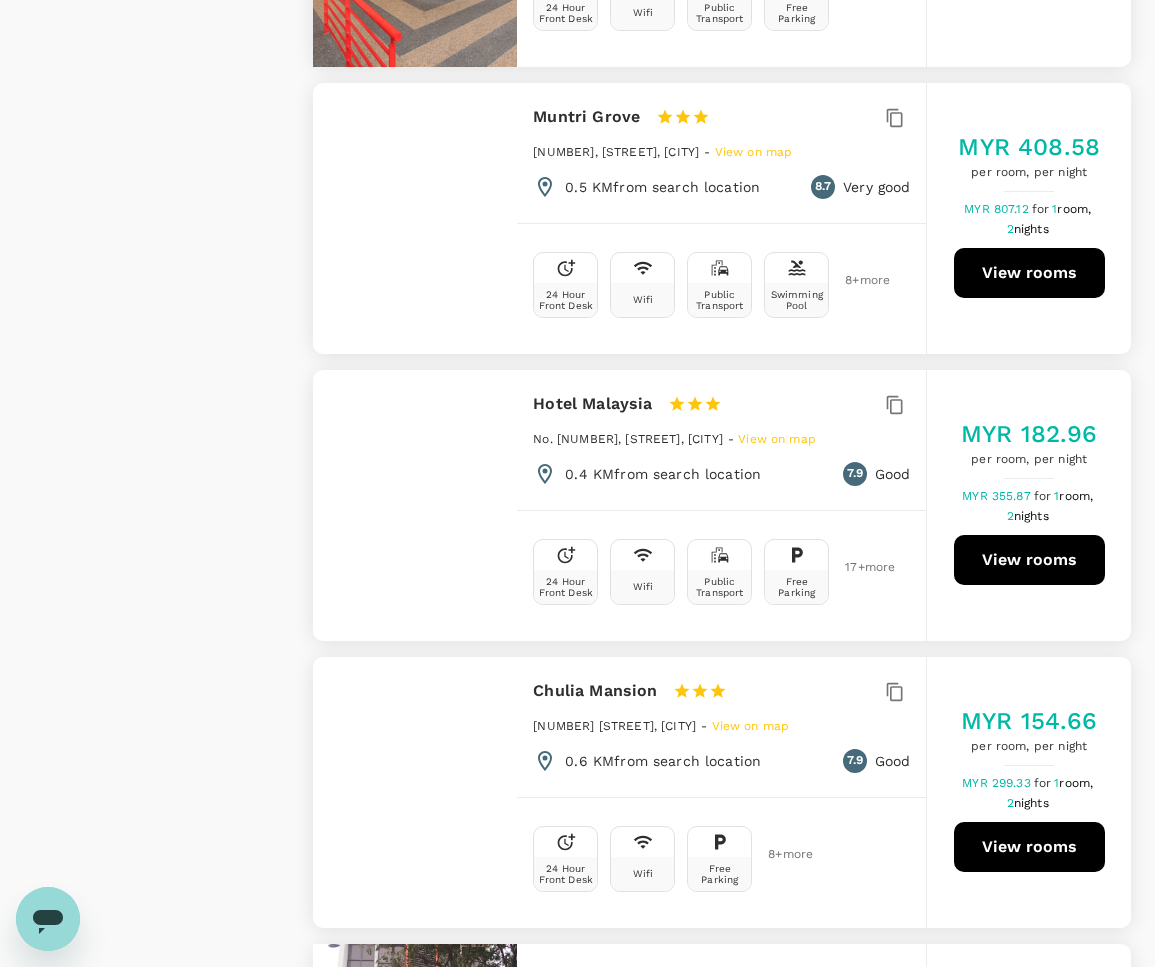 type on "426.09" 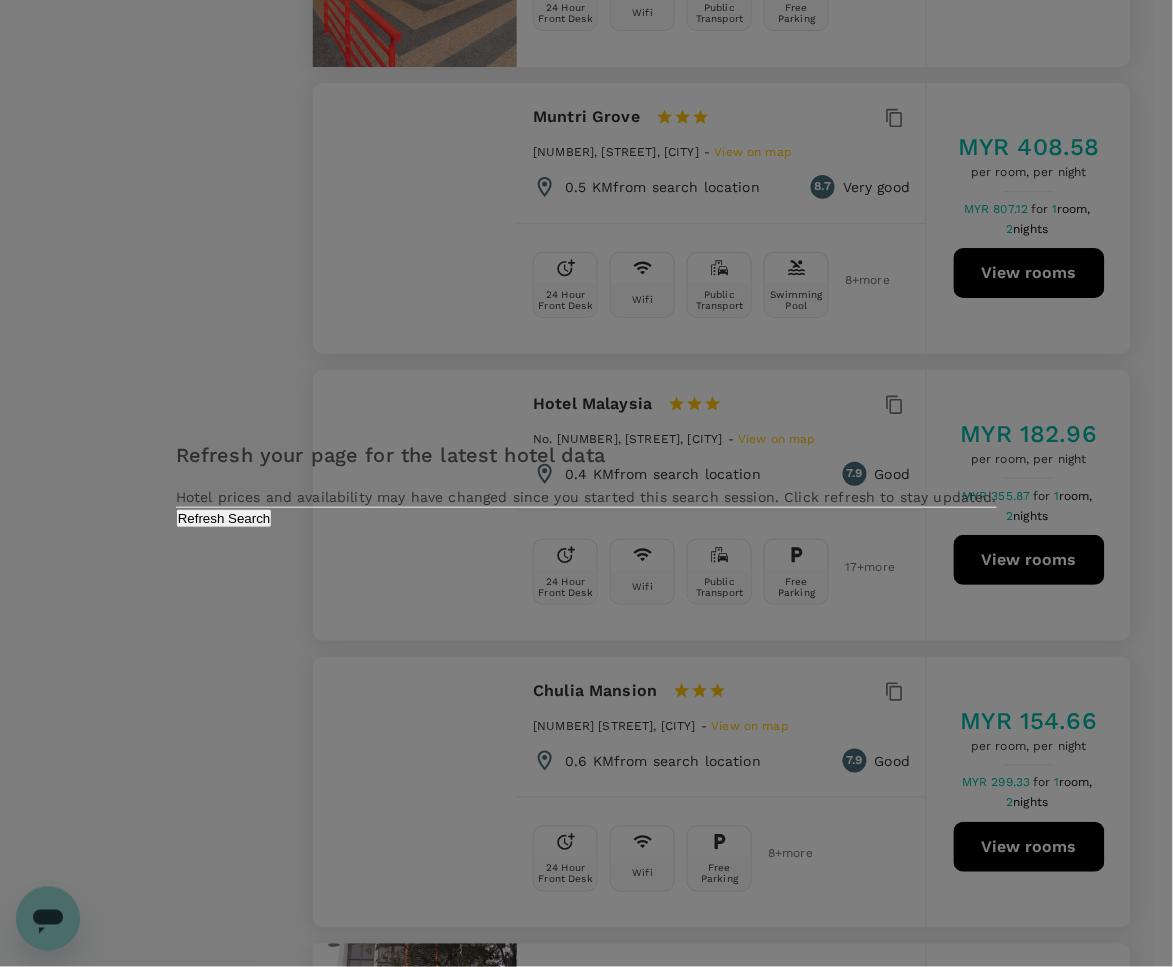 click on "Refresh Search" at bounding box center [224, 518] 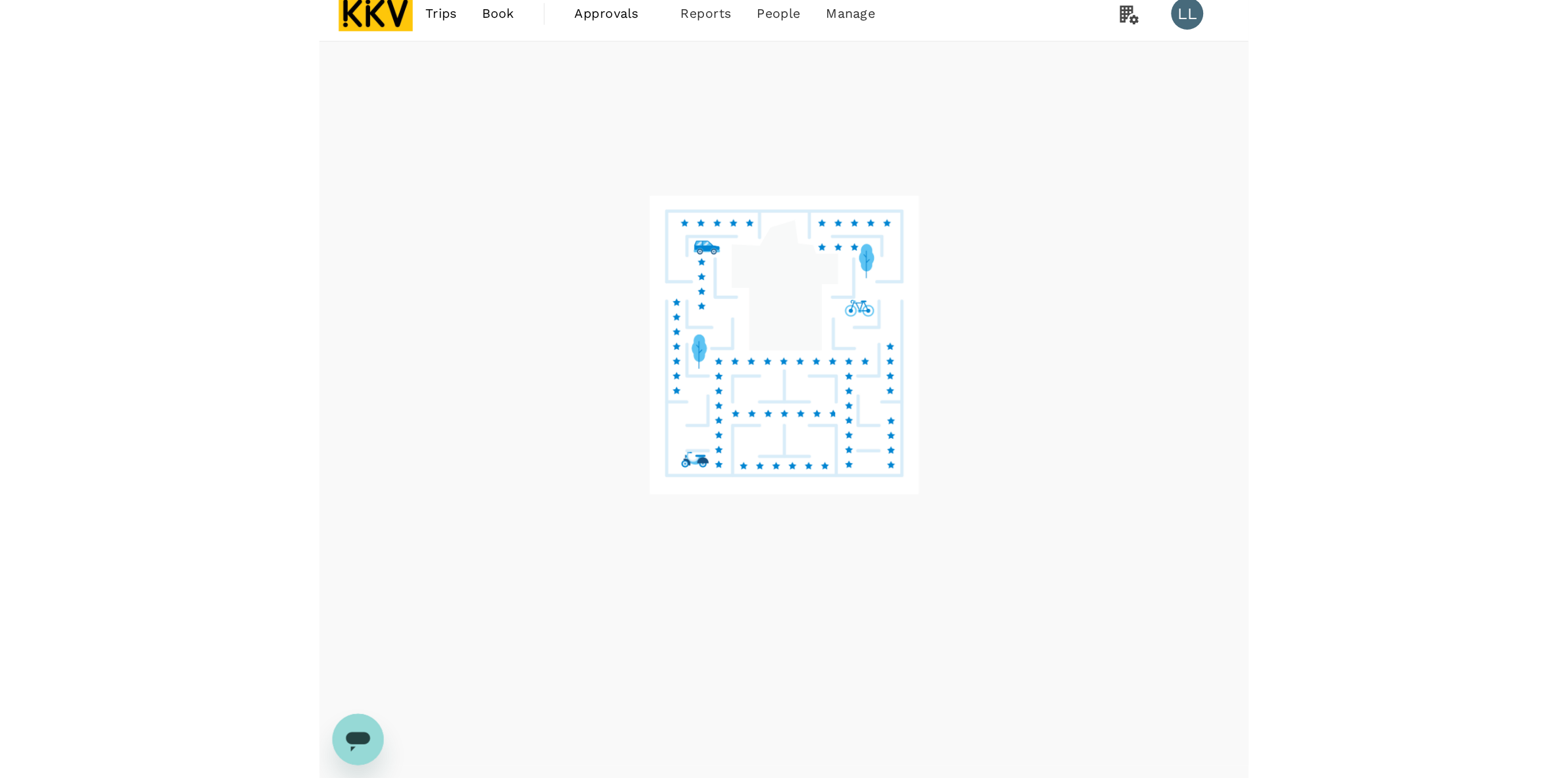 scroll, scrollTop: 0, scrollLeft: 0, axis: both 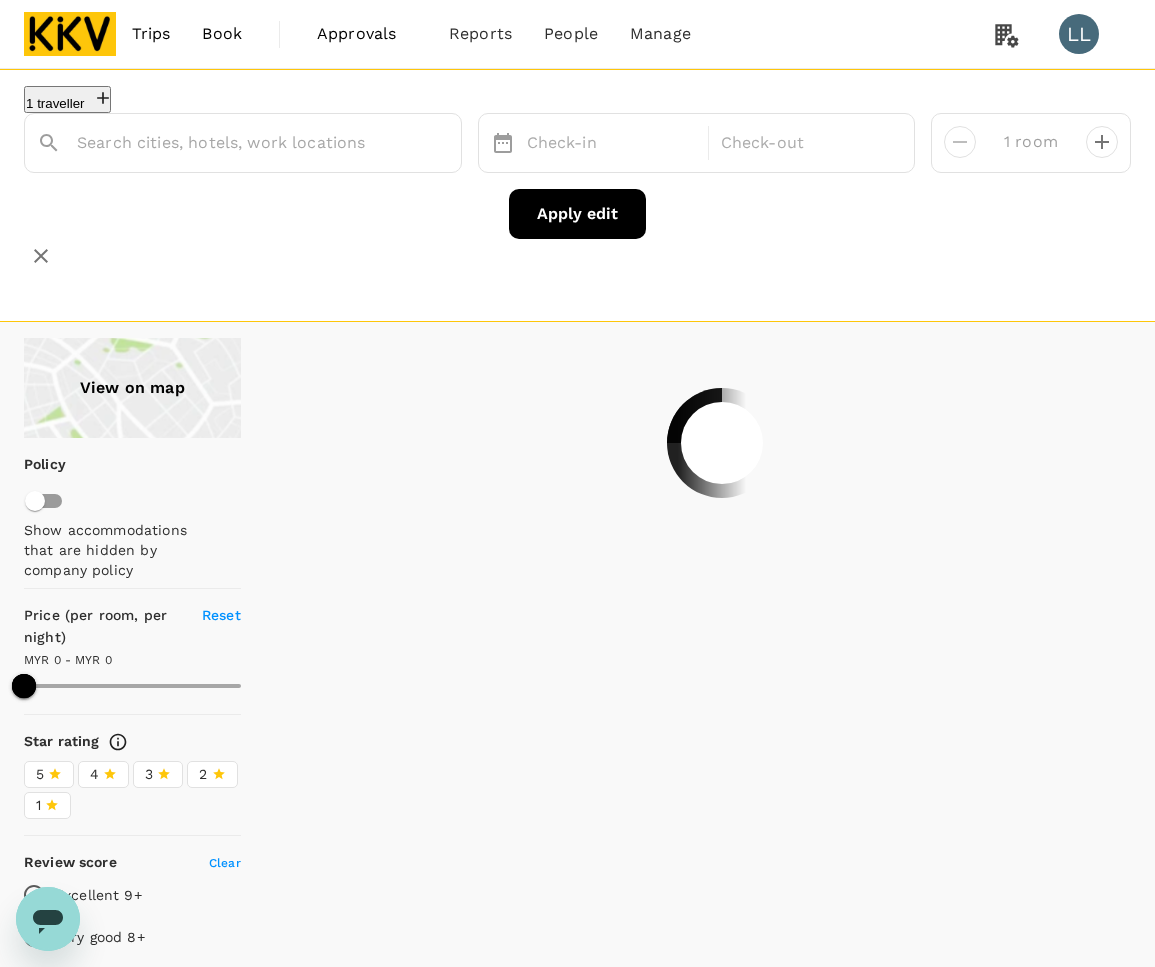type on "Ozo George Town Penang" 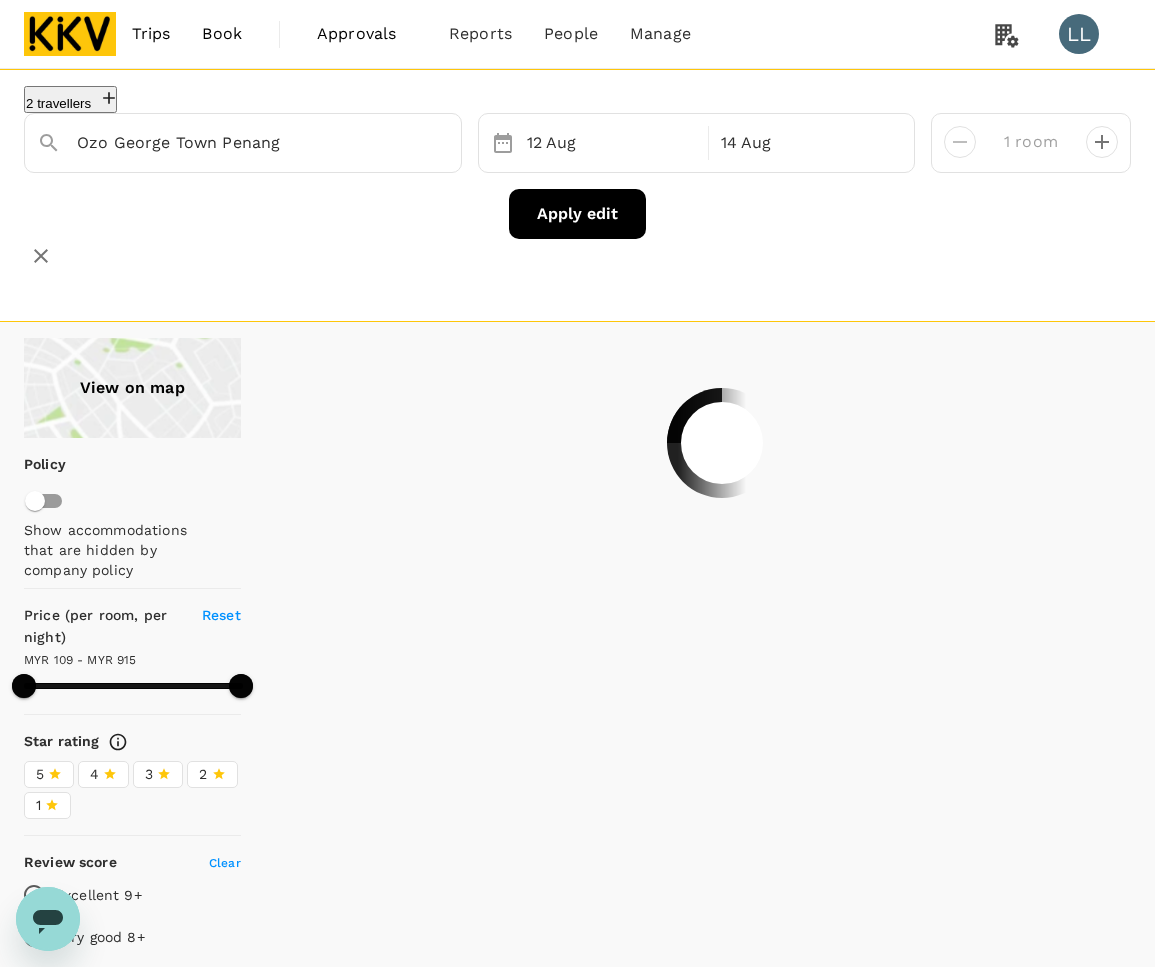 type on "958.12" 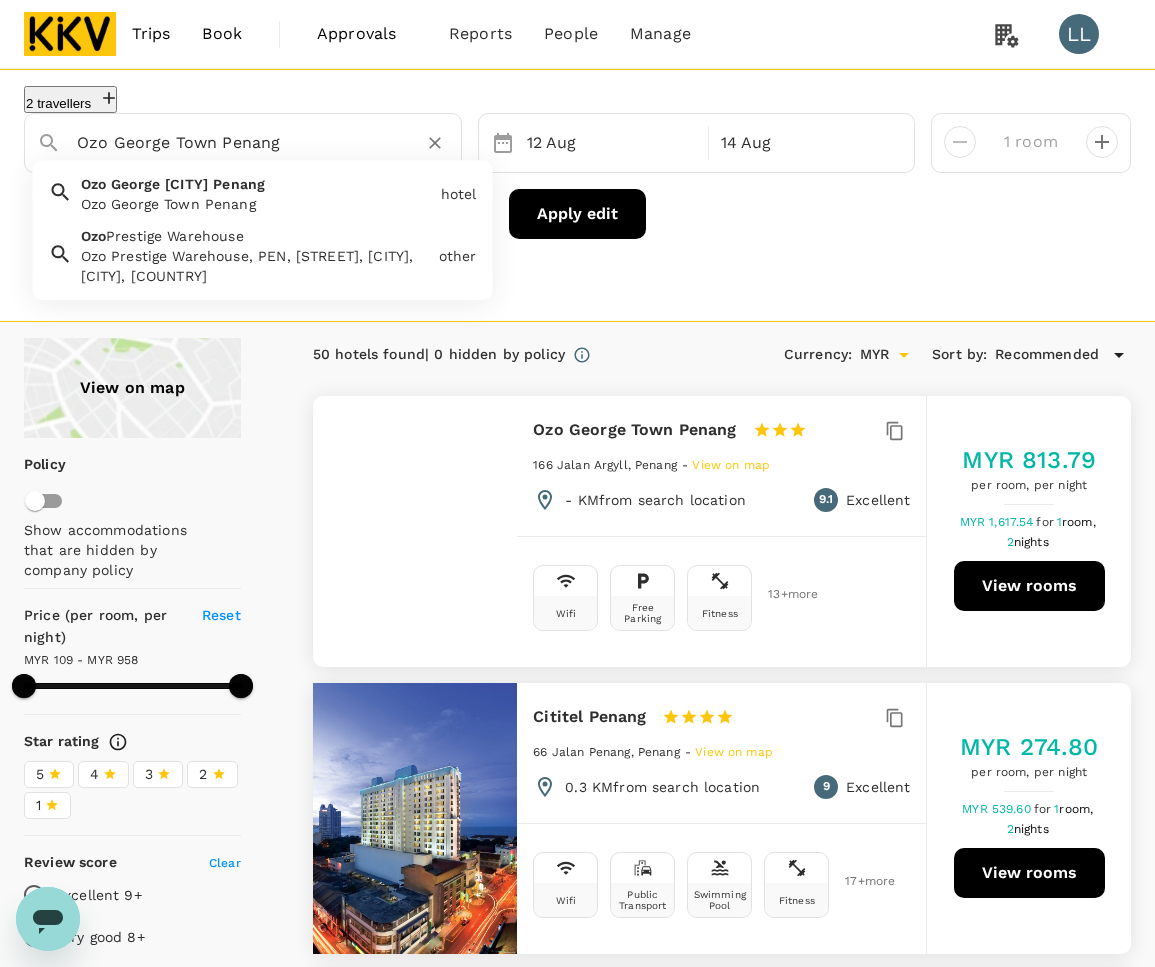 drag, startPoint x: 332, startPoint y: 146, endPoint x: -44, endPoint y: 152, distance: 376.04788 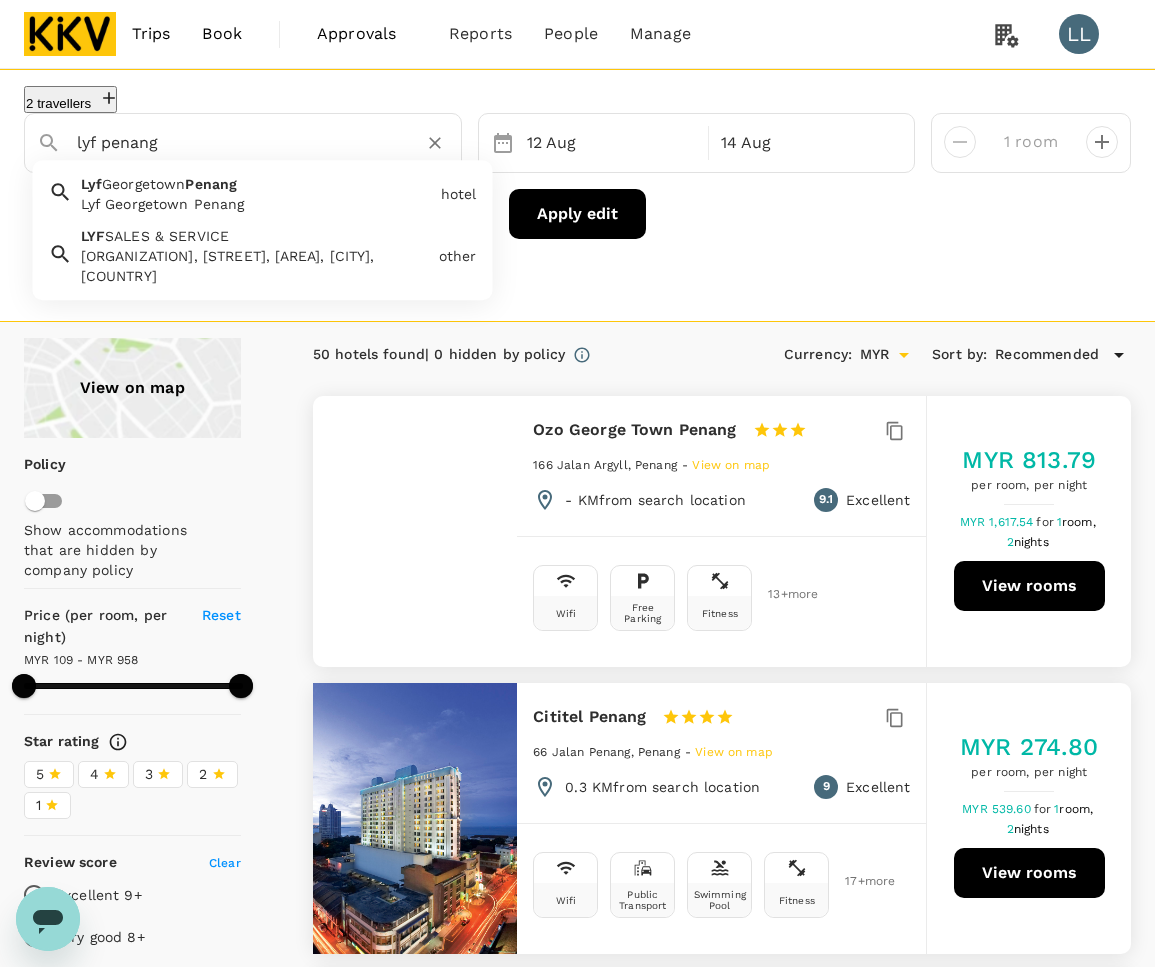 click on "Georgetown" at bounding box center (144, 184) 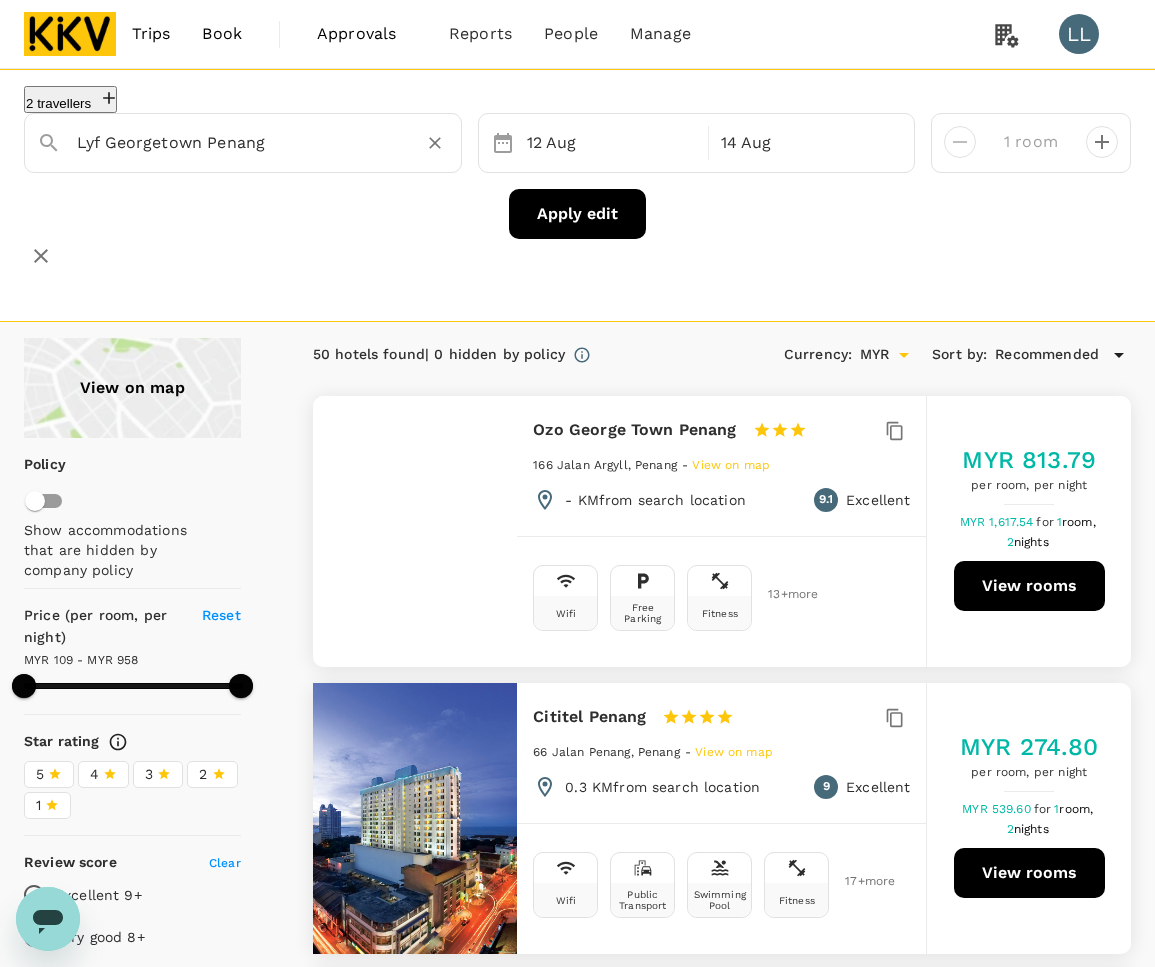 type on "Lyf Georgetown Penang" 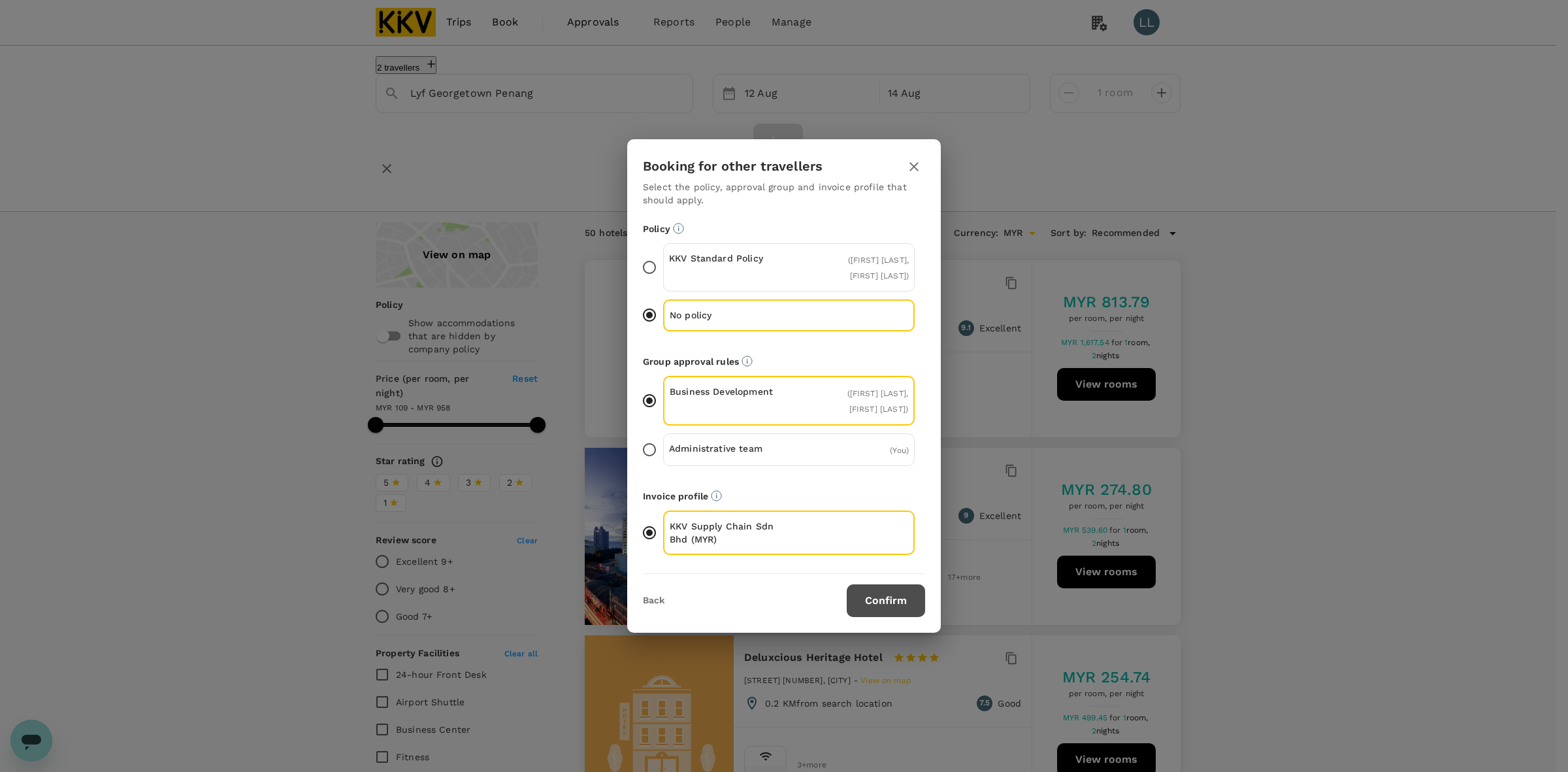 click on "Confirm" at bounding box center [886, 601] 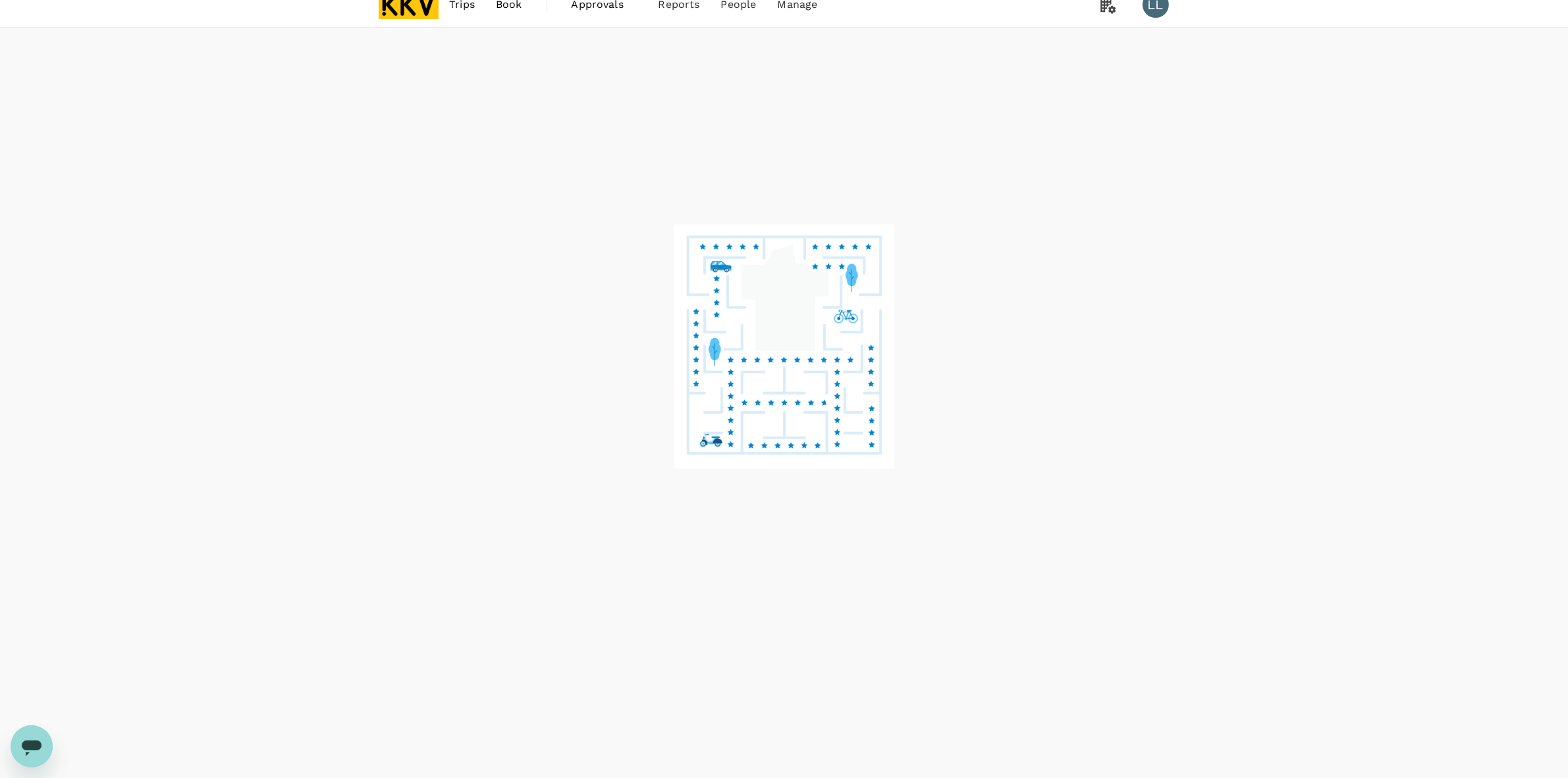 scroll, scrollTop: 0, scrollLeft: 0, axis: both 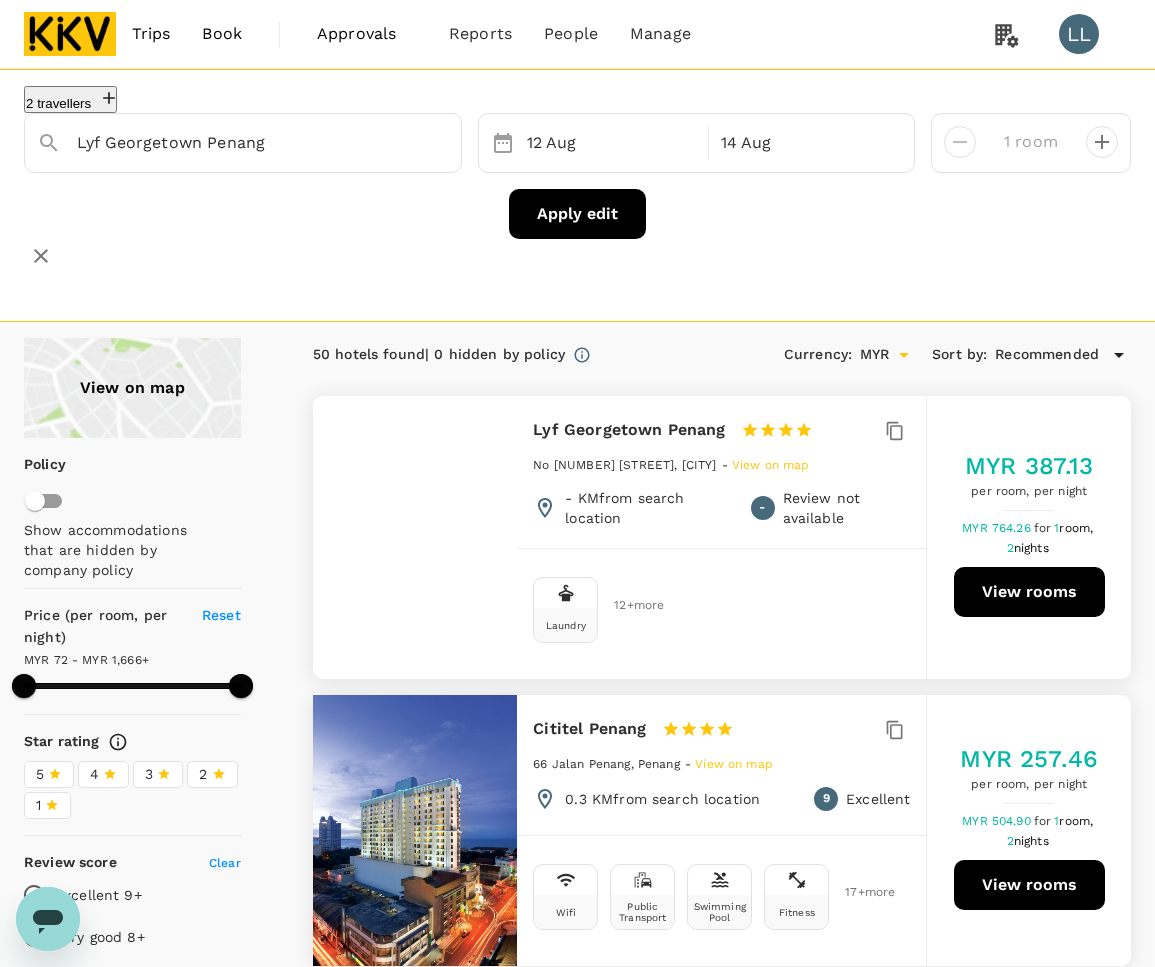 click on "View rooms" at bounding box center [1029, 592] 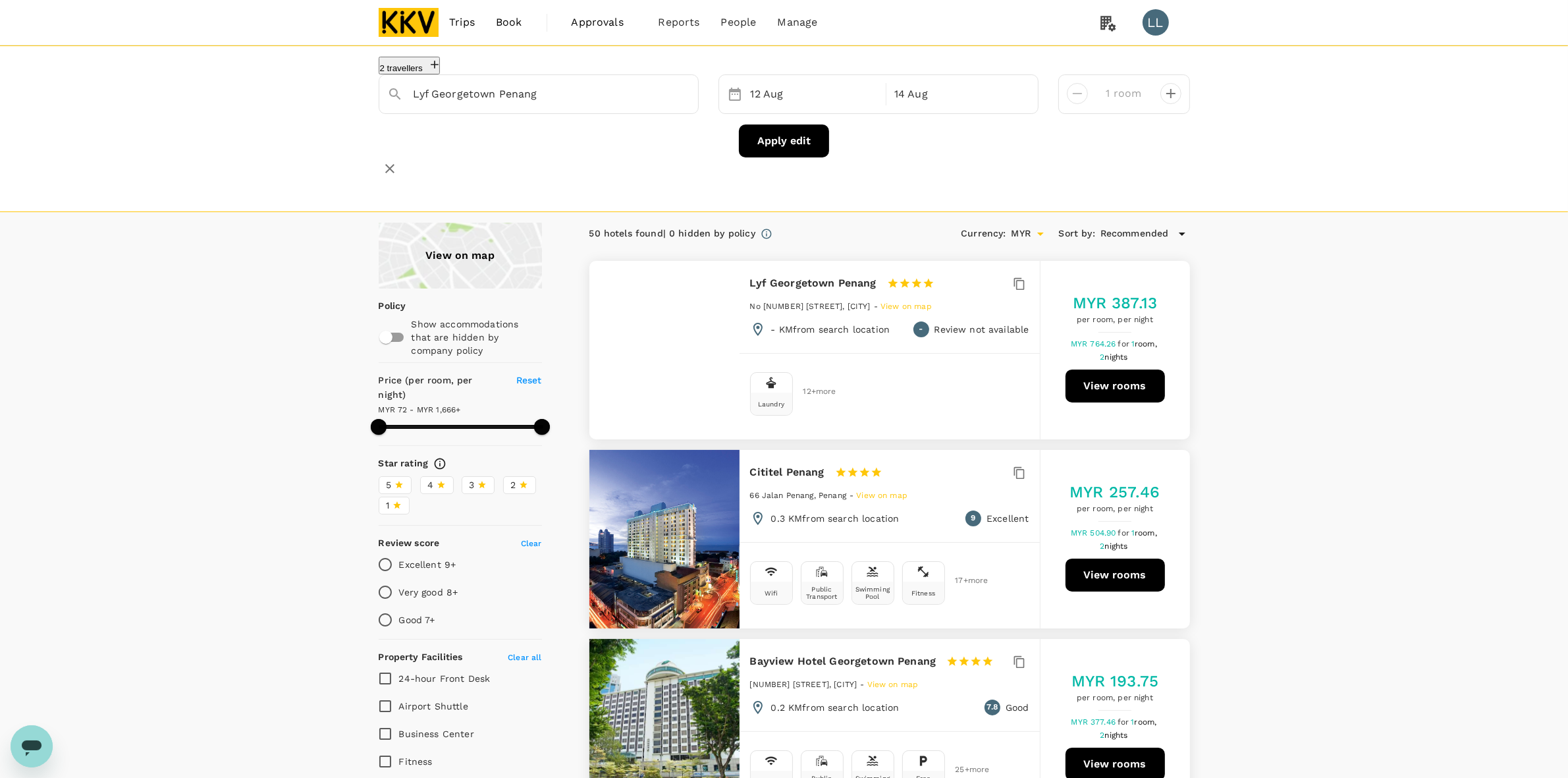 click on "View on map Policy Show accommodations that are hidden by company policy Price (per room, per night) Reset MYR 72 - MYR 1,666+ Star rating 5 4 3 2 1 Review score Clear Excellent 9+ Very good 8+ Good 7+ Property Facilities Clear all 24-hour Front Desk Airport Shuttle Business Center Fitness Free Parking Show 5 more Room Amenities Clear all Air conditioning Crib charge Extra person Hot tub In Room Safe Show 4 more Meals Clear all Coffee shop Coffee/tea Complimentary in-room coffee or tea Lobby coffee service Meal plan available Show 3 more 50   hotels found  |   0   hidden by policy Currency :  MYR Sort by :  Recommended Lyf Georgetown Penang 1 Star 2 Stars 3 Stars 4 Stars 5 Stars No 2a Jalan Penang, George Town   -   View on map - KM  from search location - Review not available Laundry 12 +  more MYR 387.13 per room, per night MYR 764.26 for 1  room, 2  nights View rooms Cititel Penang 1 Star 2 Stars 3 Stars 4 Stars 5 Stars 66 Jalan Penang, Penang   -   View on map 0.3 KM  from search location 9 Excellent Wifi" at bounding box center [784, 2228] 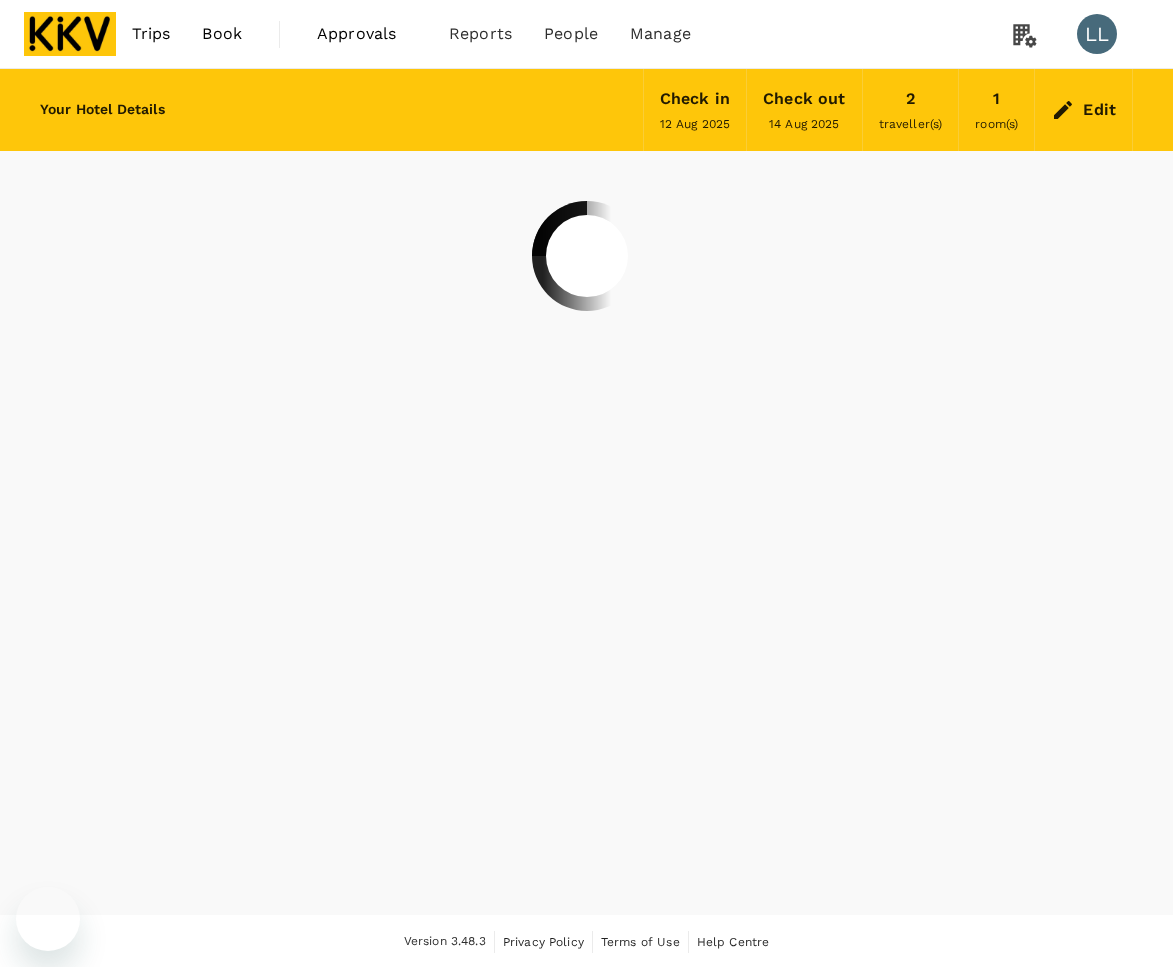 scroll, scrollTop: 0, scrollLeft: 0, axis: both 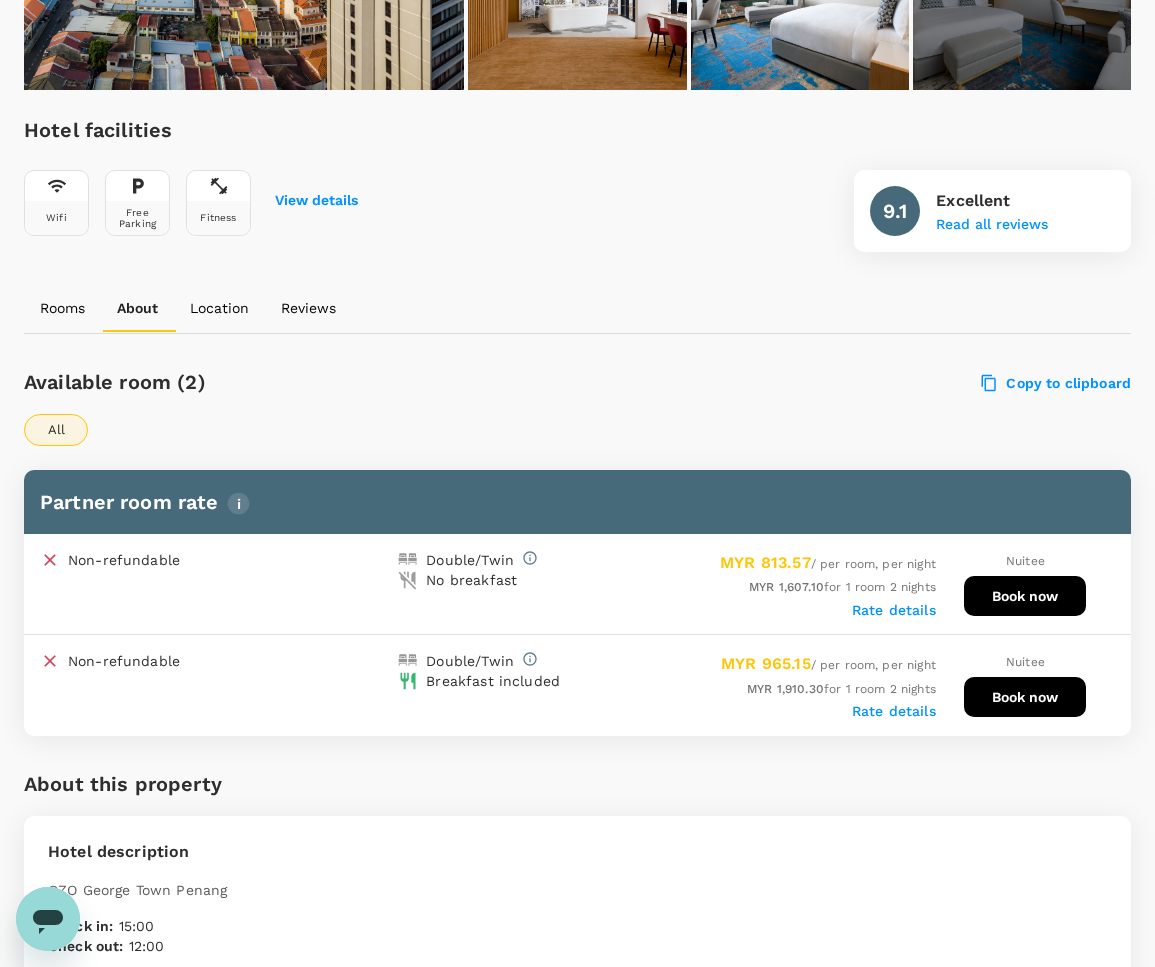 click on "Hotel facilities Wifi Free Parking Fitness View details 9.1 Excellent Read all reviews" at bounding box center (577, 183) 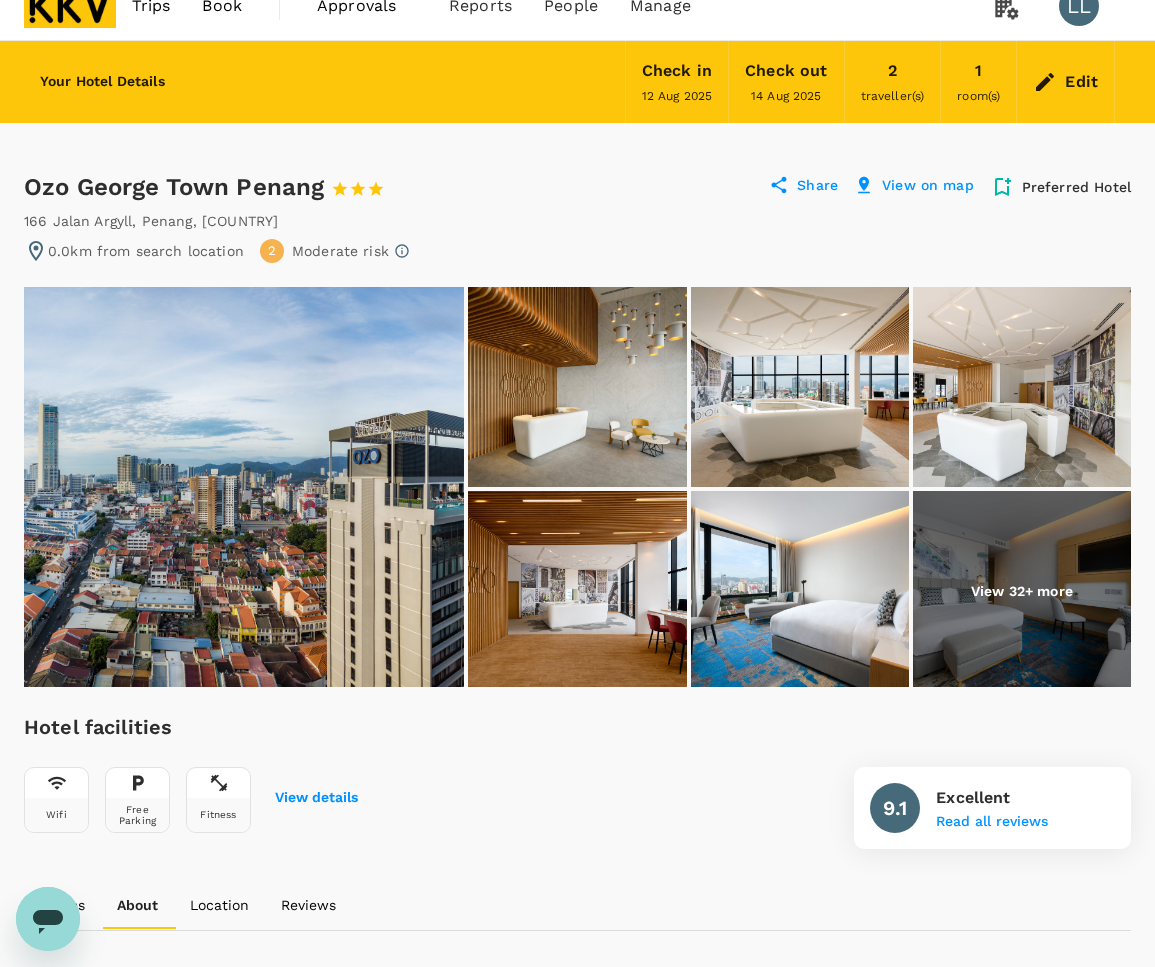 scroll, scrollTop: 0, scrollLeft: 0, axis: both 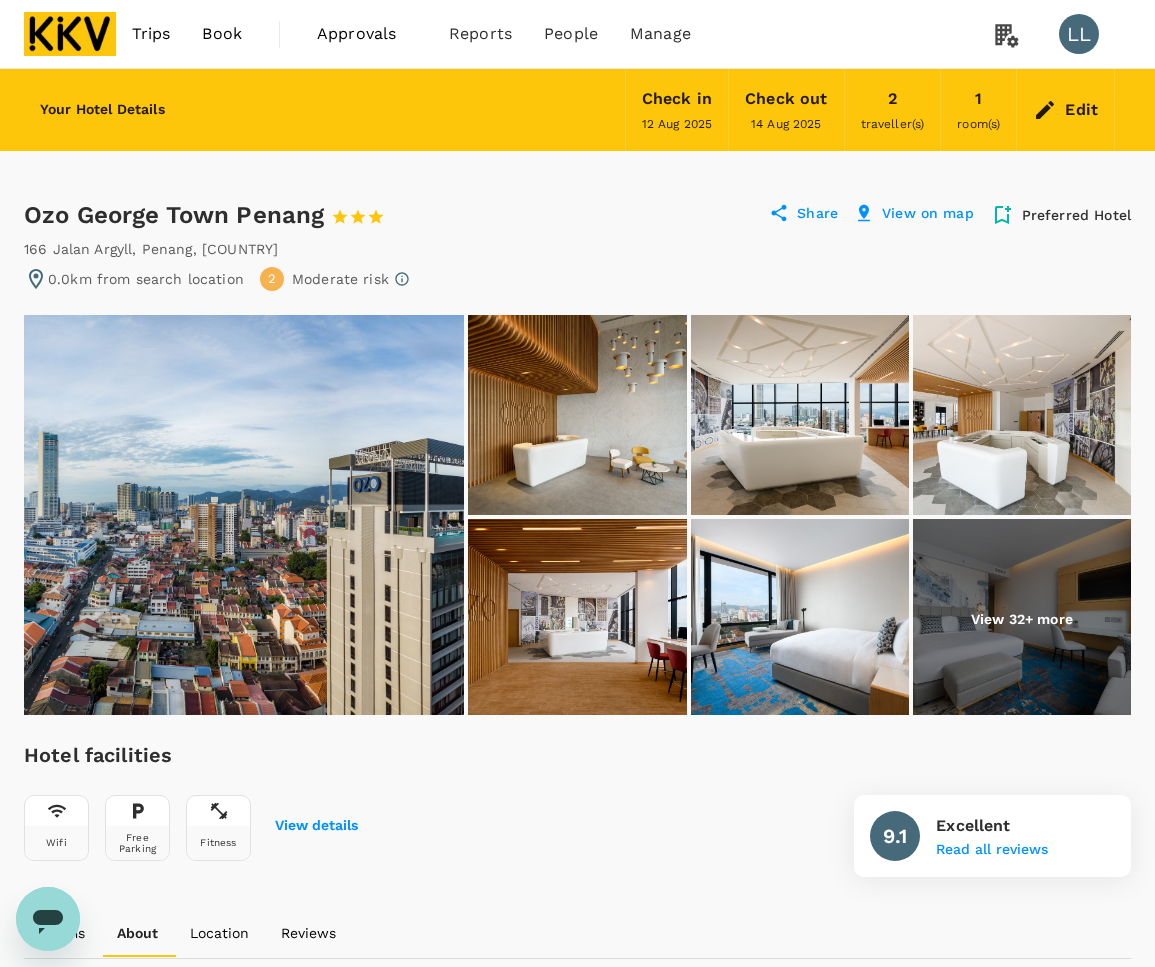 click on "Edit" at bounding box center [1081, 110] 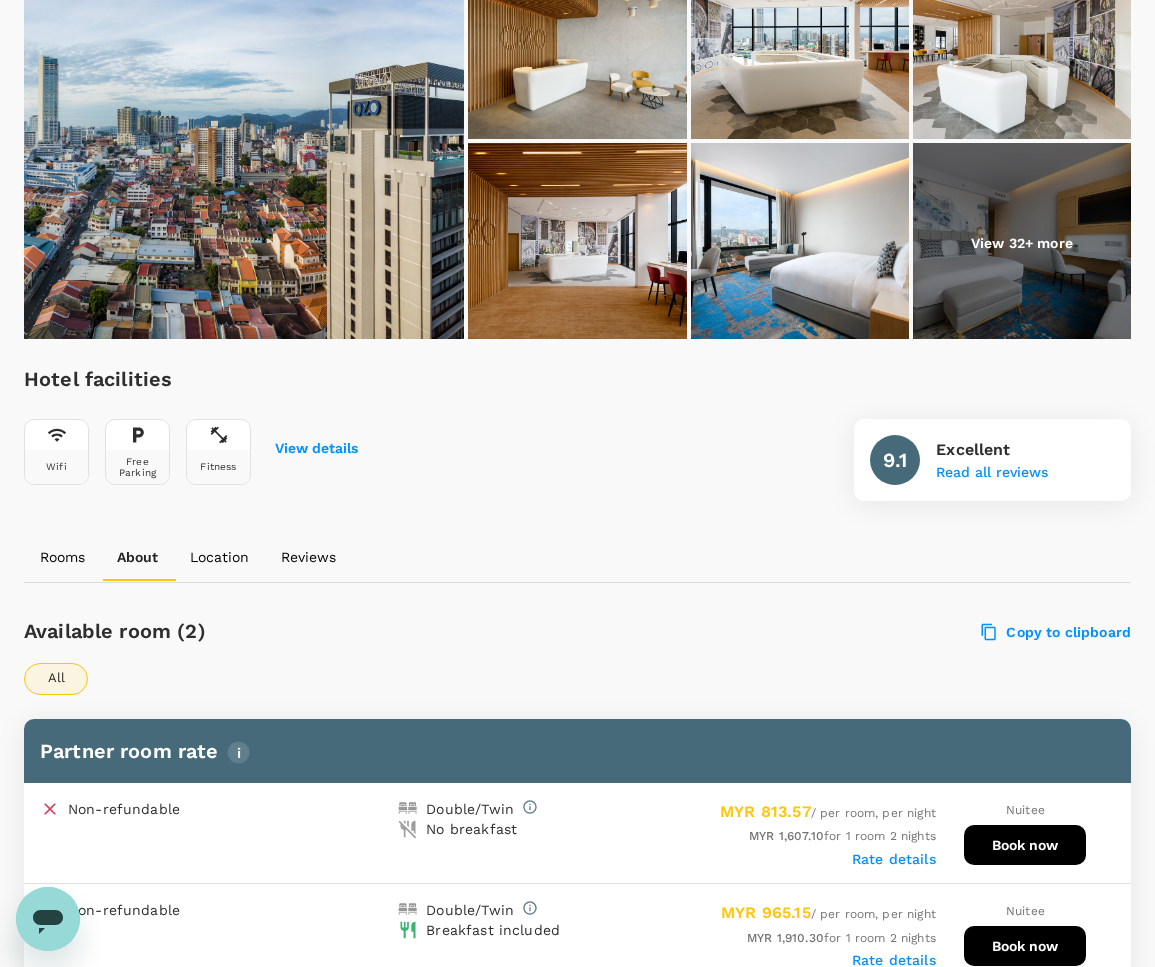 scroll, scrollTop: 1125, scrollLeft: 0, axis: vertical 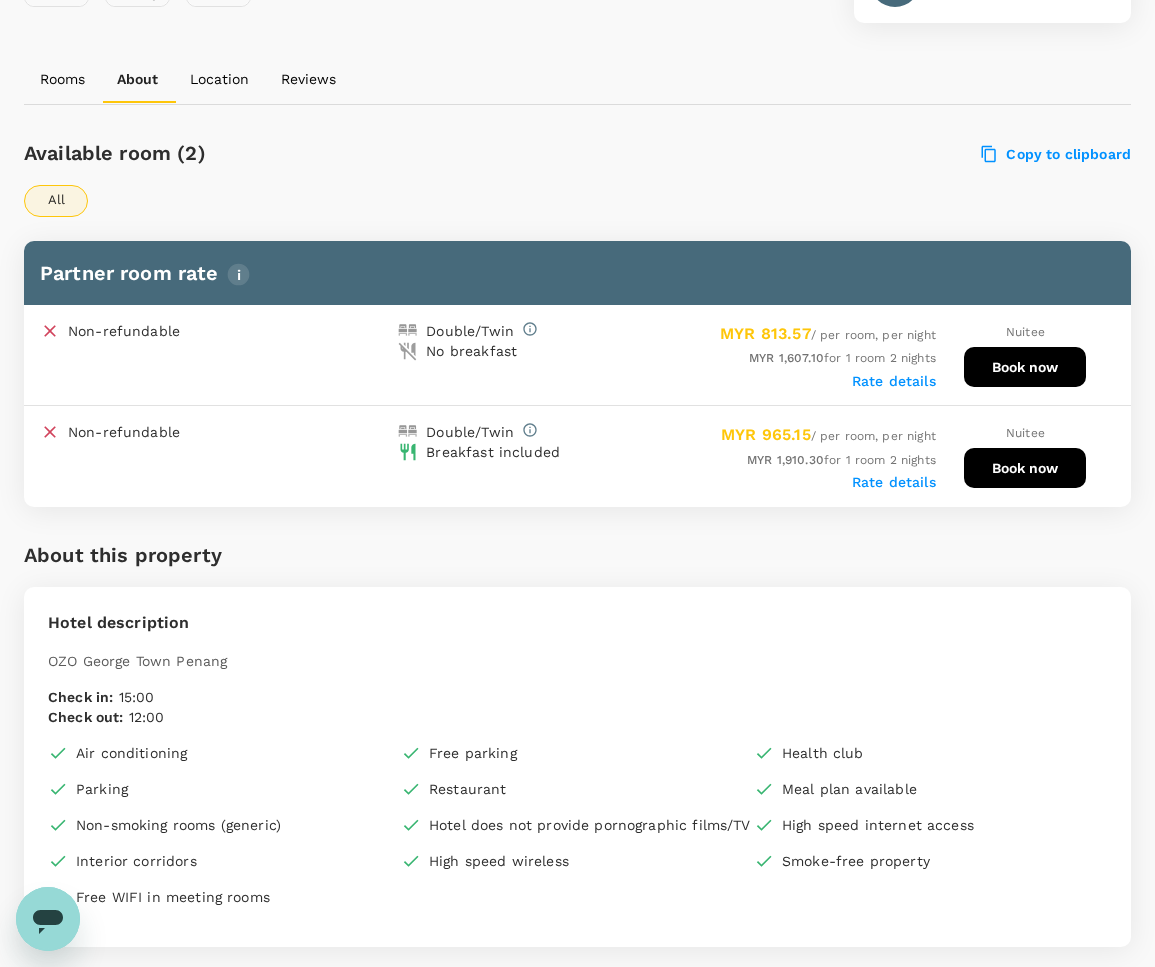 click on "Available room (2) Copy to clipboard All Partner room rate Non-refundable Double/Twin No breakfast MYR 813.57  / per room, per night MYR 1,607.10  for   1 room   2 nights Rate details Nuitee Book now Non-refundable Double/Twin Breakfast included MYR 965.15  / per room, per night MYR 1,910.30  for   1 room   2 nights Rate details Nuitee Book now" at bounding box center [577, 318] 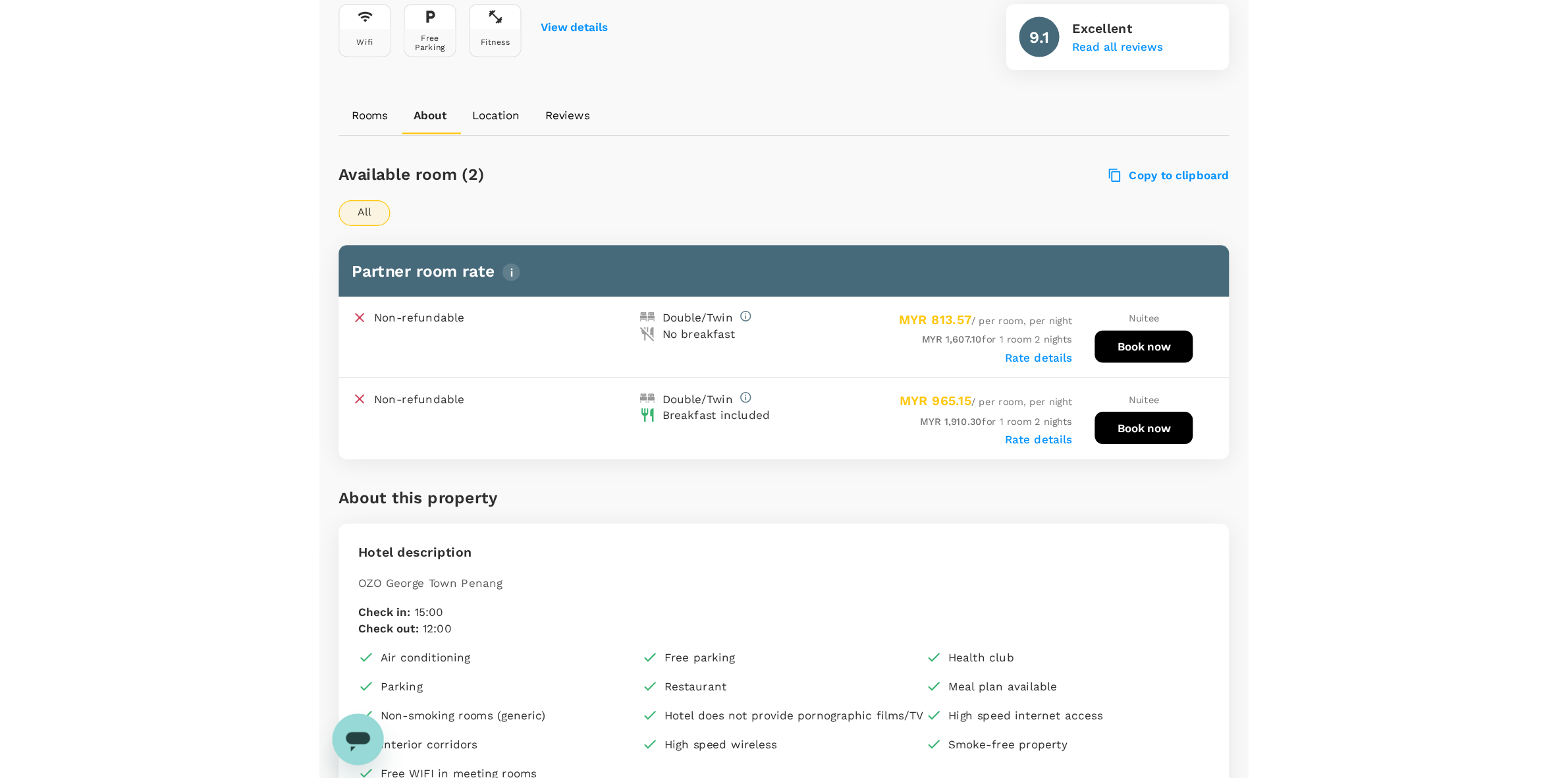 scroll, scrollTop: 659, scrollLeft: 0, axis: vertical 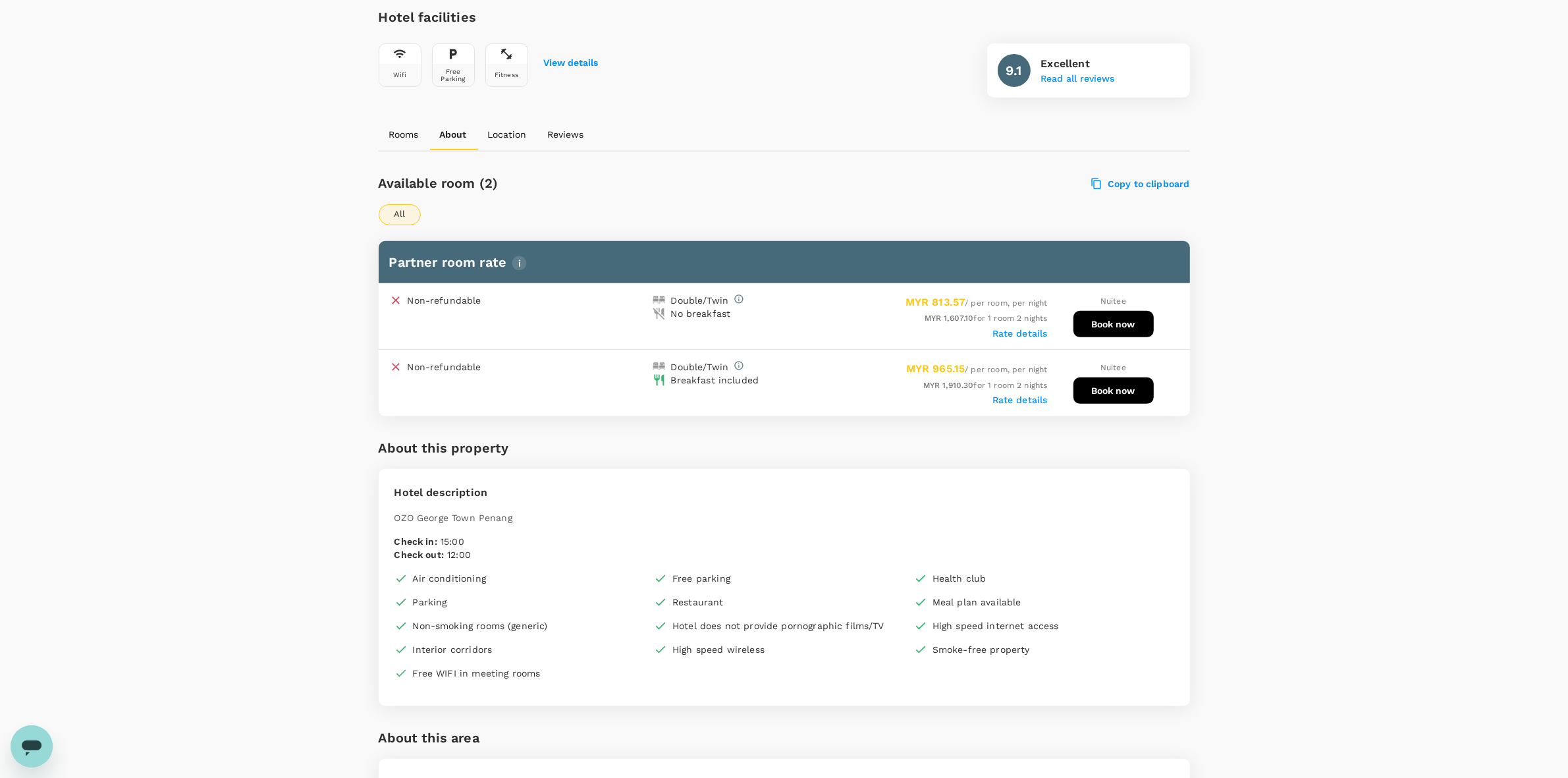 click on "Check in/out date 12 Aug 14 Aug number of Rooms 1 room Travellers (2) CC Choo Chin Voon ZX Zhang XueTong Update Ozo George Town Penang   1 Star 2 Stars 3 Stars 4 Stars 5 Stars Share View on map Preferred Hotel 166 Jalan Argyll ,   Penang ,   Malaysia 0.0km from search location 2 Moderate risk   View 32+ more Hotel facilities Wifi Free Parking Fitness View details 9.1 Excellent Read all reviews Rooms About Location Reviews Available room (2) Copy to clipboard All Partner room rate Non-refundable Double/Twin No breakfast MYR 813.57  / per room, per night MYR 1,607.10  for   1 room   2 nights Rate details Nuitee Book now Non-refundable Double/Twin Breakfast included MYR 965.15  / per room, per night MYR 1,910.30  for   1 room   2 nights Rate details Nuitee Book now About this property Hotel description OZO George Town Penang Check in :   15:00 Check out :   12:00 Air conditioning Free parking Health club Parking Restaurant Meal plan available Non-smoking rooms (generic) High speed internet access Mypintu Plate" at bounding box center (784, 560) 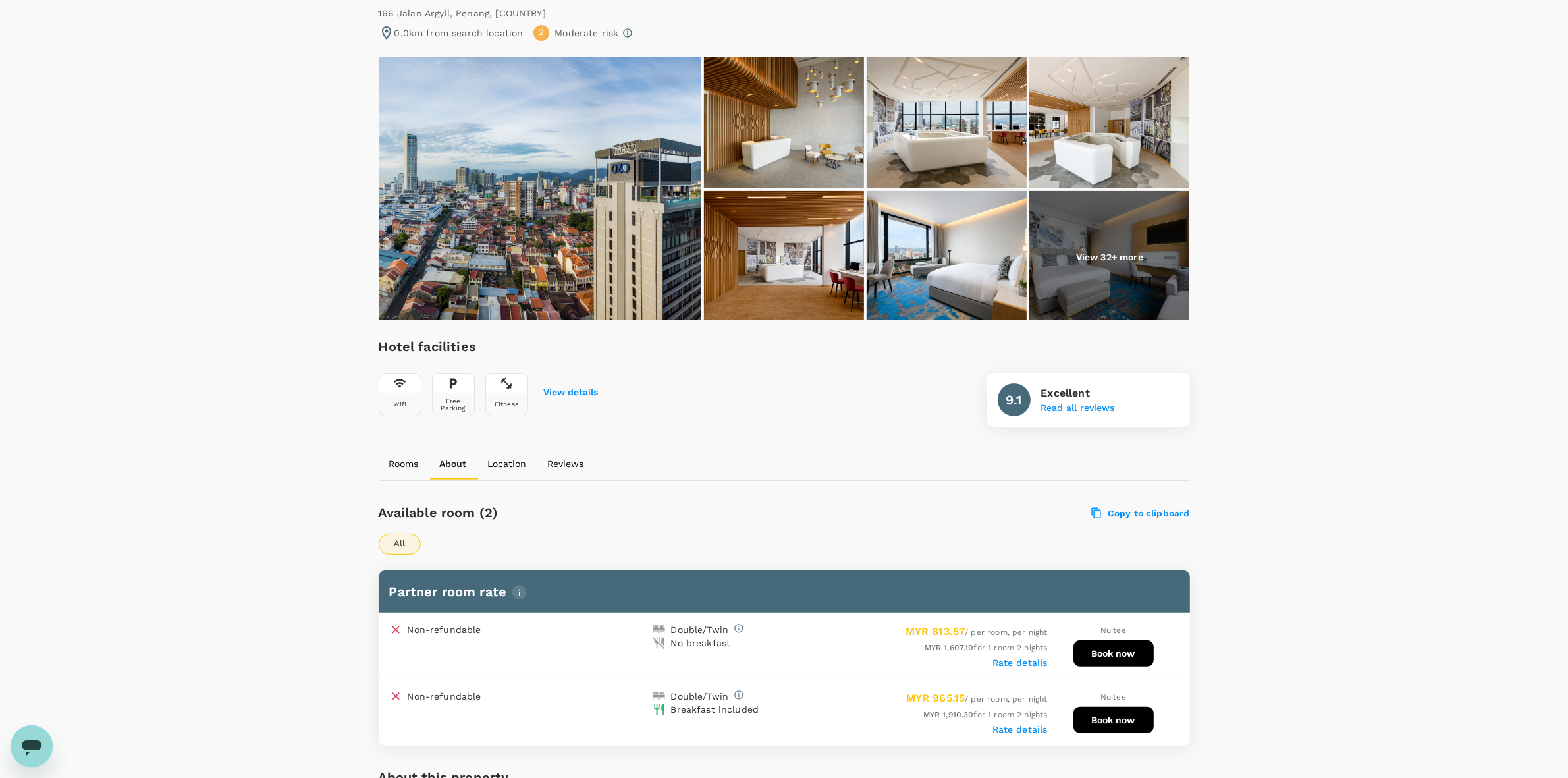 scroll, scrollTop: 0, scrollLeft: 0, axis: both 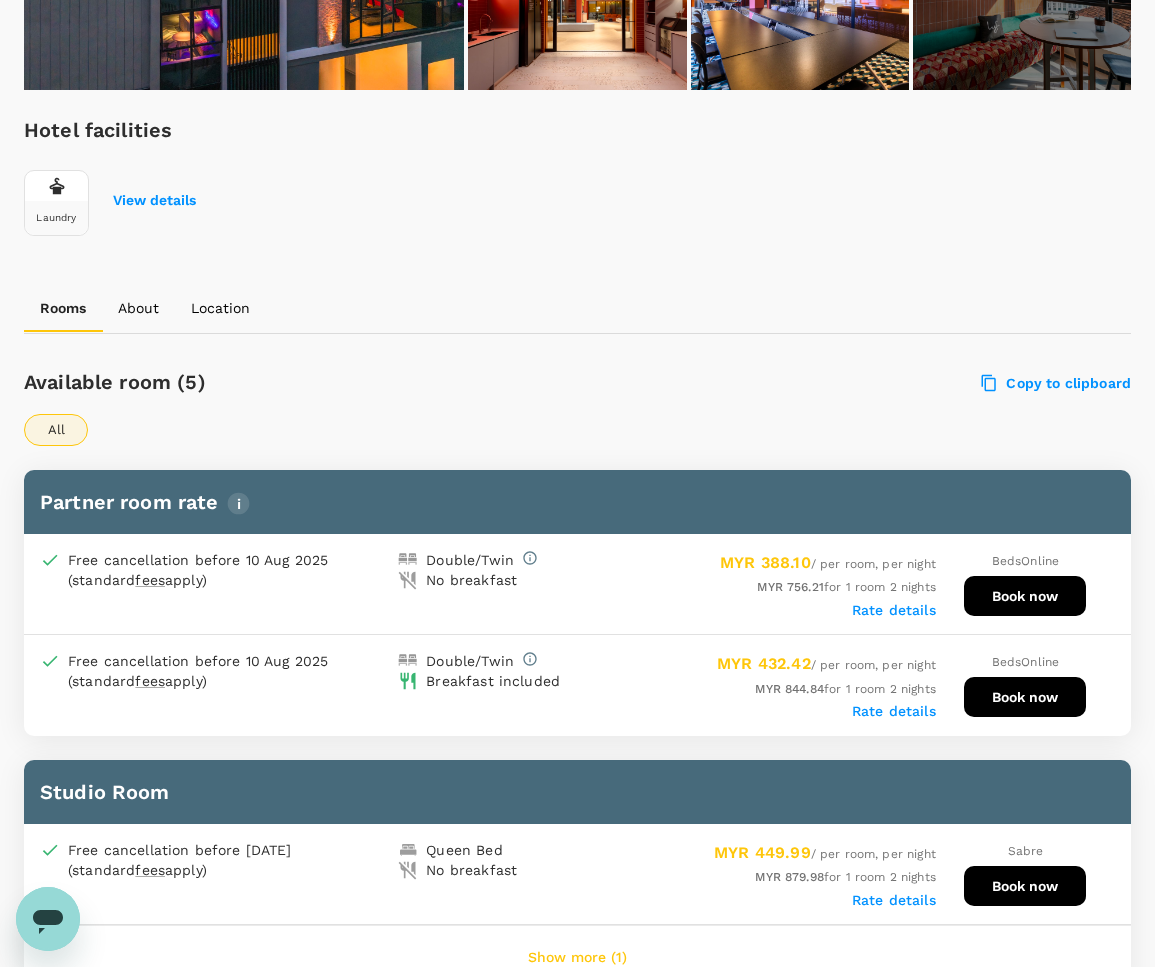 click on "Available room (5)" at bounding box center [345, 382] 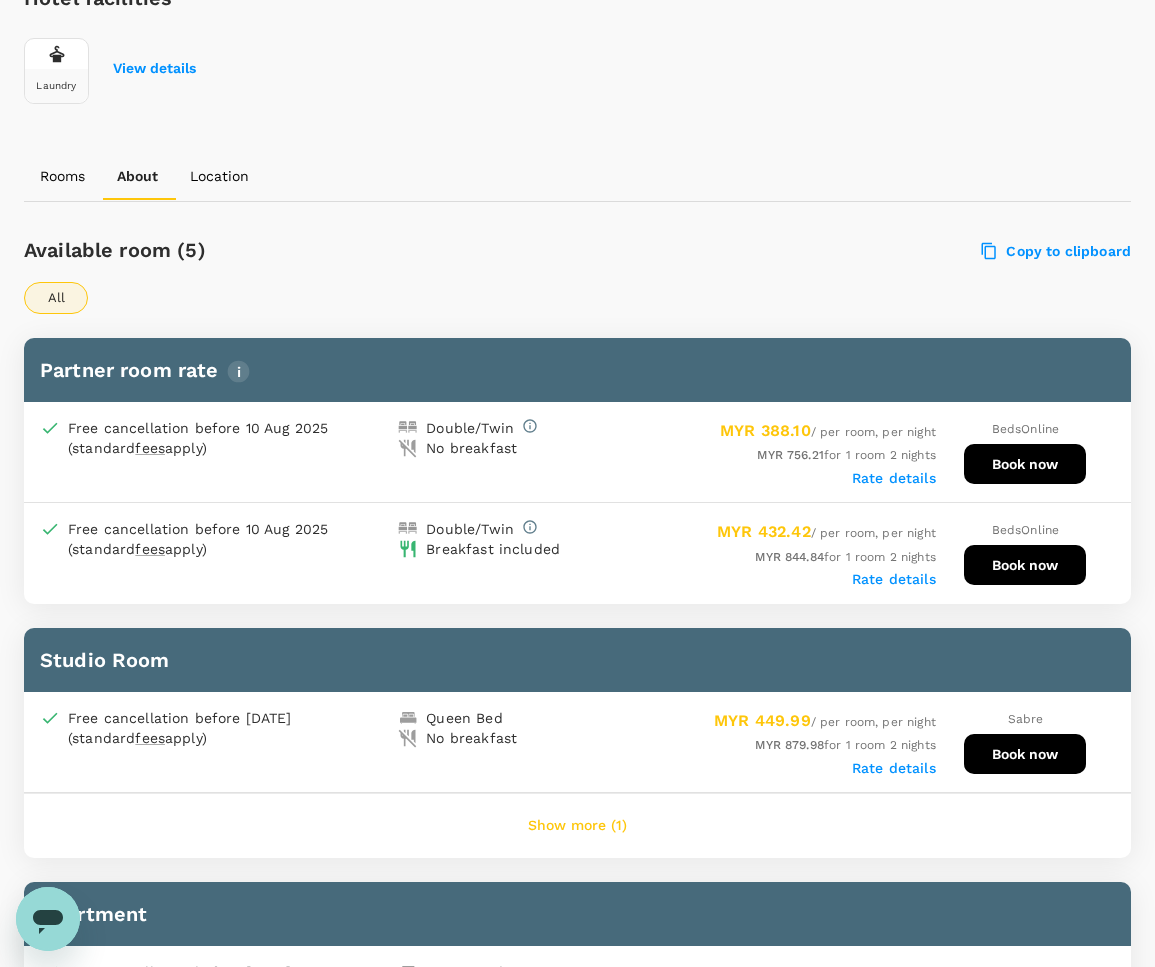 scroll, scrollTop: 750, scrollLeft: 0, axis: vertical 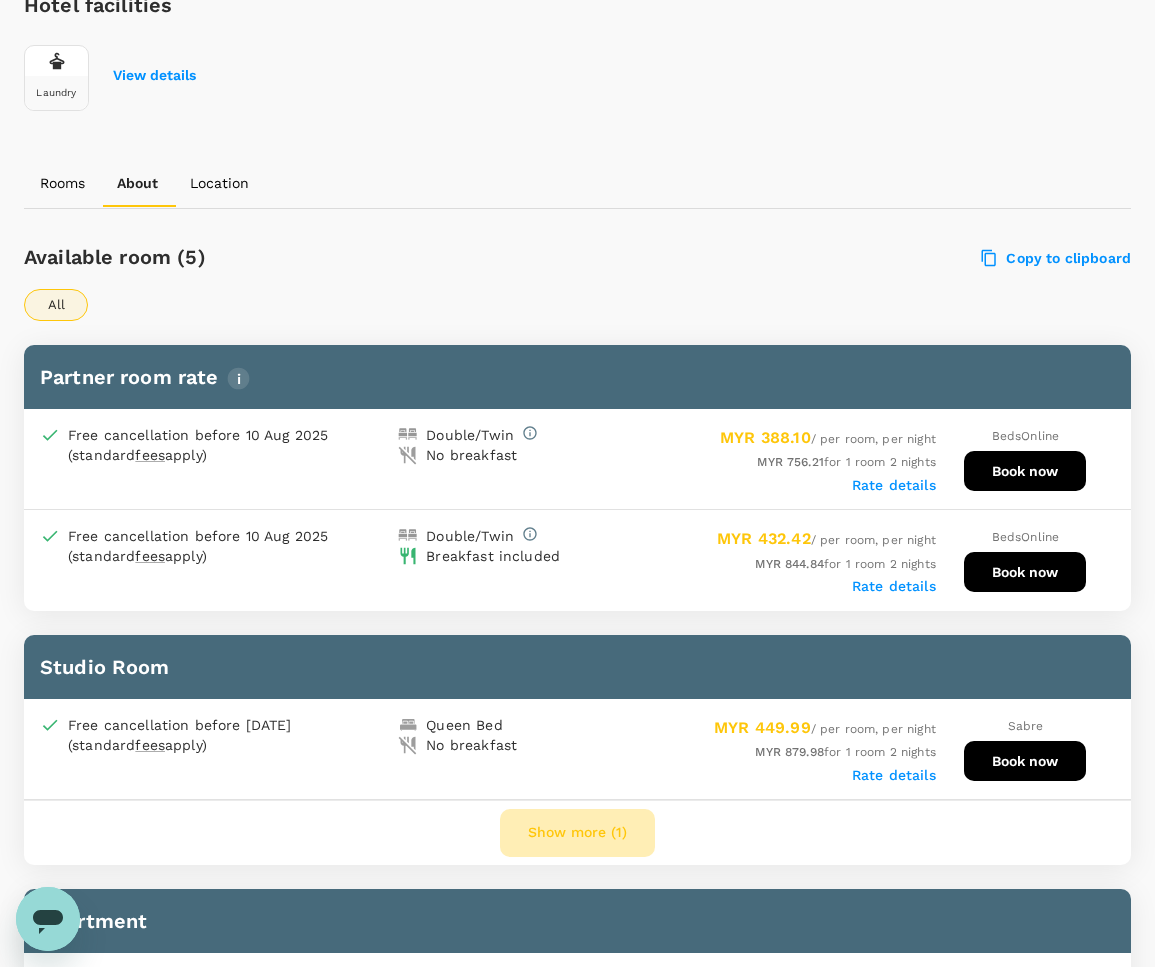 click on "Show more (1)" at bounding box center [577, 833] 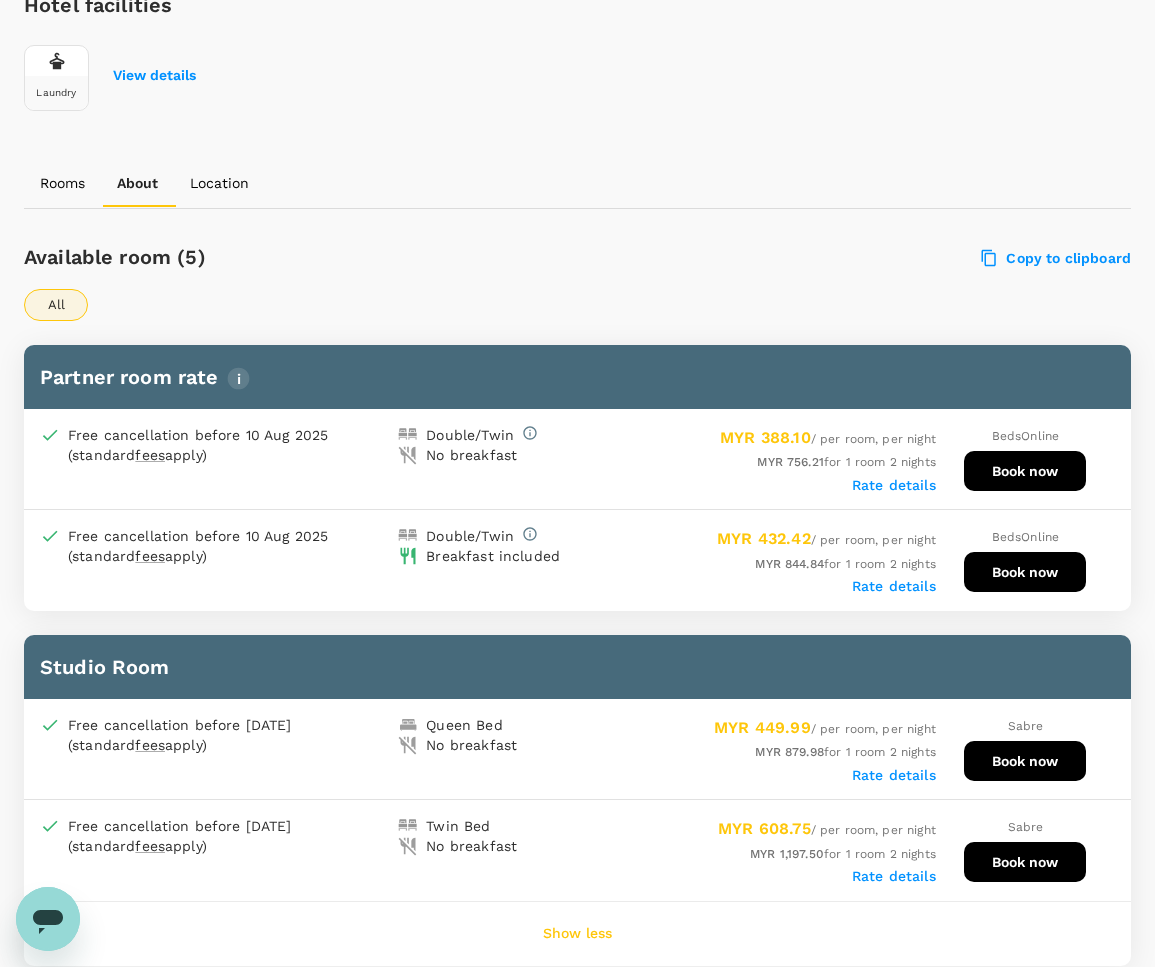 click on "Double/Twin" at bounding box center (470, 536) 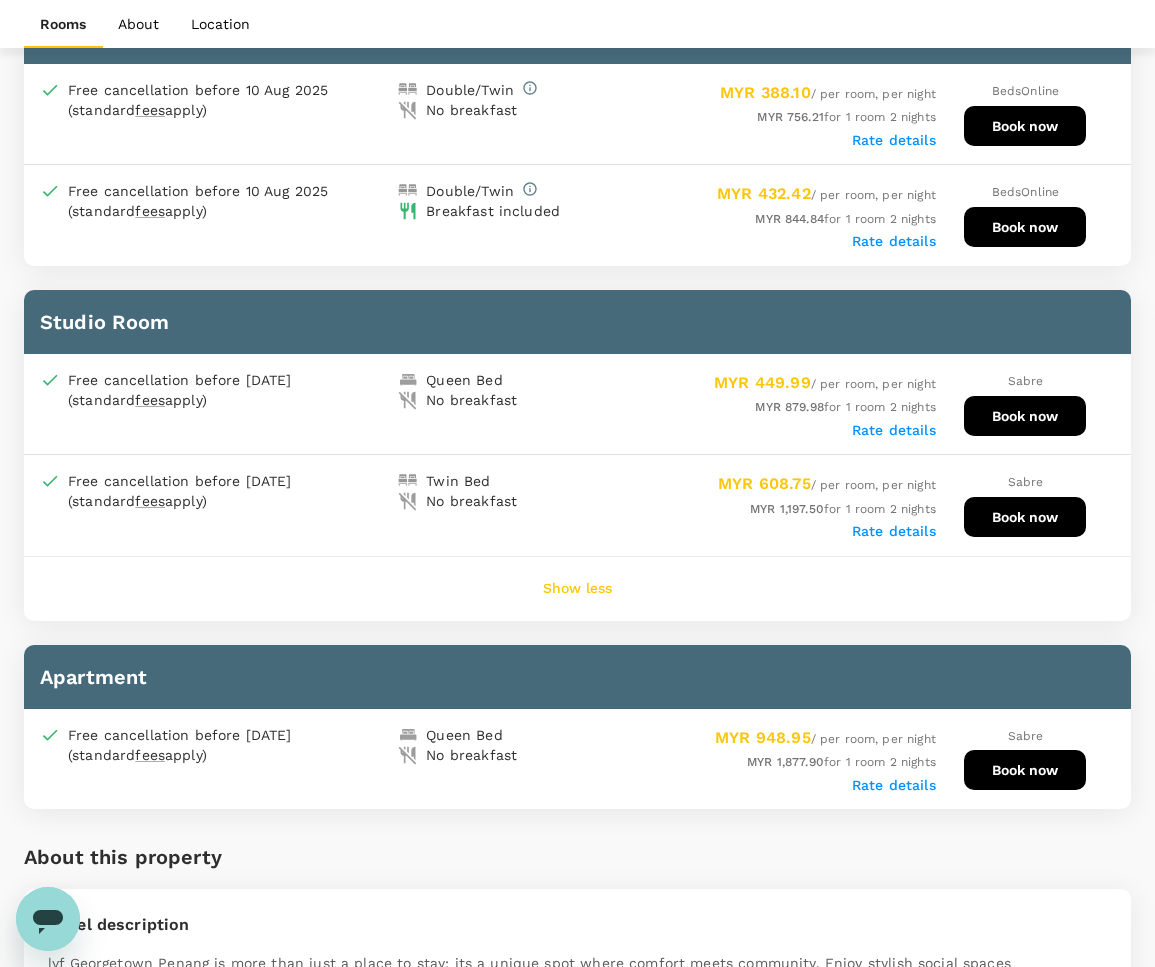 scroll, scrollTop: 721, scrollLeft: 0, axis: vertical 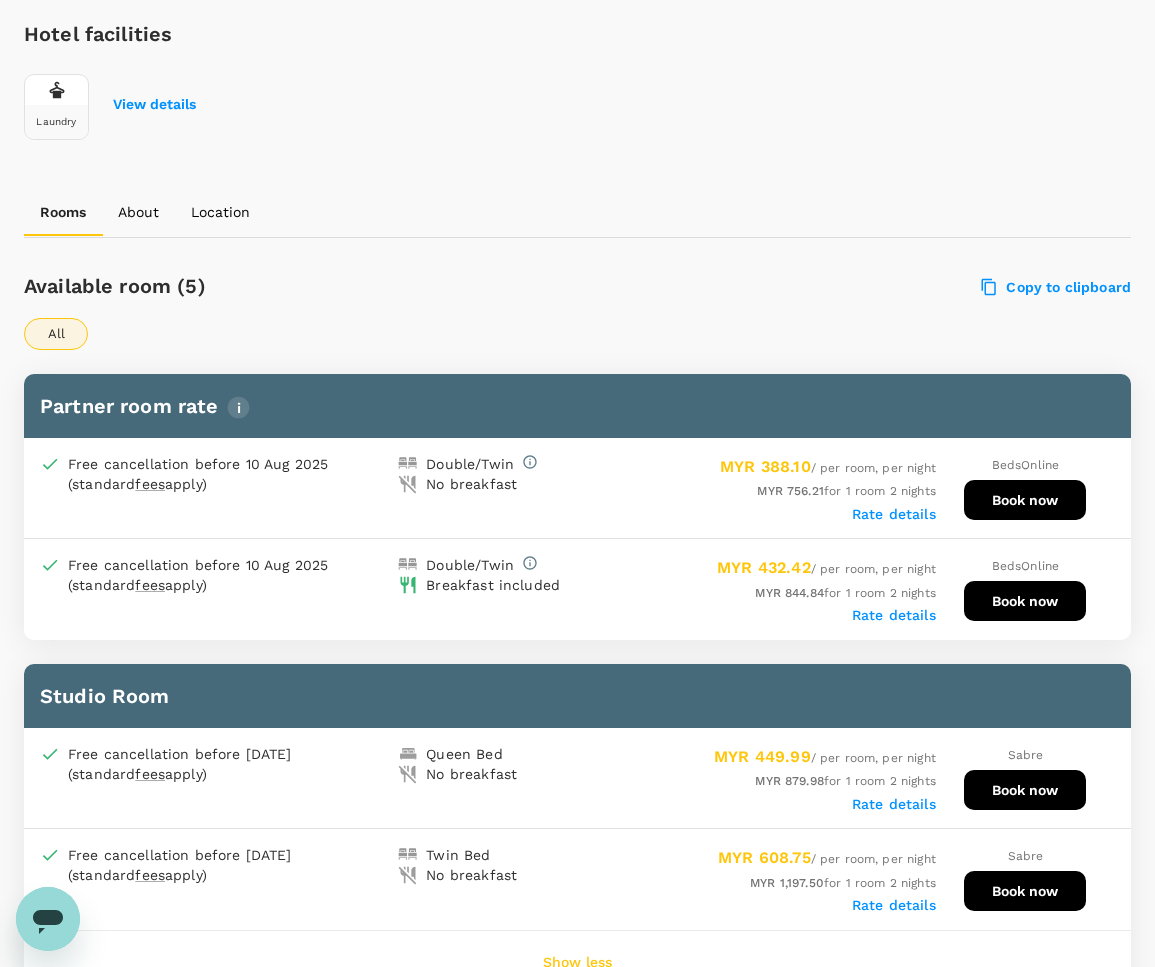 click on "Rate details" at bounding box center (894, 615) 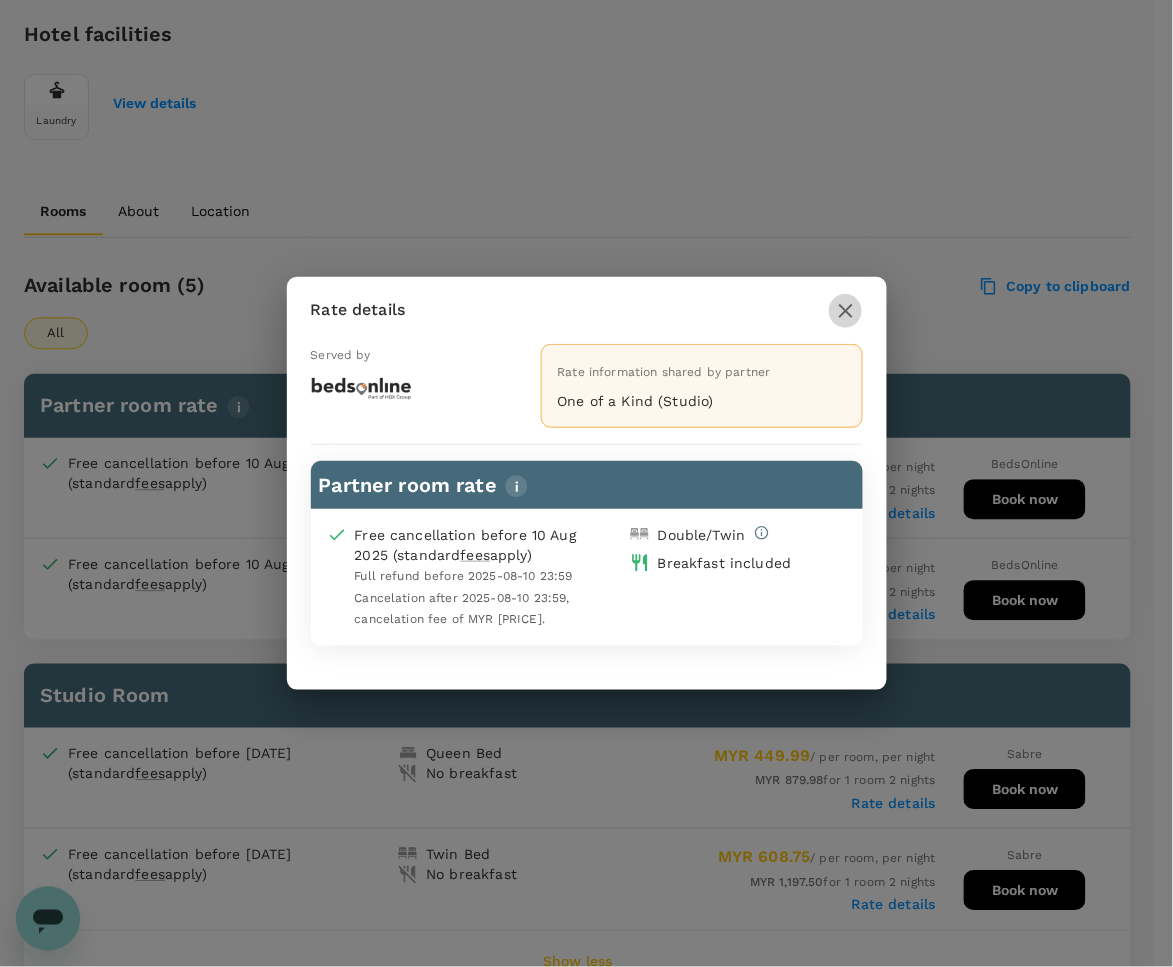 click 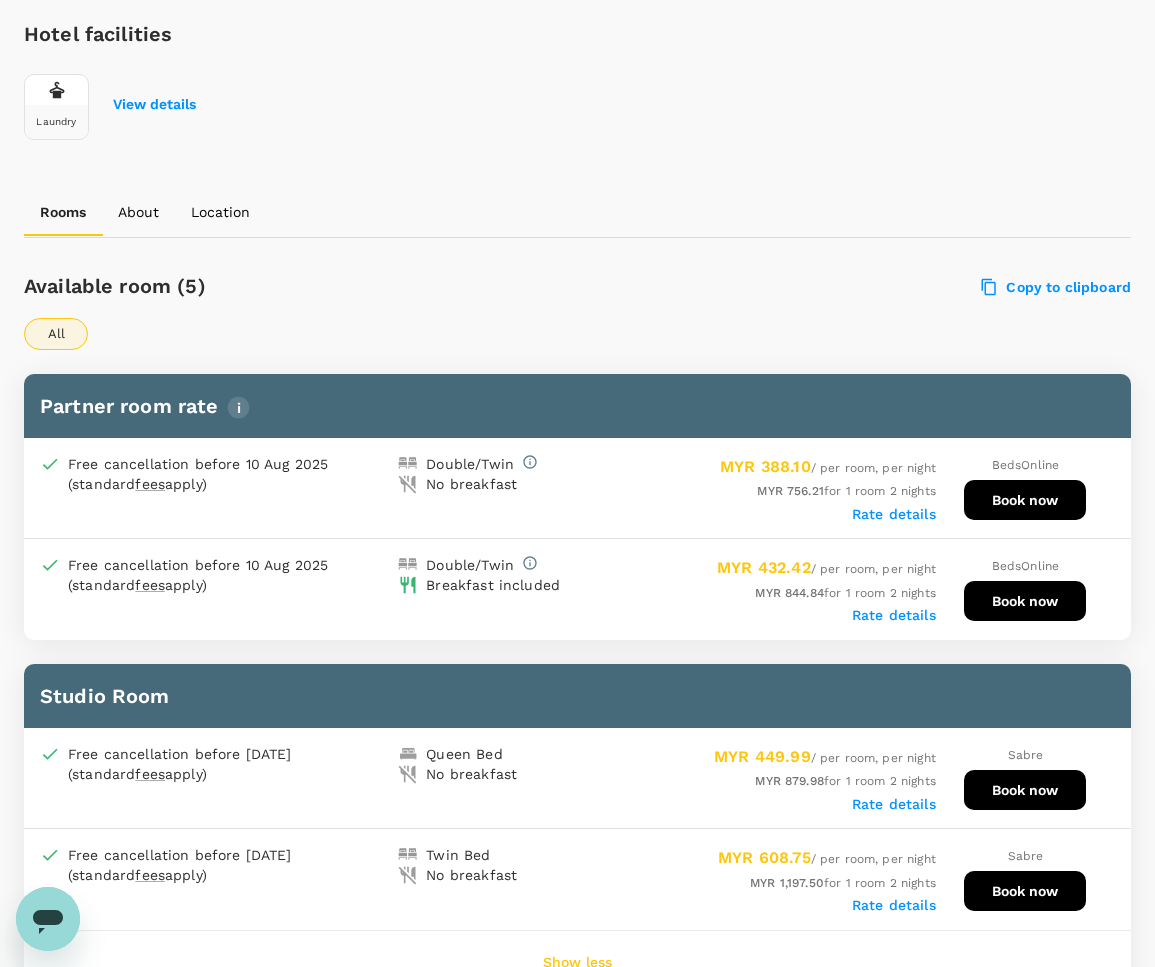 click on "Rate details" at bounding box center (894, 615) 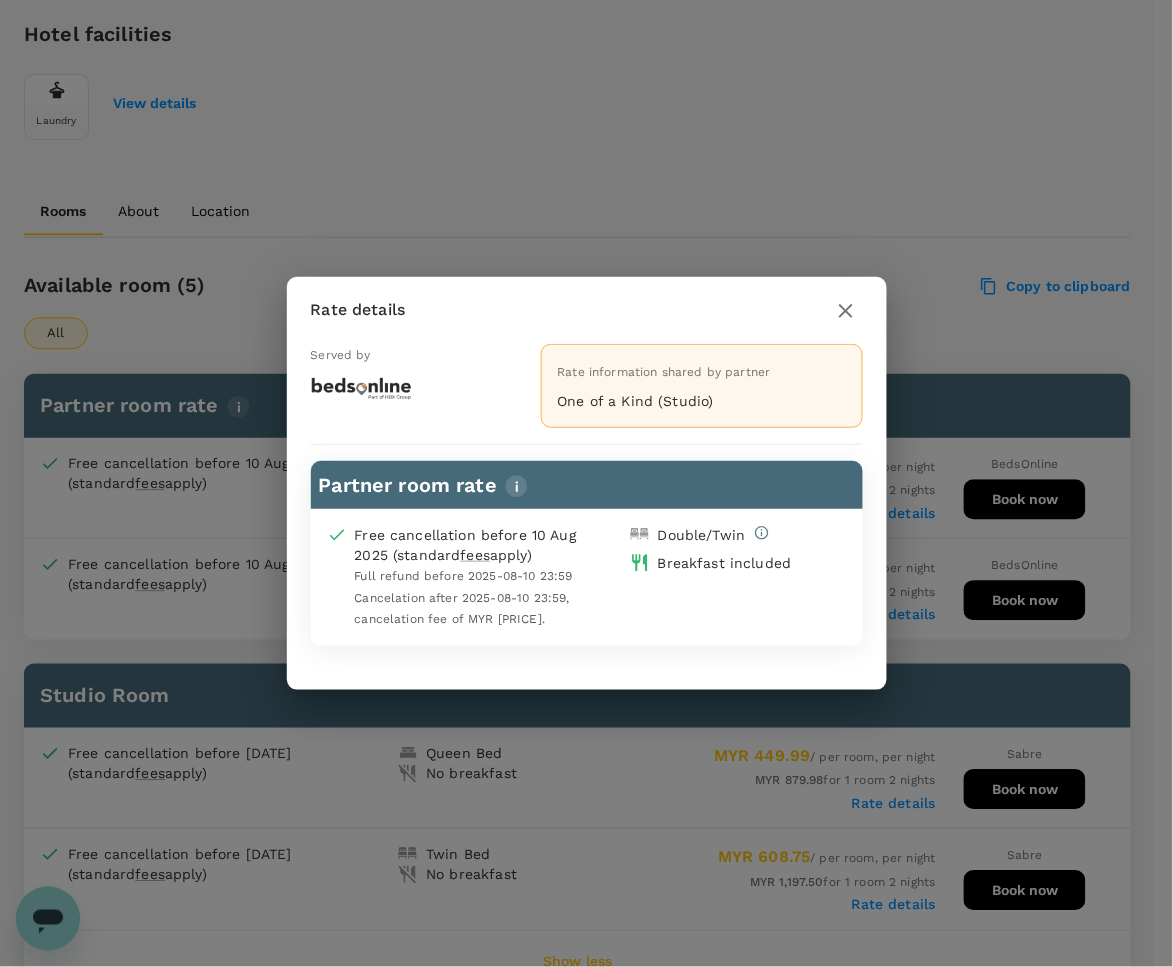 click on "Rate details Served by Rate information shared by partner One of a Kind (Studio) Partner room rate   Free cancellation before 10 Aug 2025 (standard  fees  apply) Full refund before 2025-08-10 23:59 Cancelation after 2025-08-10 23:59, cancelation fee of MYR 776.21. Double/Twin Breakfast included" at bounding box center [586, 483] 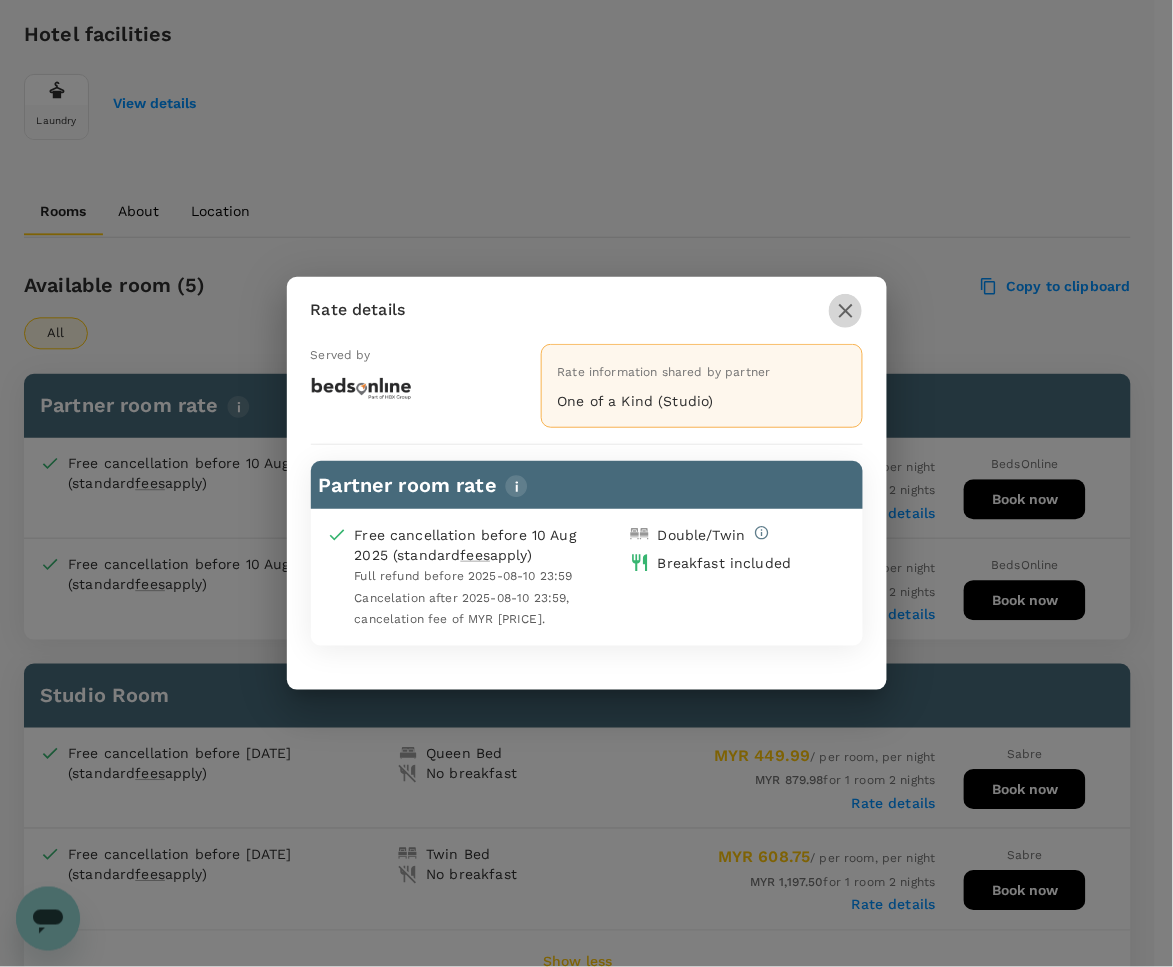 click 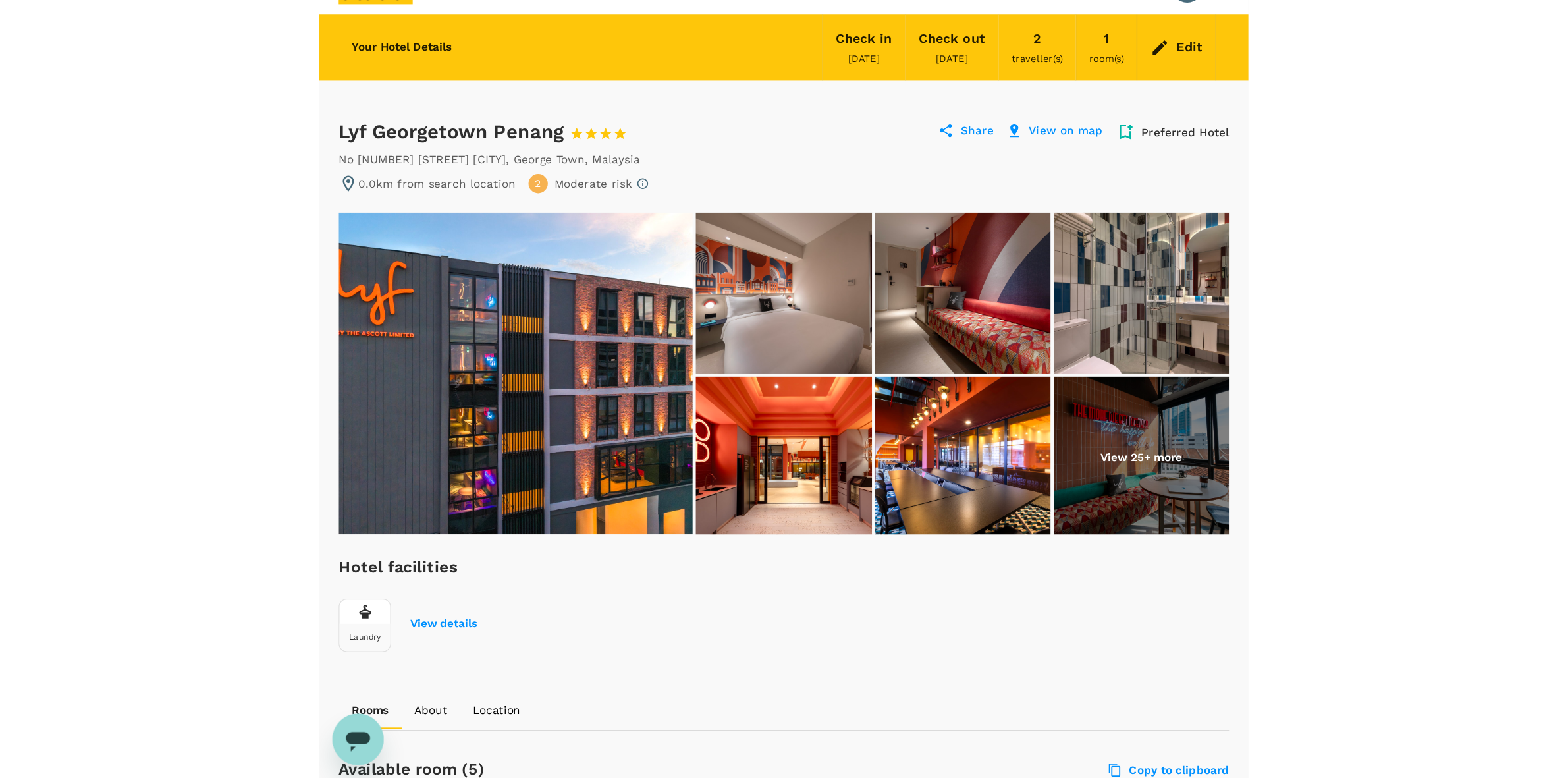 scroll, scrollTop: 0, scrollLeft: 0, axis: both 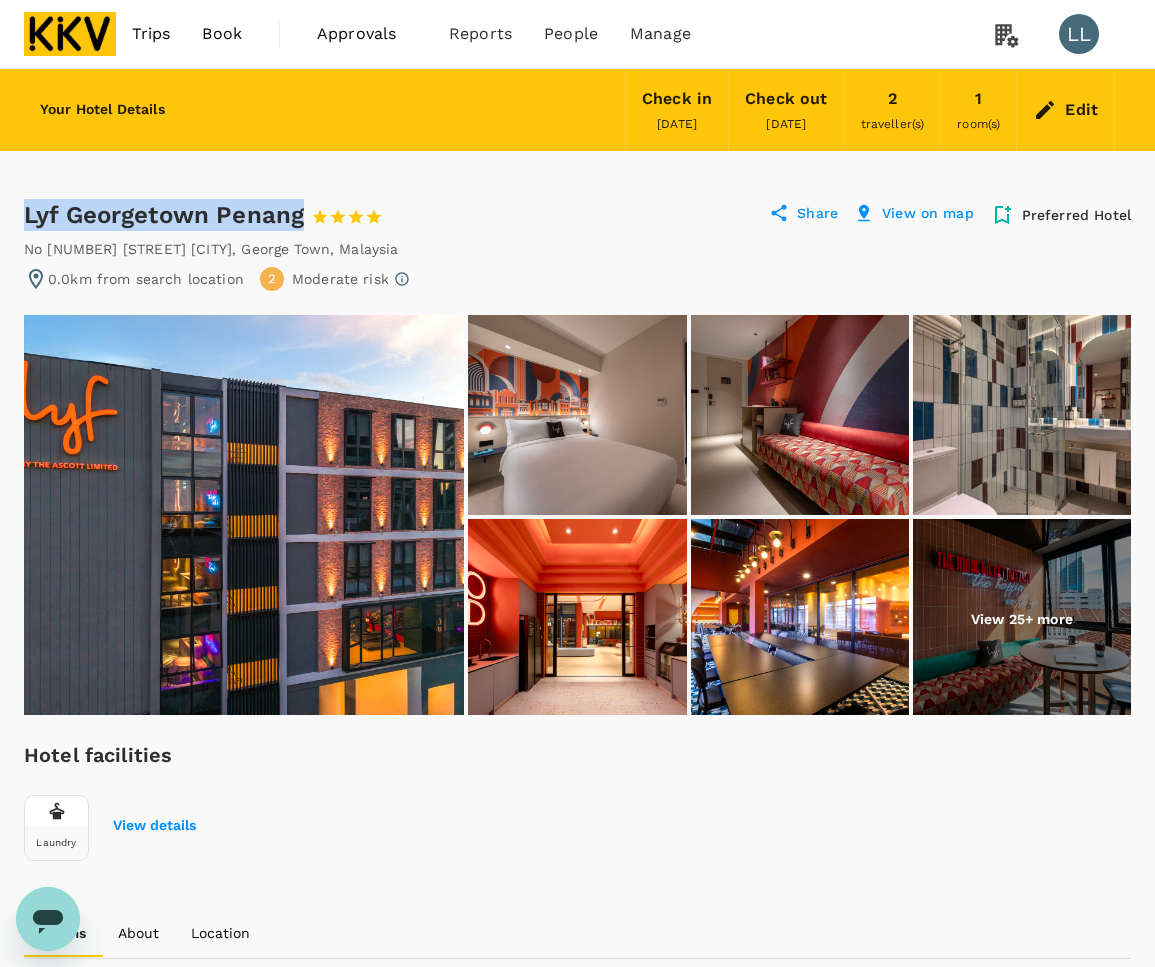 drag, startPoint x: 22, startPoint y: 207, endPoint x: 302, endPoint y: 212, distance: 280.04465 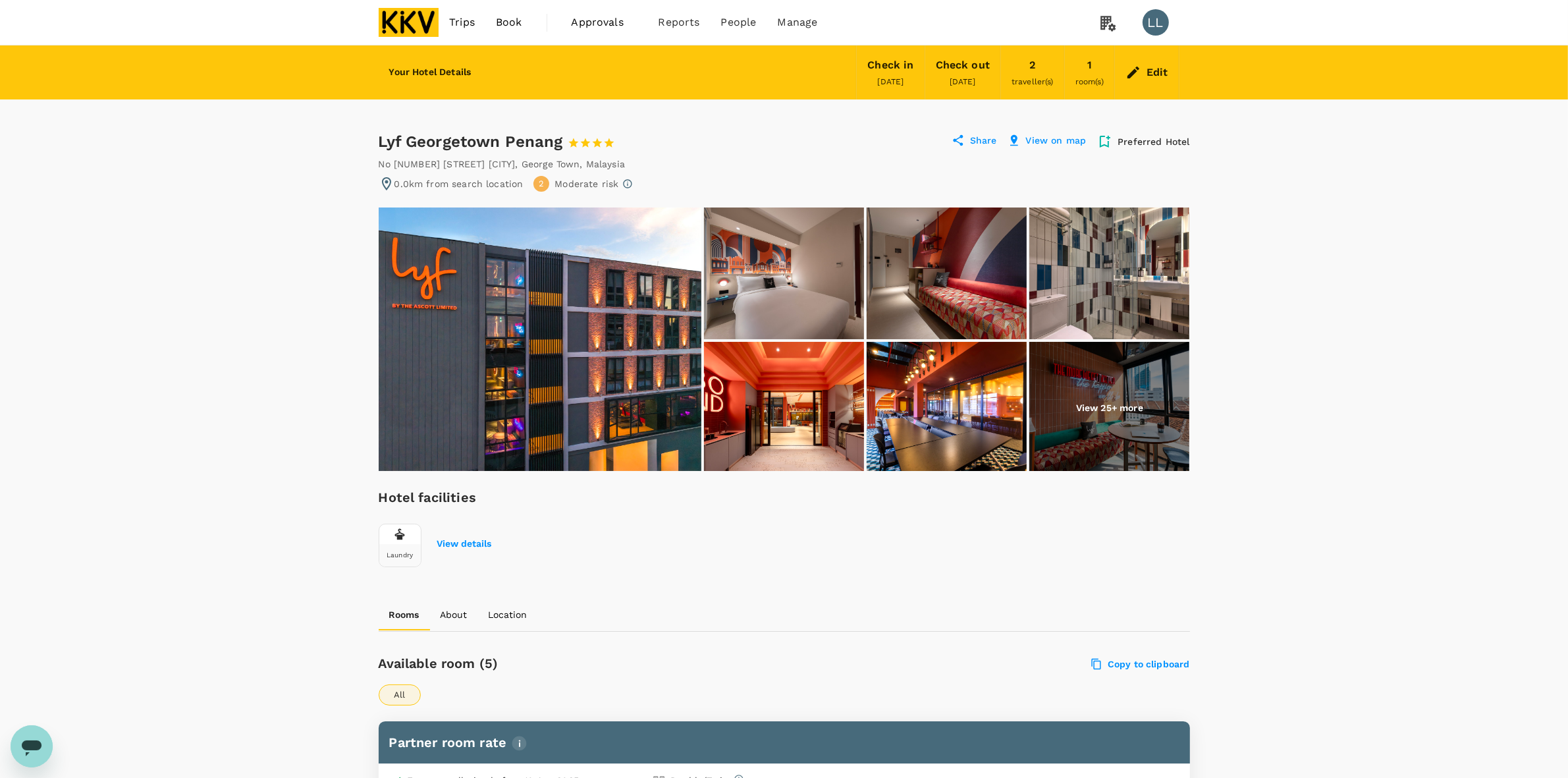 click on "Your Hotel Details Check in 12 Aug 2025 Check out 14 Aug 2025 2 traveller(s) 1 room(s) Edit Lyf Georgetown Penang   1 Star 2 Stars 3 Stars 4 Stars 5 Stars Share View on map Preferred Hotel No 2a Jalan Penang ,   George Town ,   Malaysia 0.0km from search location 2 Moderate risk   View 25+ more Hotel facilities Laundry View details Rooms About Location Available room (5) Copy to clipboard All Partner room rate   Free cancellation before 10 Aug 2025 (standard  fees  apply) Double/Twin No breakfast MYR 388.10  / per room, per night MYR 756.21  for   1 room   2 nights Rate details BedsOnline Book now   Free cancellation before 10 Aug 2025 (standard  fees  apply) Double/Twin Breakfast included MYR 432.42  / per room, per night MYR 844.84  for   1 room   2 nights Rate details BedsOnline Book now Studio Room   Free cancellation before 11 Aug 2025 (standard  fees  apply) Queen Bed No breakfast MYR 449.99  / per room, per night MYR 879.98  for   1 room   2 nights Rate details Sabre Book now   fees  apply) Twin Bed" at bounding box center [784, 951] 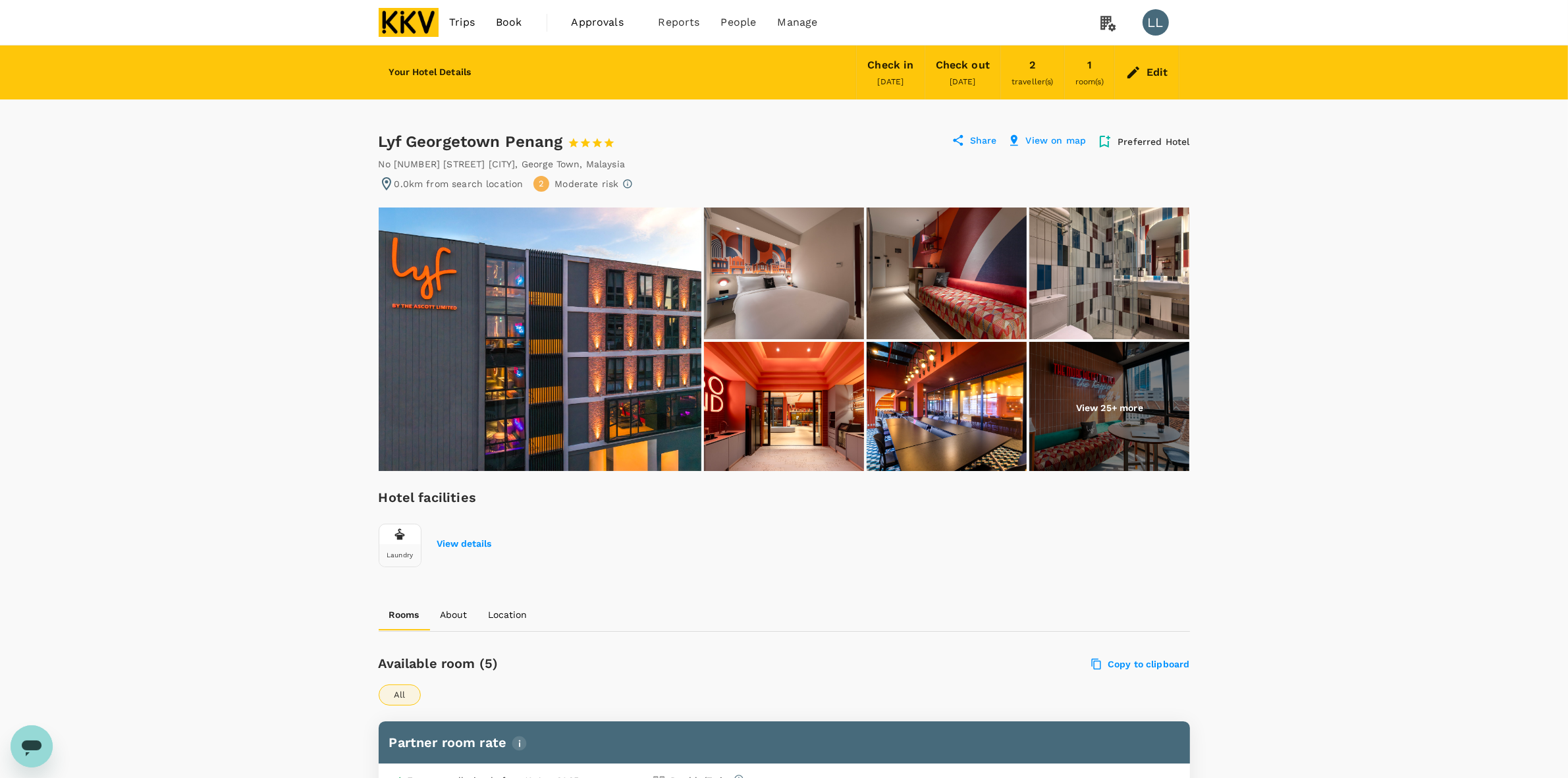 click on "Your Hotel Details Check in 12 Aug 2025 Check out 14 Aug 2025 2 traveller(s) 1 room(s) Edit Lyf Georgetown Penang   1 Star 2 Stars 3 Stars 4 Stars 5 Stars Share View on map Preferred Hotel No 2a Jalan Penang ,   George Town ,   Malaysia 0.0km from search location 2 Moderate risk   View 25+ more Hotel facilities Laundry View details Rooms About Location Available room (5) Copy to clipboard All Partner room rate   Free cancellation before 10 Aug 2025 (standard  fees  apply) Double/Twin No breakfast MYR 388.10  / per room, per night MYR 756.21  for   1 room   2 nights Rate details BedsOnline Book now   Free cancellation before 10 Aug 2025 (standard  fees  apply) Double/Twin Breakfast included MYR 432.42  / per room, per night MYR 844.84  for   1 room   2 nights Rate details BedsOnline Book now Studio Room   Free cancellation before 11 Aug 2025 (standard  fees  apply) Queen Bed No breakfast MYR 449.99  / per room, per night MYR 879.98  for   1 room   2 nights Rate details Sabre Book now   fees  apply) Twin Bed" at bounding box center (784, 951) 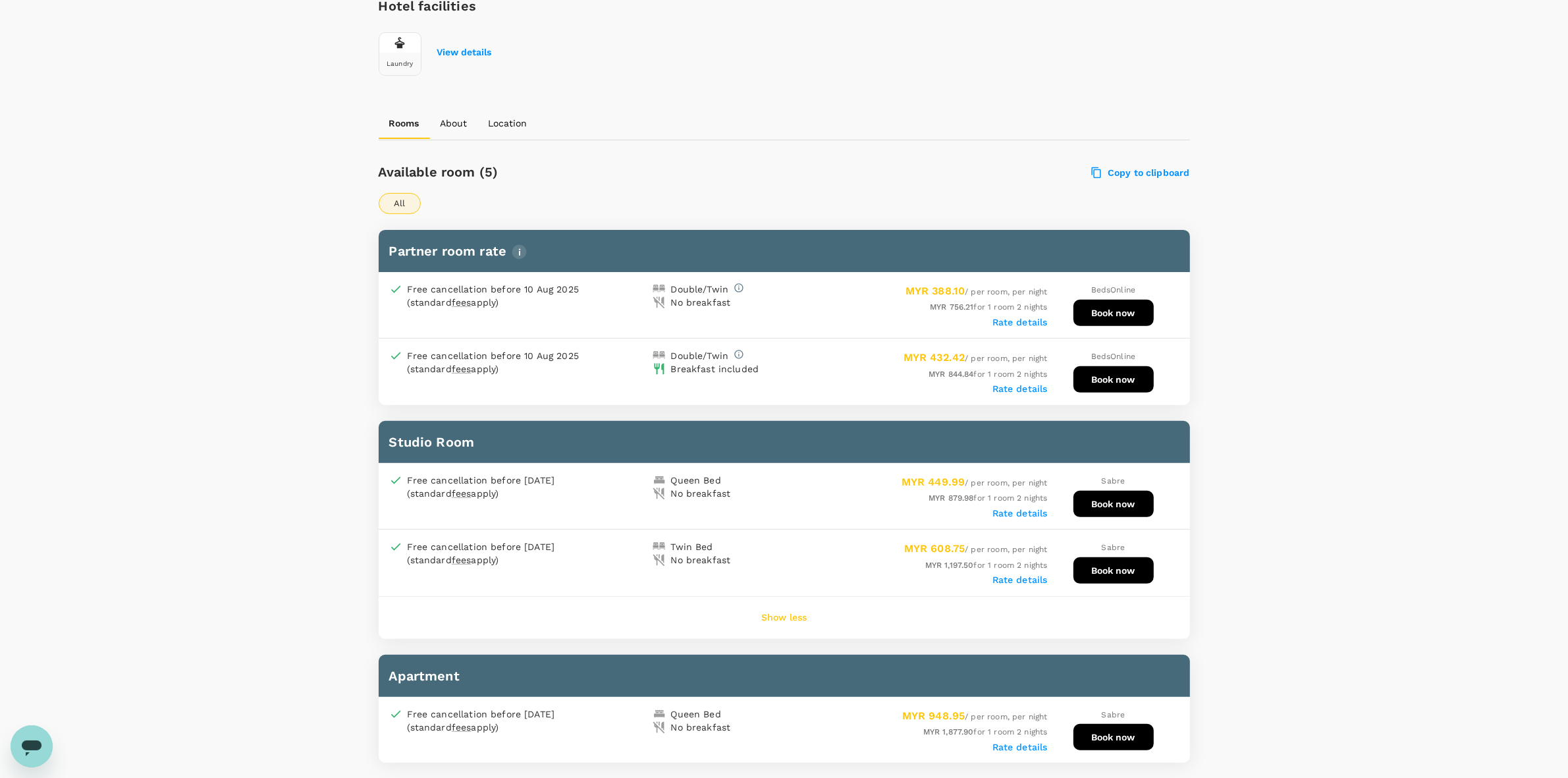 scroll, scrollTop: 494, scrollLeft: 0, axis: vertical 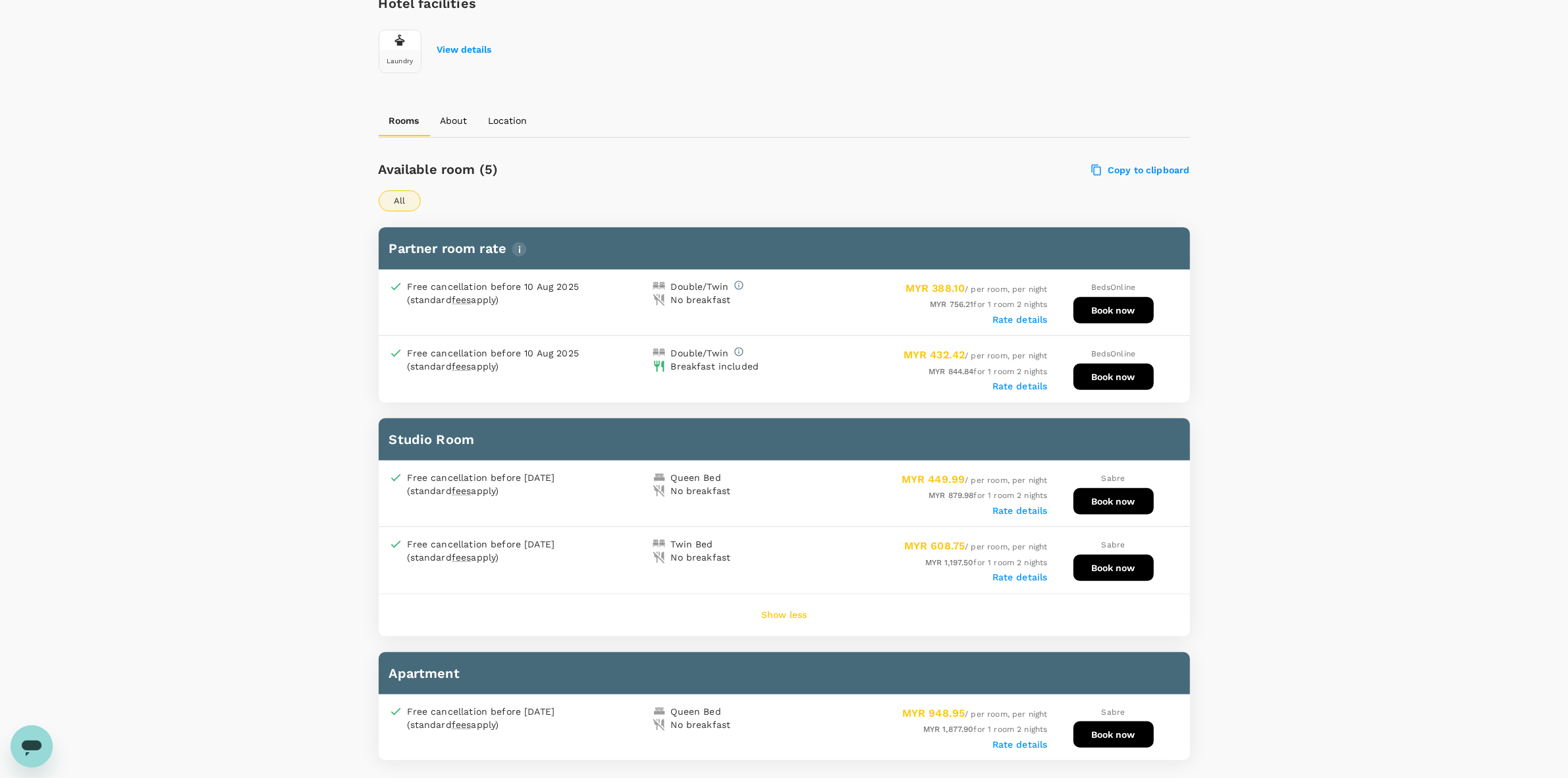 click on "Book now" at bounding box center [1114, 377] 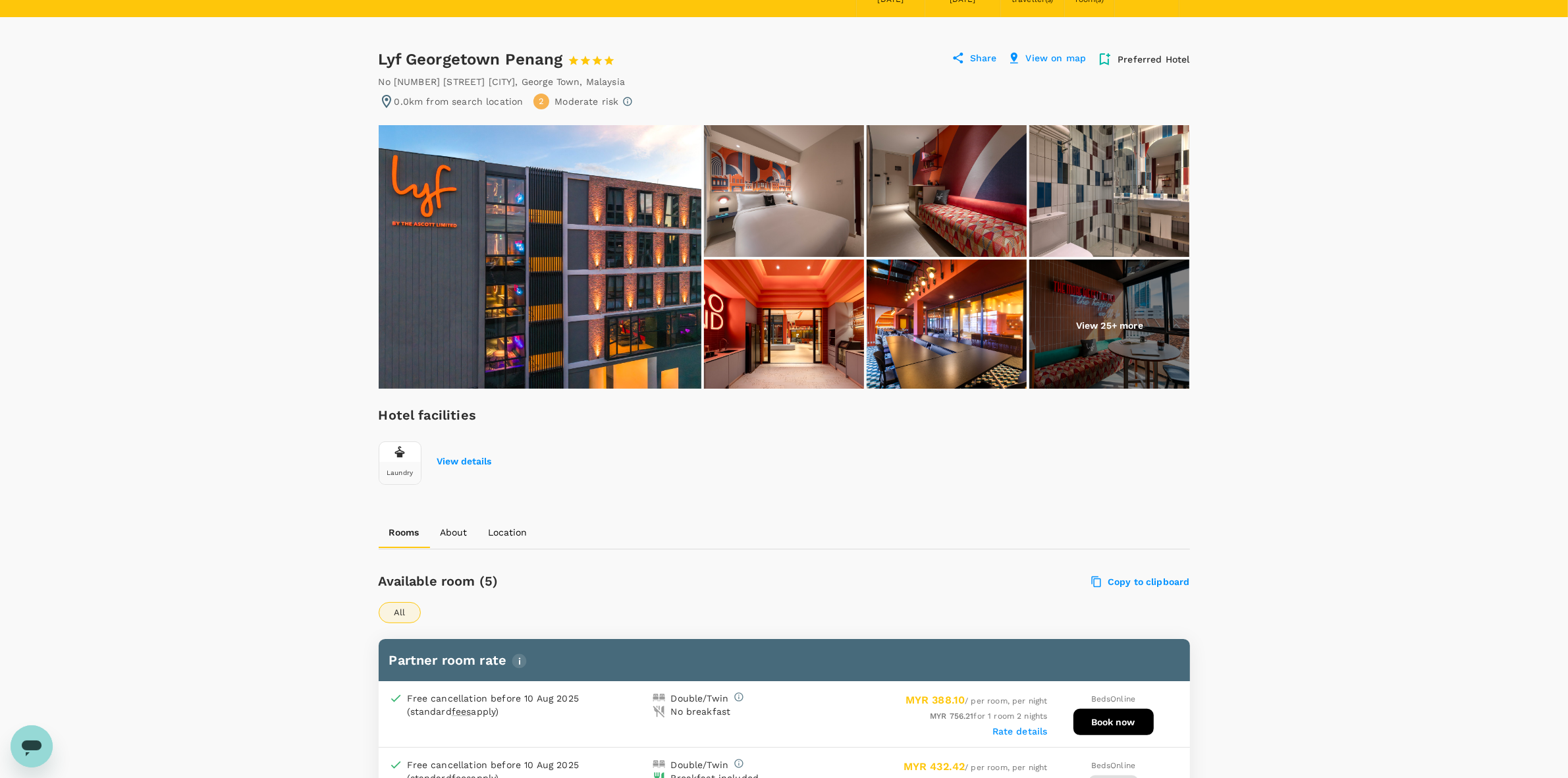 scroll, scrollTop: 0, scrollLeft: 0, axis: both 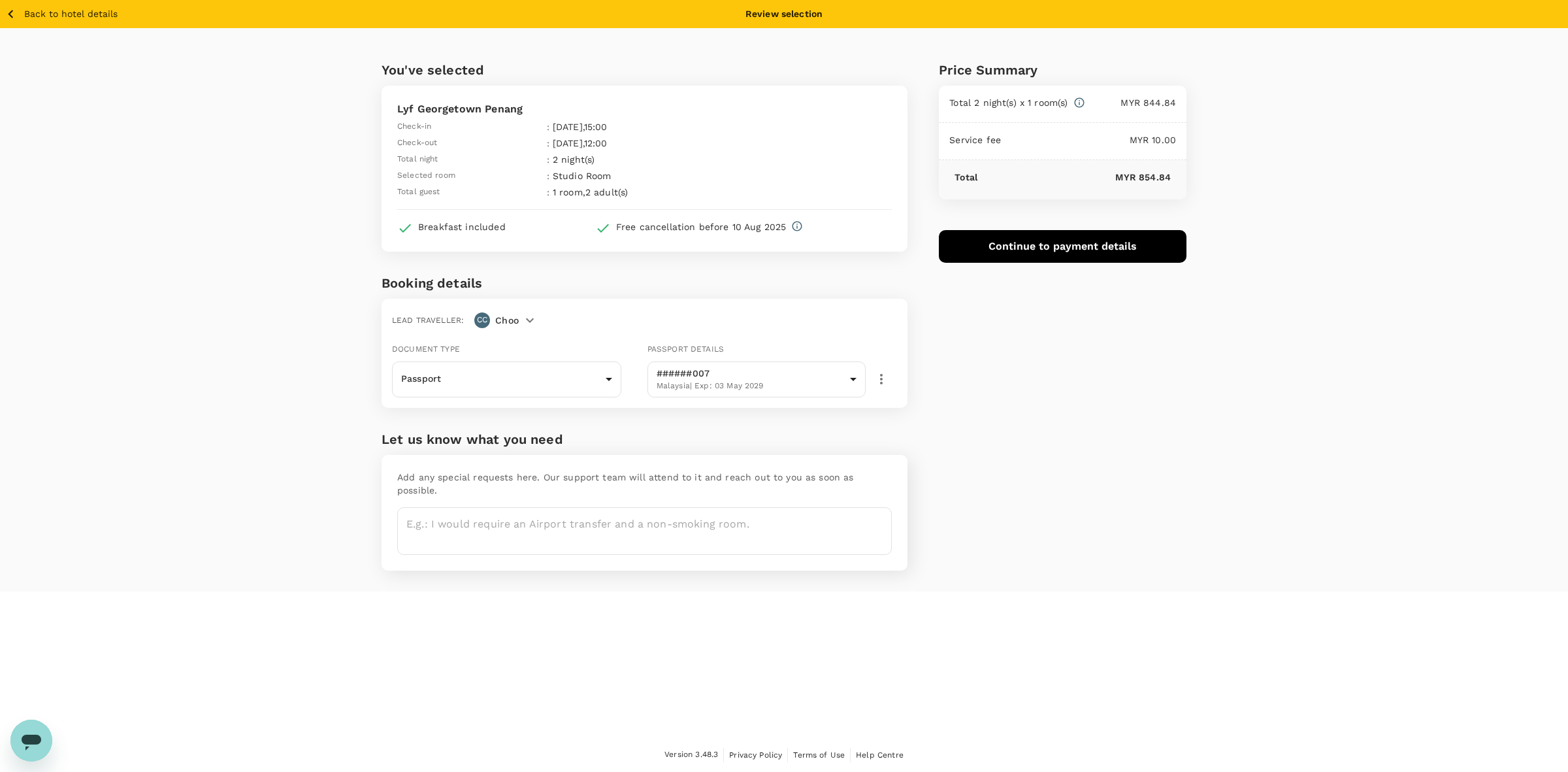 click on "Lead traveller : CC Choo" at bounding box center (642, 318) 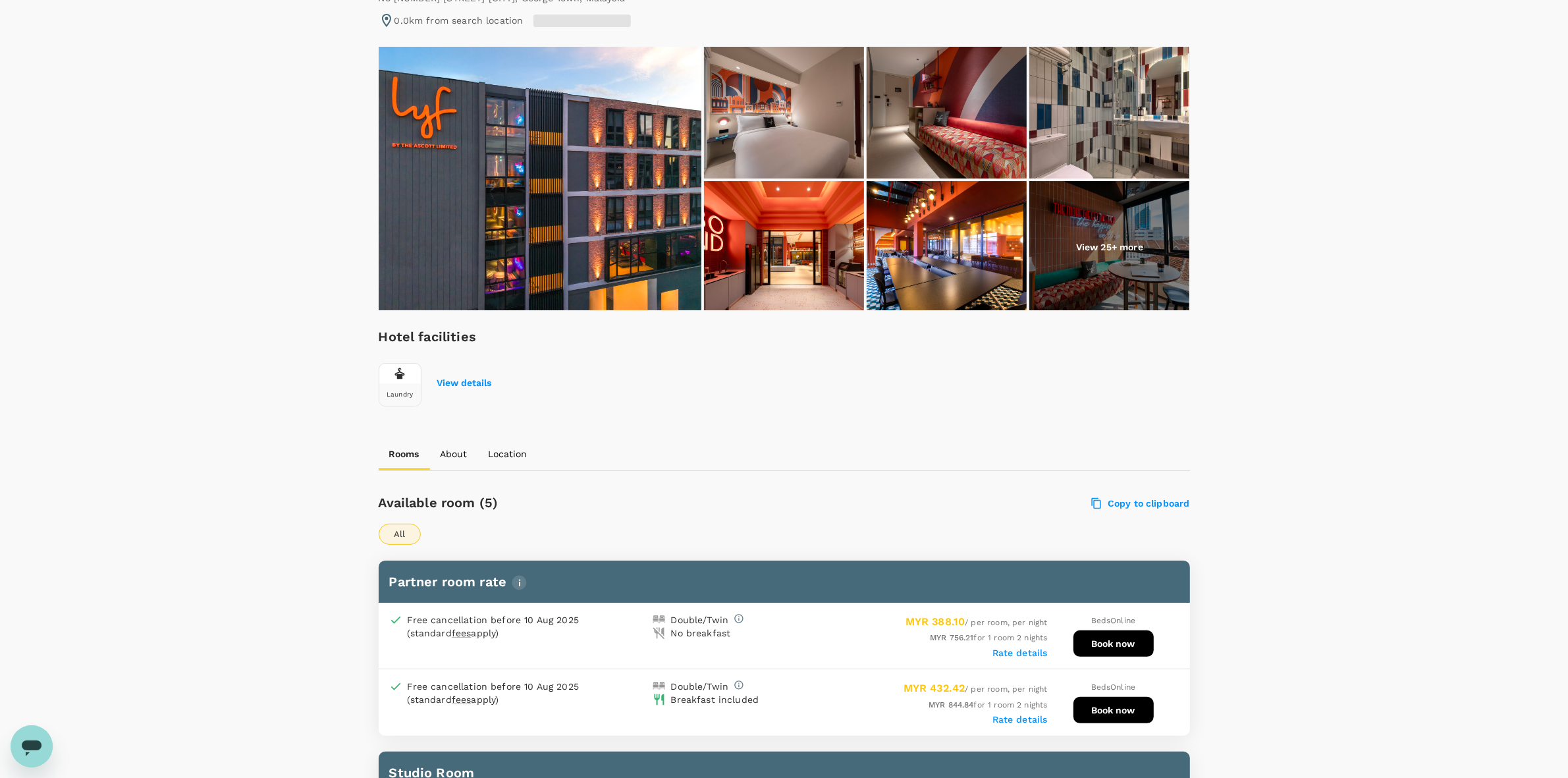 scroll, scrollTop: 412, scrollLeft: 0, axis: vertical 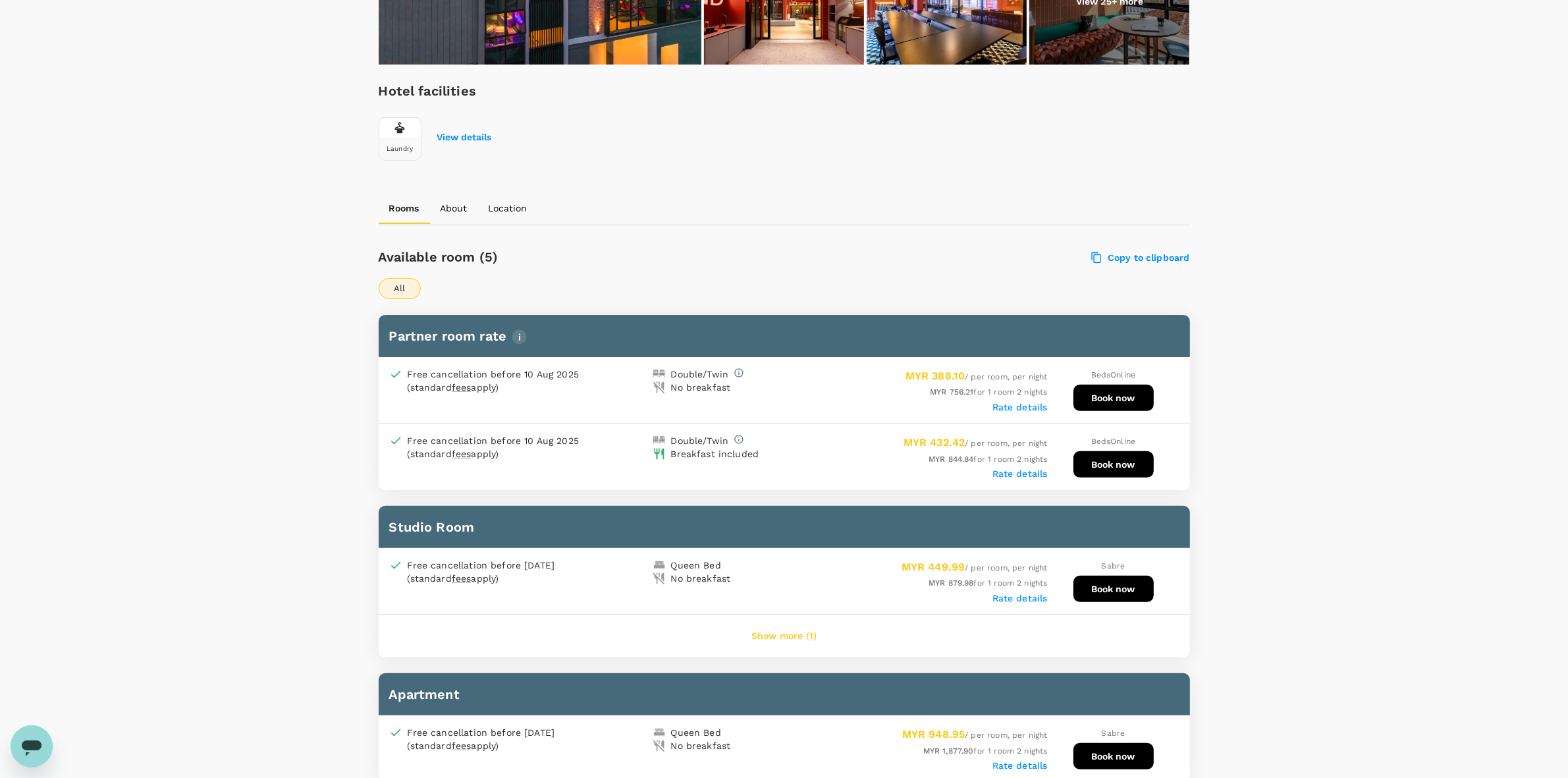 click on "Your Hotel Details Check in 12 Aug 2025 Check out 14 Aug 2025 2 traveller(s) 1 room(s) Edit Lyf Georgetown Penang   1 Star 2 Stars 3 Stars 4 Stars 5 Stars Share View on map Preferred Hotel No 2a Jalan Penang ,   George Town ,   Malaysia 0.0km from search location View 25+ more Hotel facilities Laundry View details Rooms About Location Available room (5) Copy to clipboard All Partner room rate   Free cancellation before 10 Aug 2025 (standard  fees  apply) Double/Twin No breakfast MYR 388.10  / per room, per night MYR 756.21  for   1 room   2 nights Rate details BedsOnline Book now   Free cancellation before 10 Aug 2025 (standard  fees  apply) Double/Twin Breakfast included MYR 432.42  / per room, per night MYR 844.84  for   1 room   2 nights Rate details BedsOnline Book now Studio Room   Free cancellation before 11 Aug 2025 (standard  fees  apply) Queen Bed No breakfast MYR 449.99  / per room, per night MYR 879.98  for   1 room   2 nights Rate details Sabre Book now Show more (1) Apartment   fees  apply)  for" at bounding box center (784, 509) 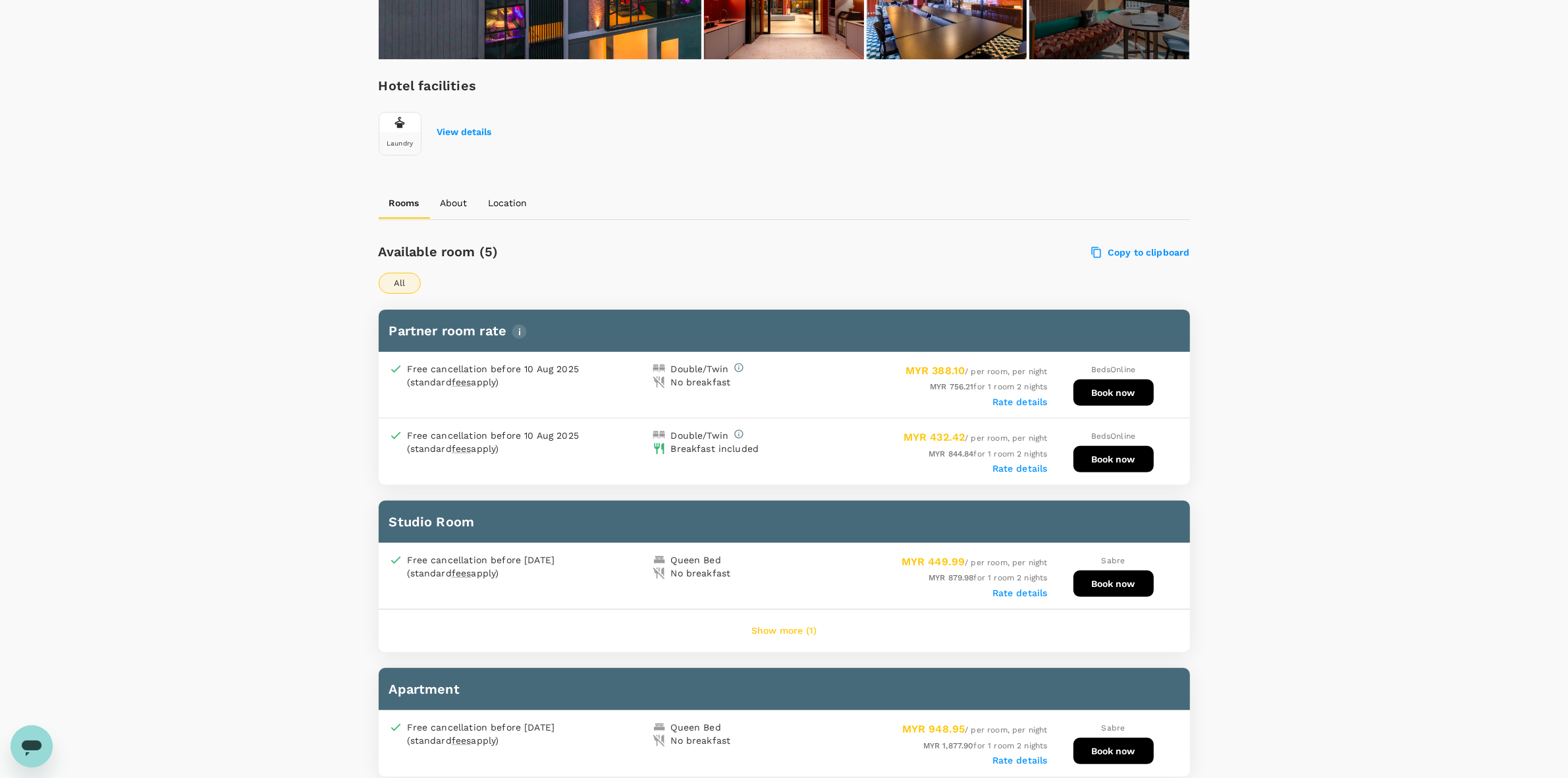 scroll, scrollTop: 406, scrollLeft: 0, axis: vertical 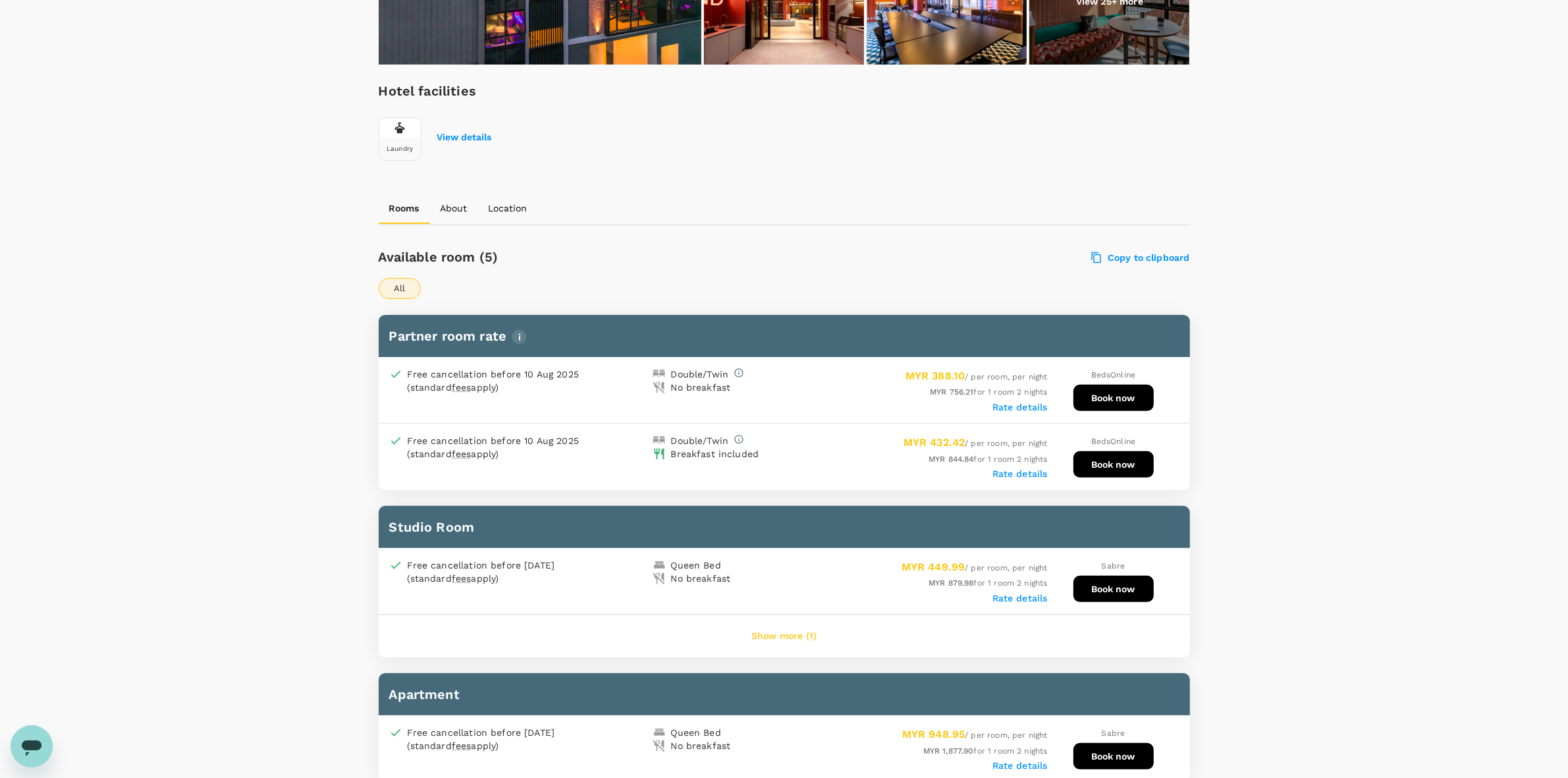 click on "Free cancellation before 10 Aug 2025 (standard  fees  apply)" at bounding box center (497, 447) 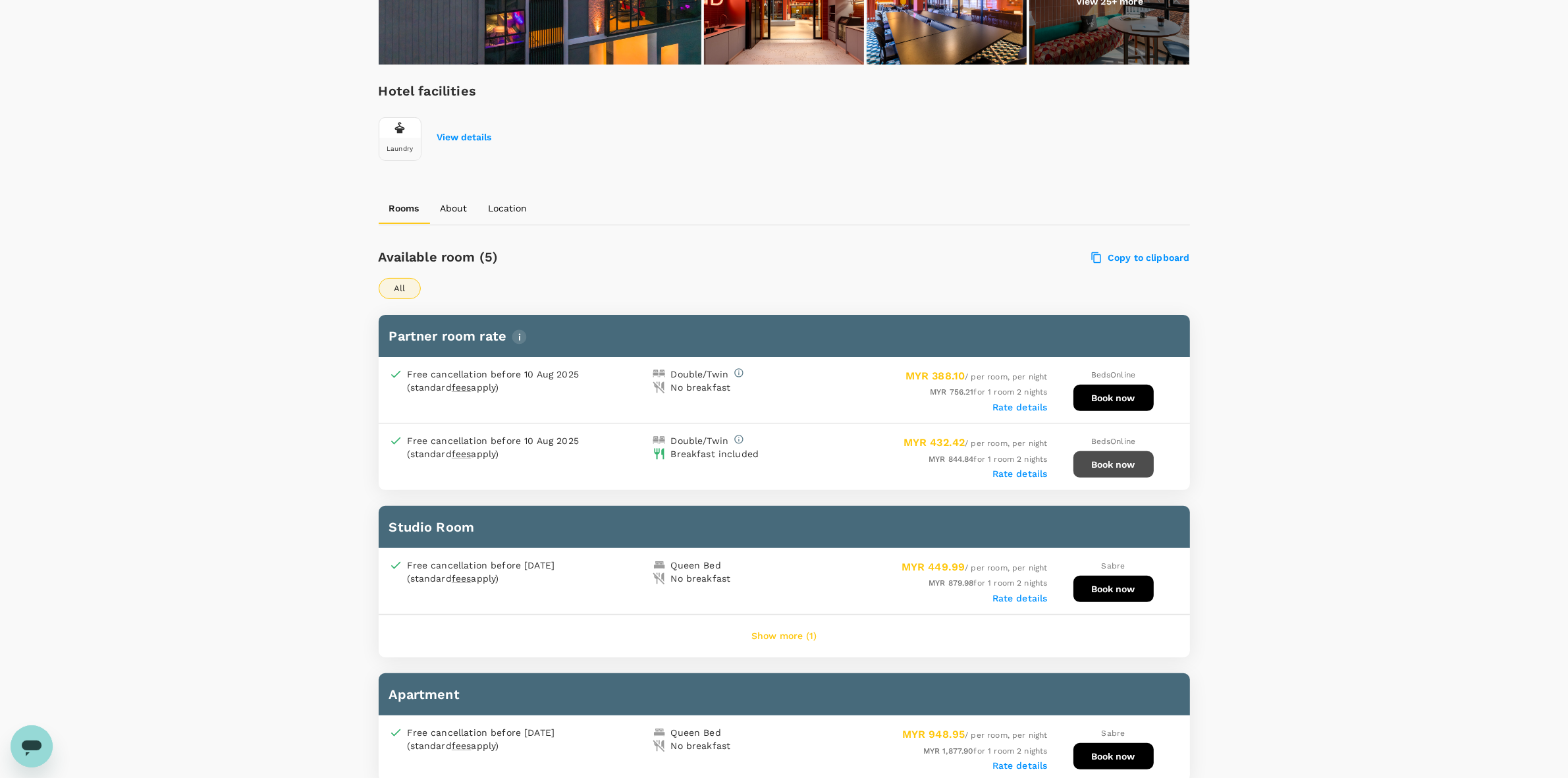 click on "Book now" at bounding box center [1114, 464] 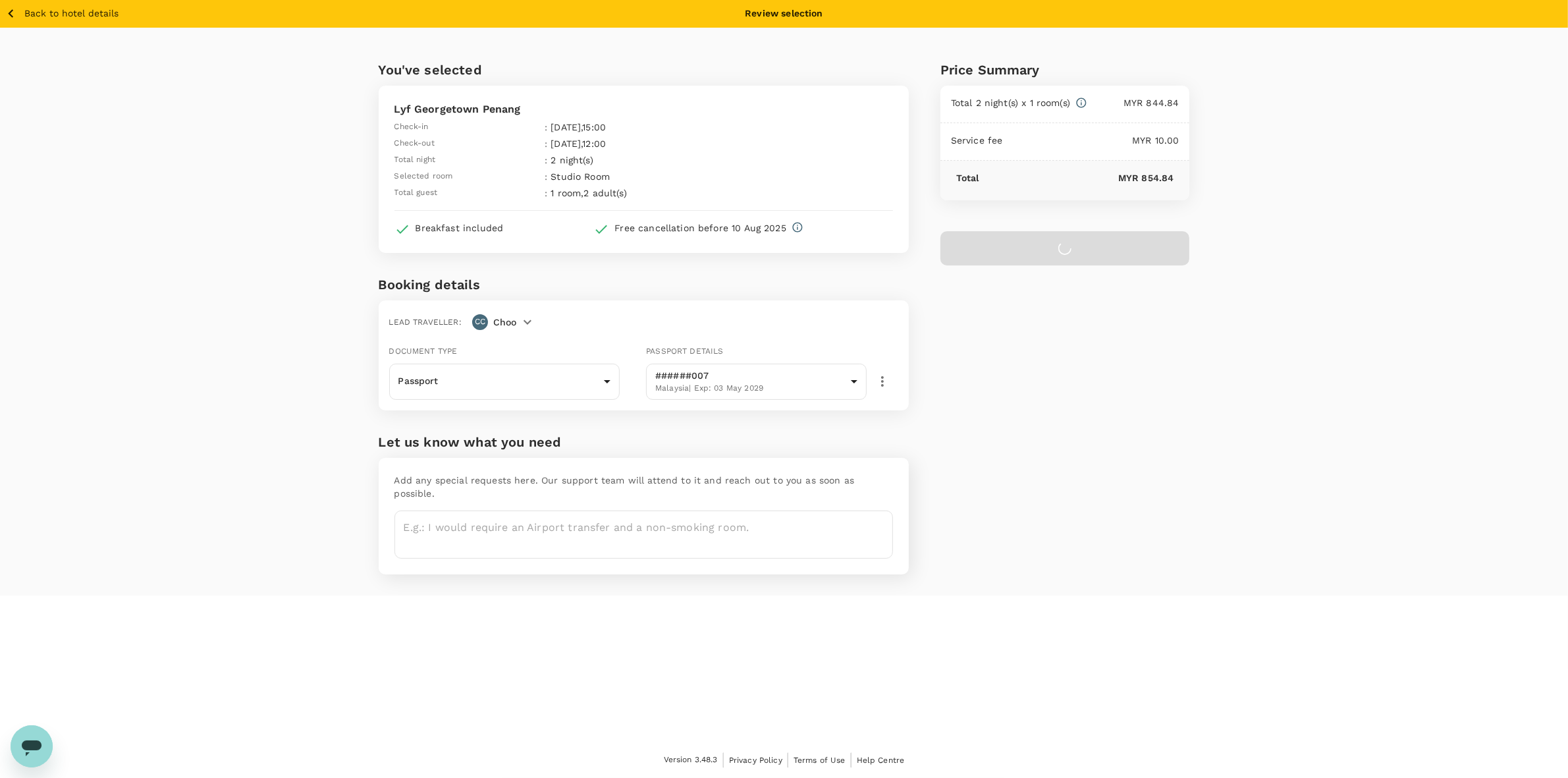 scroll, scrollTop: 0, scrollLeft: 0, axis: both 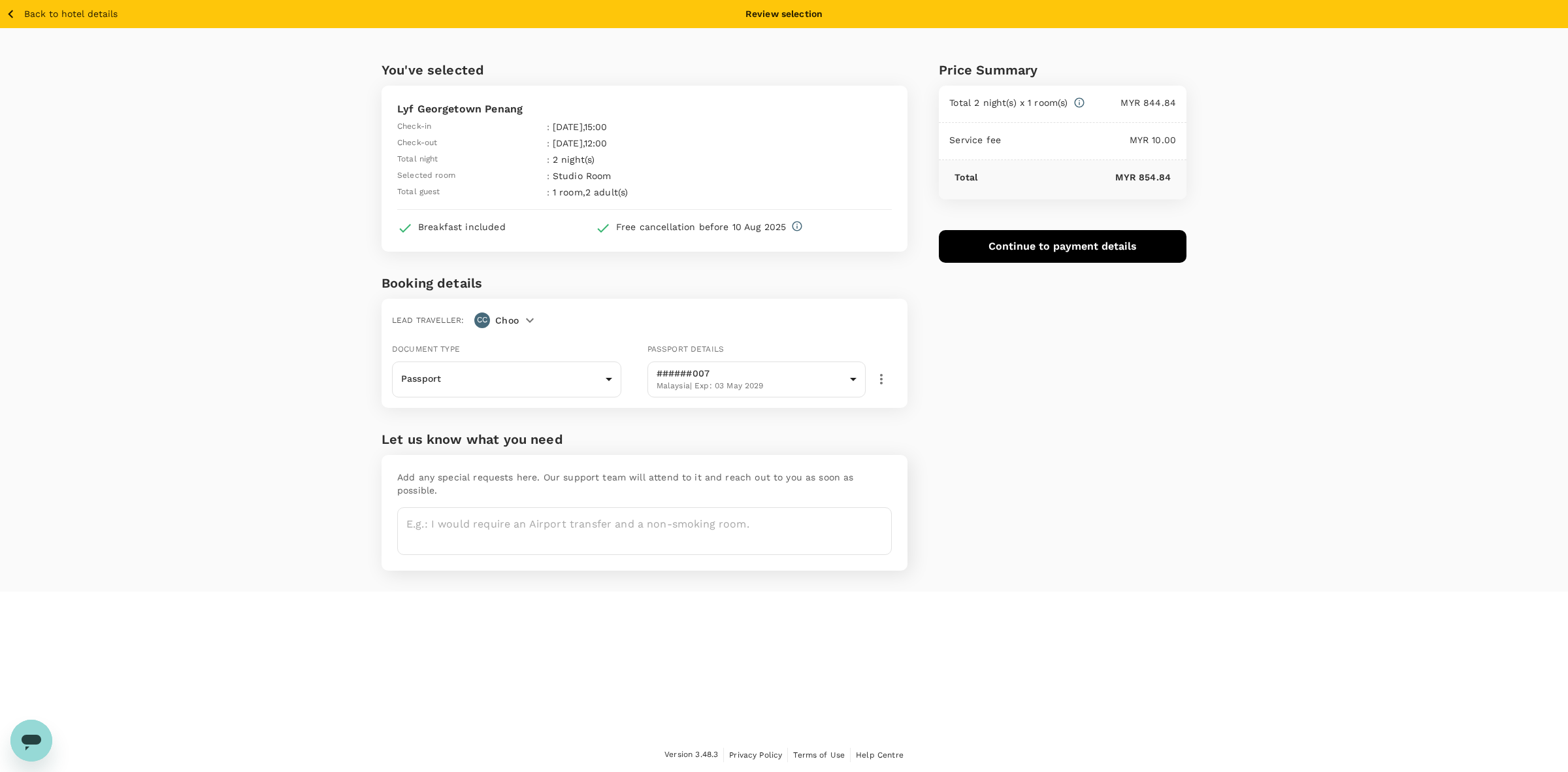 click 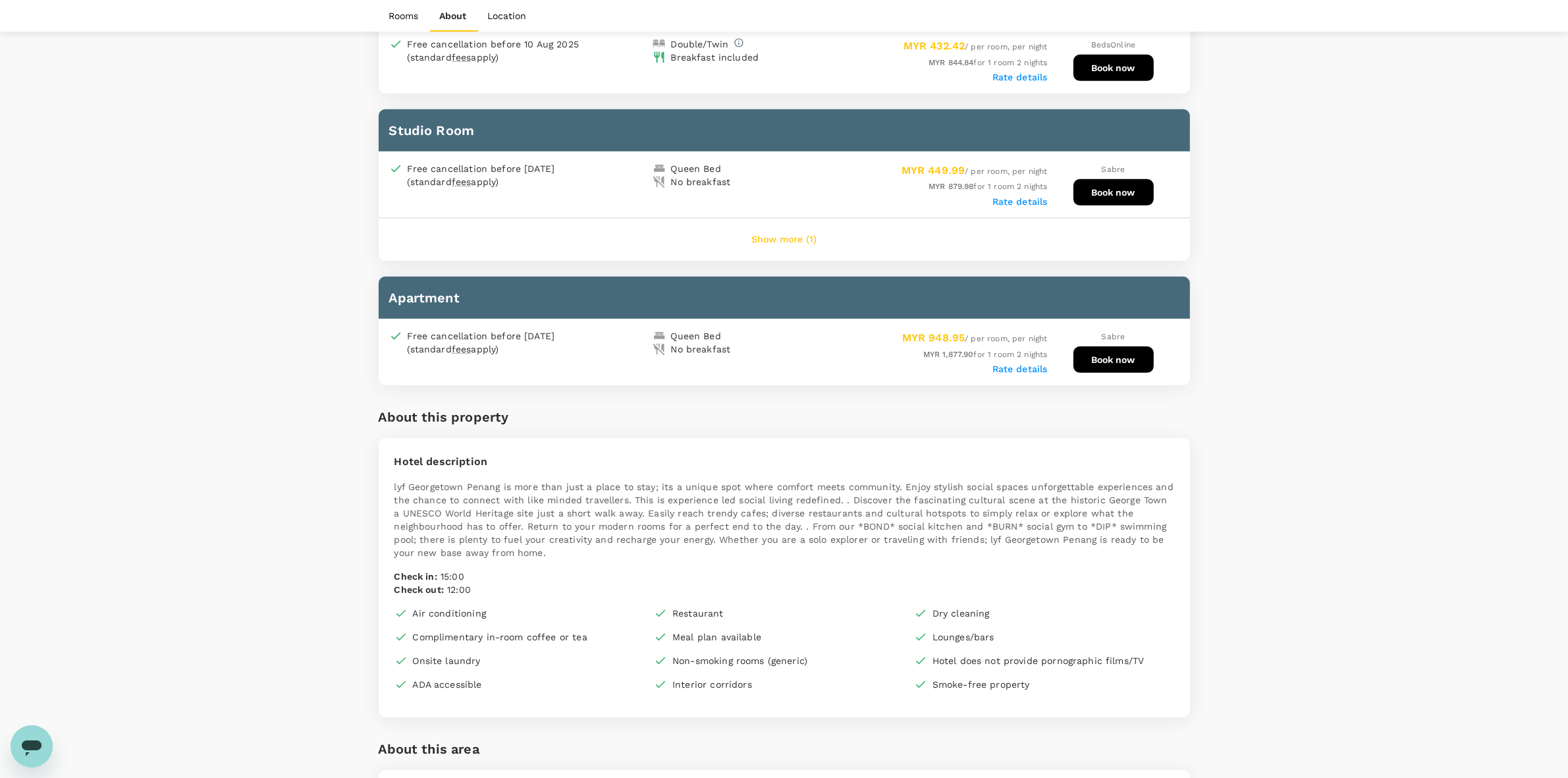 scroll, scrollTop: 818, scrollLeft: 0, axis: vertical 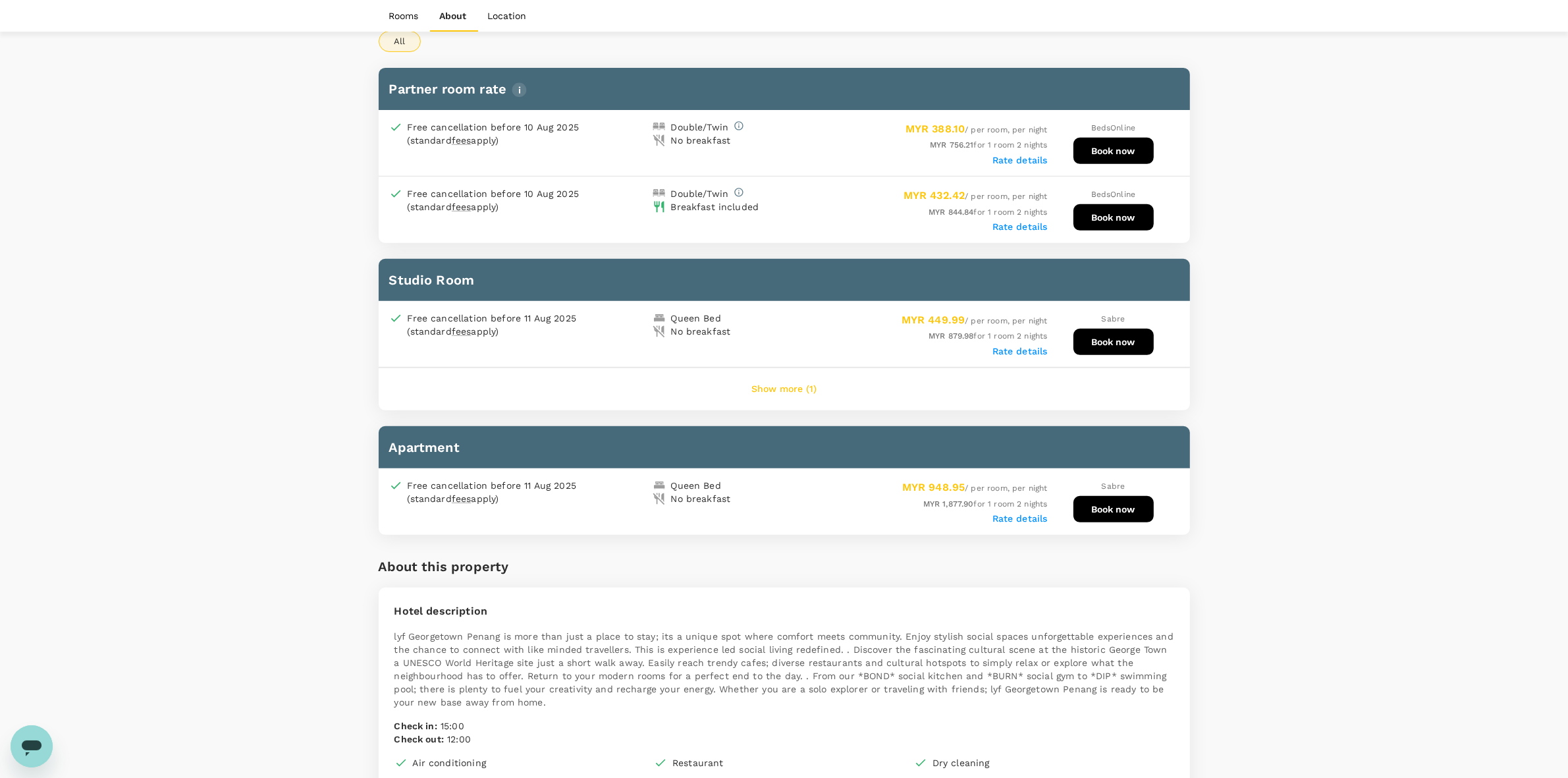 click on "Show more (1)" at bounding box center [784, 389] 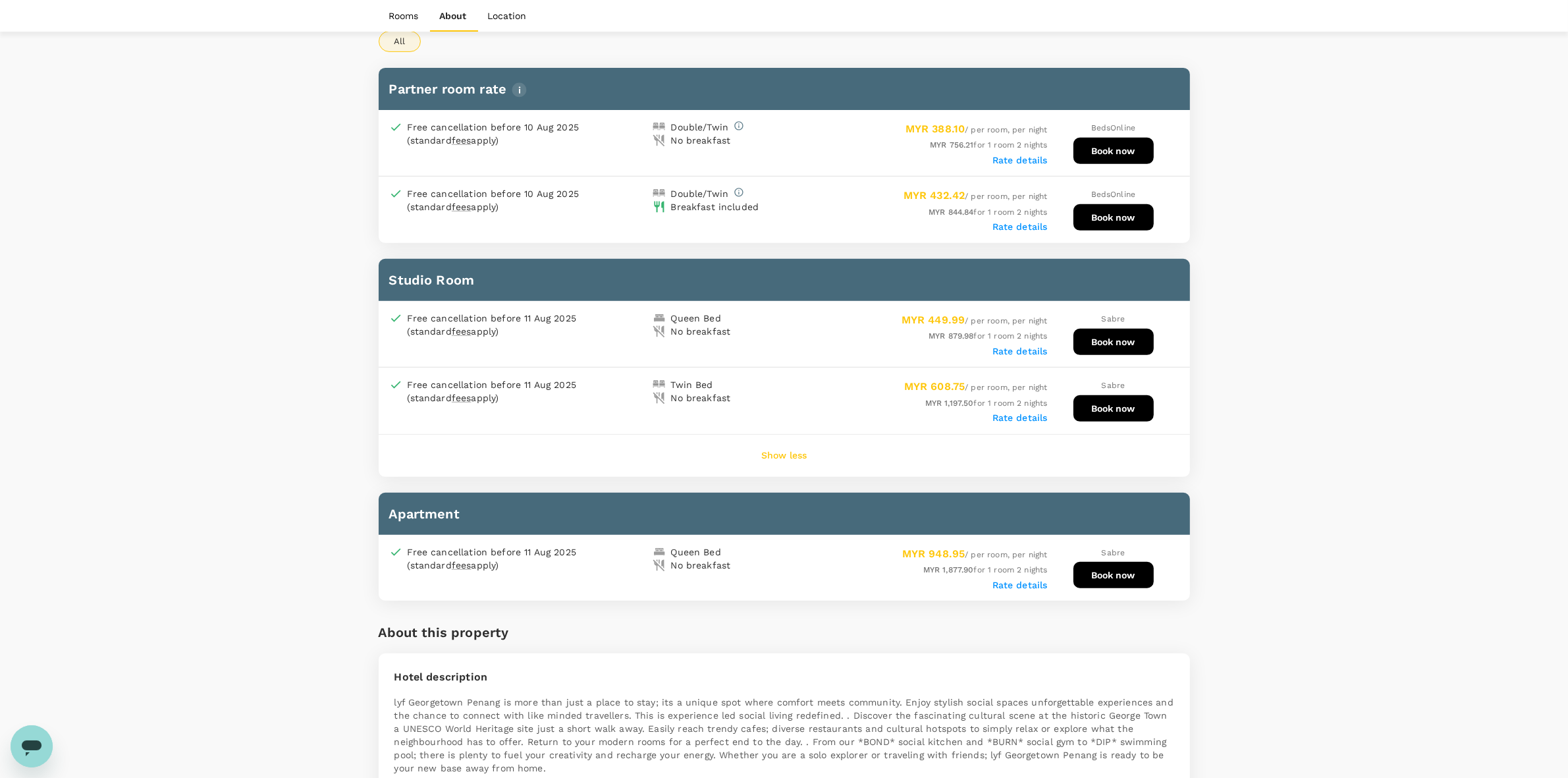 click on "Book now" at bounding box center [1114, 217] 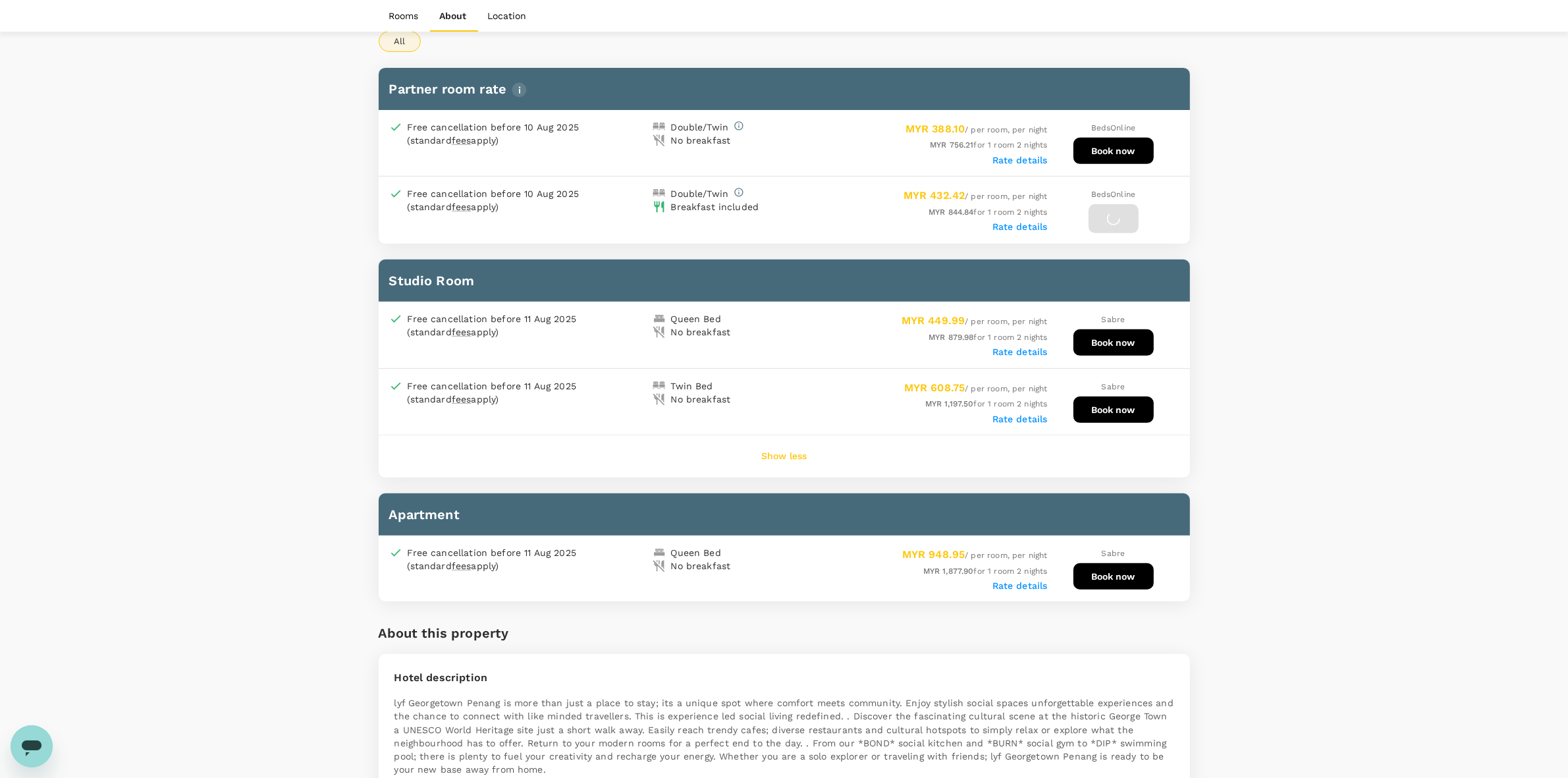 scroll, scrollTop: 0, scrollLeft: 0, axis: both 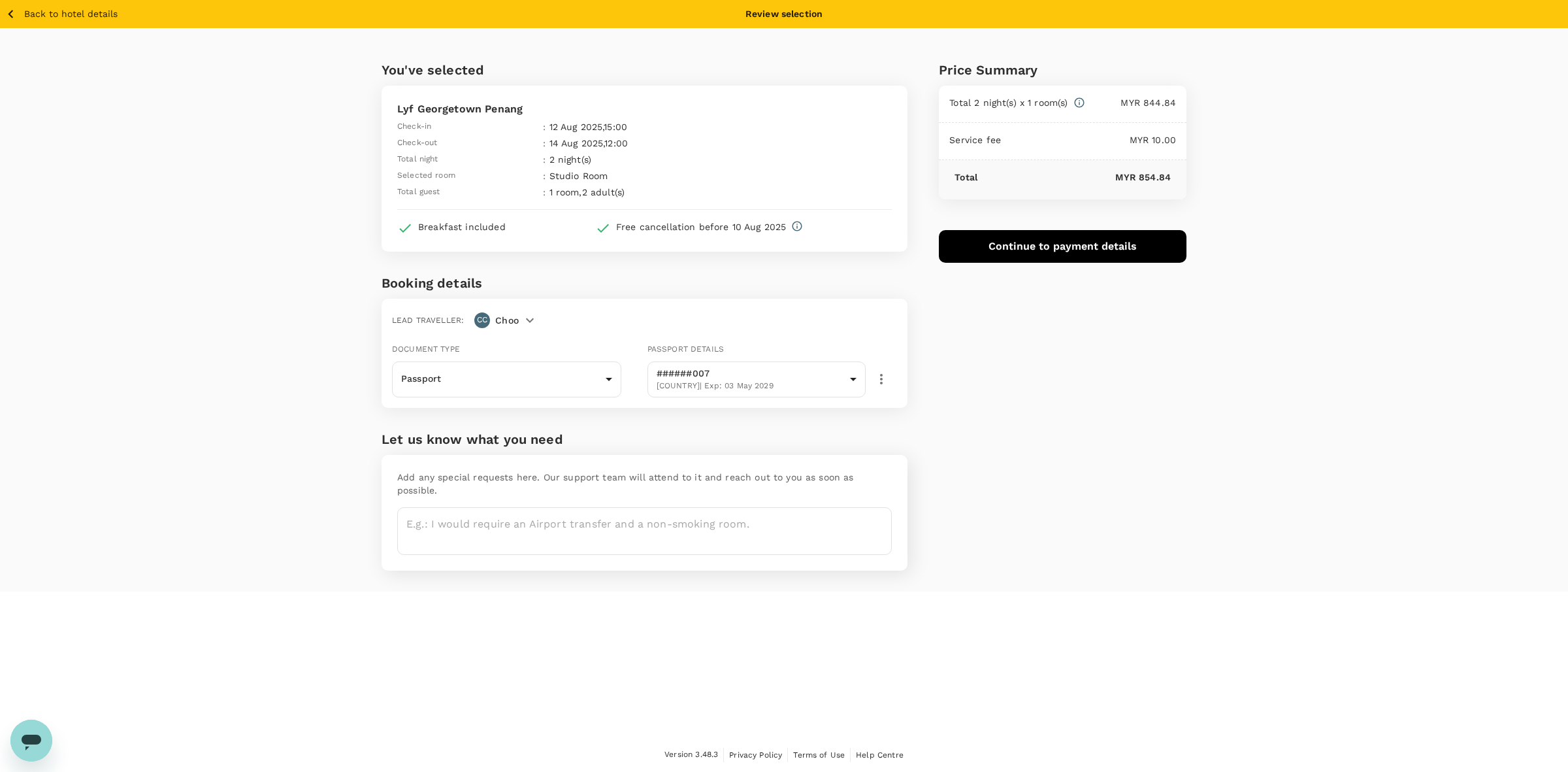click 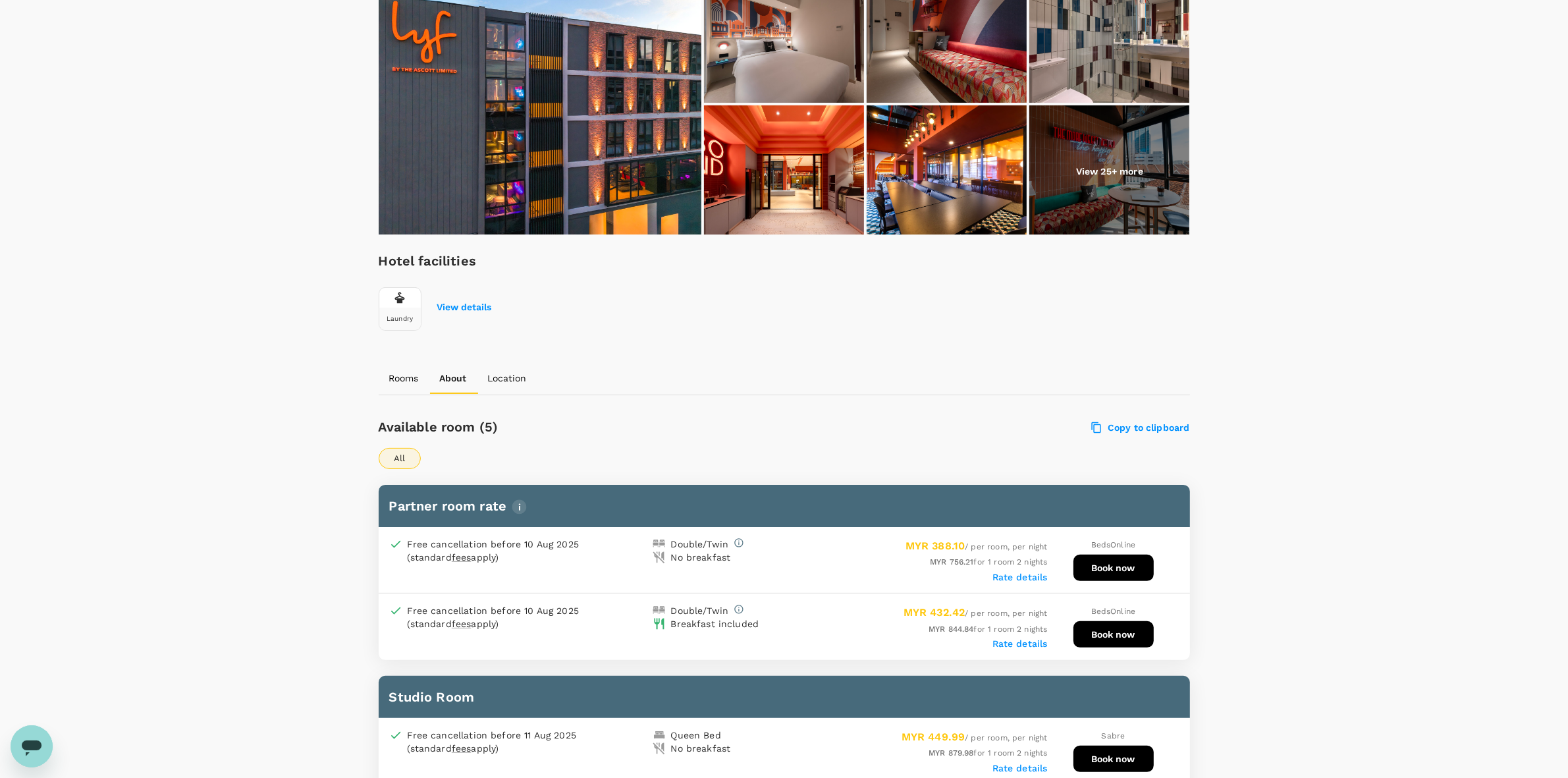 scroll, scrollTop: 0, scrollLeft: 0, axis: both 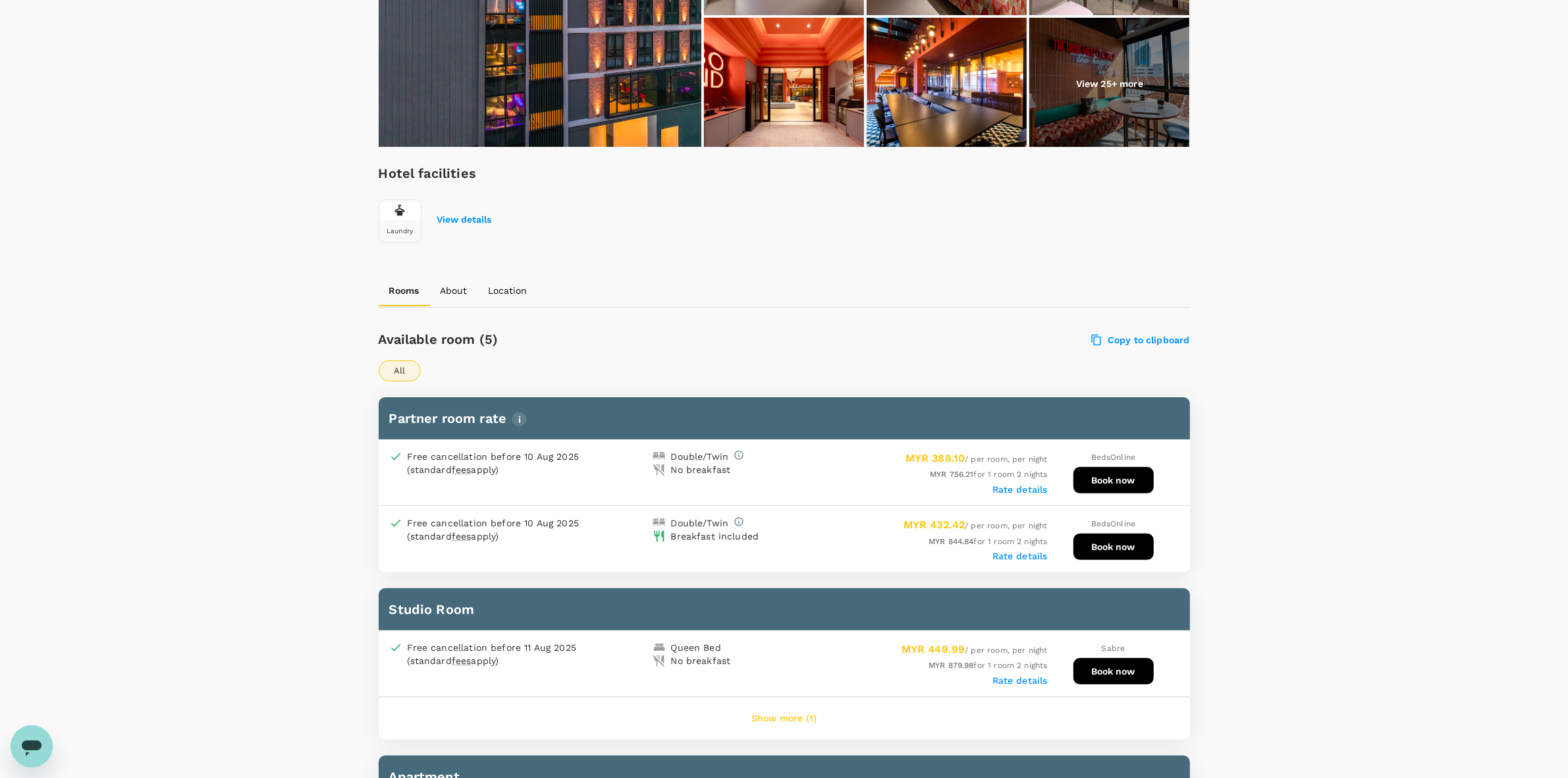 click on "Breakfast included" at bounding box center (715, 536) 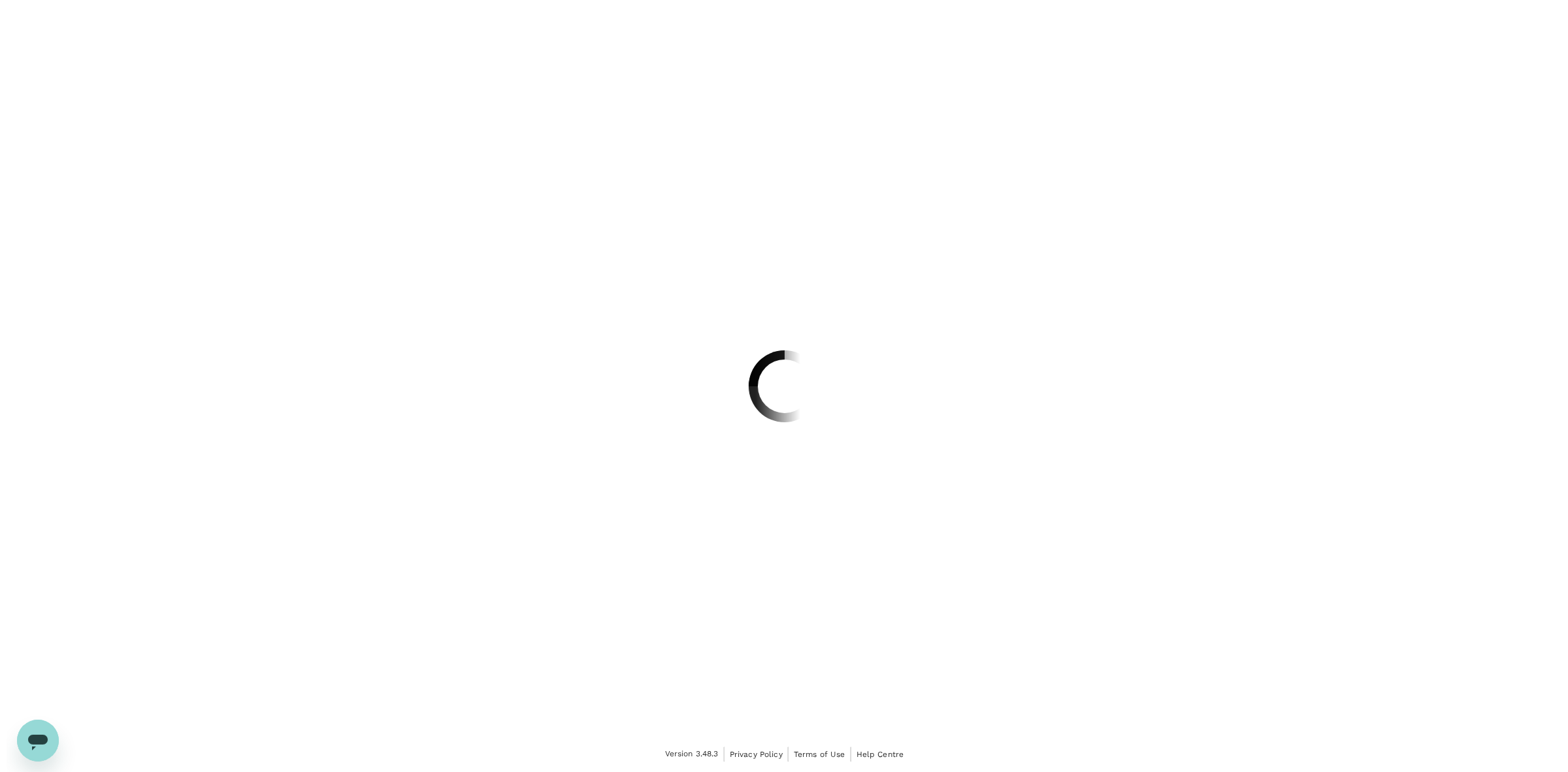 scroll, scrollTop: 0, scrollLeft: 0, axis: both 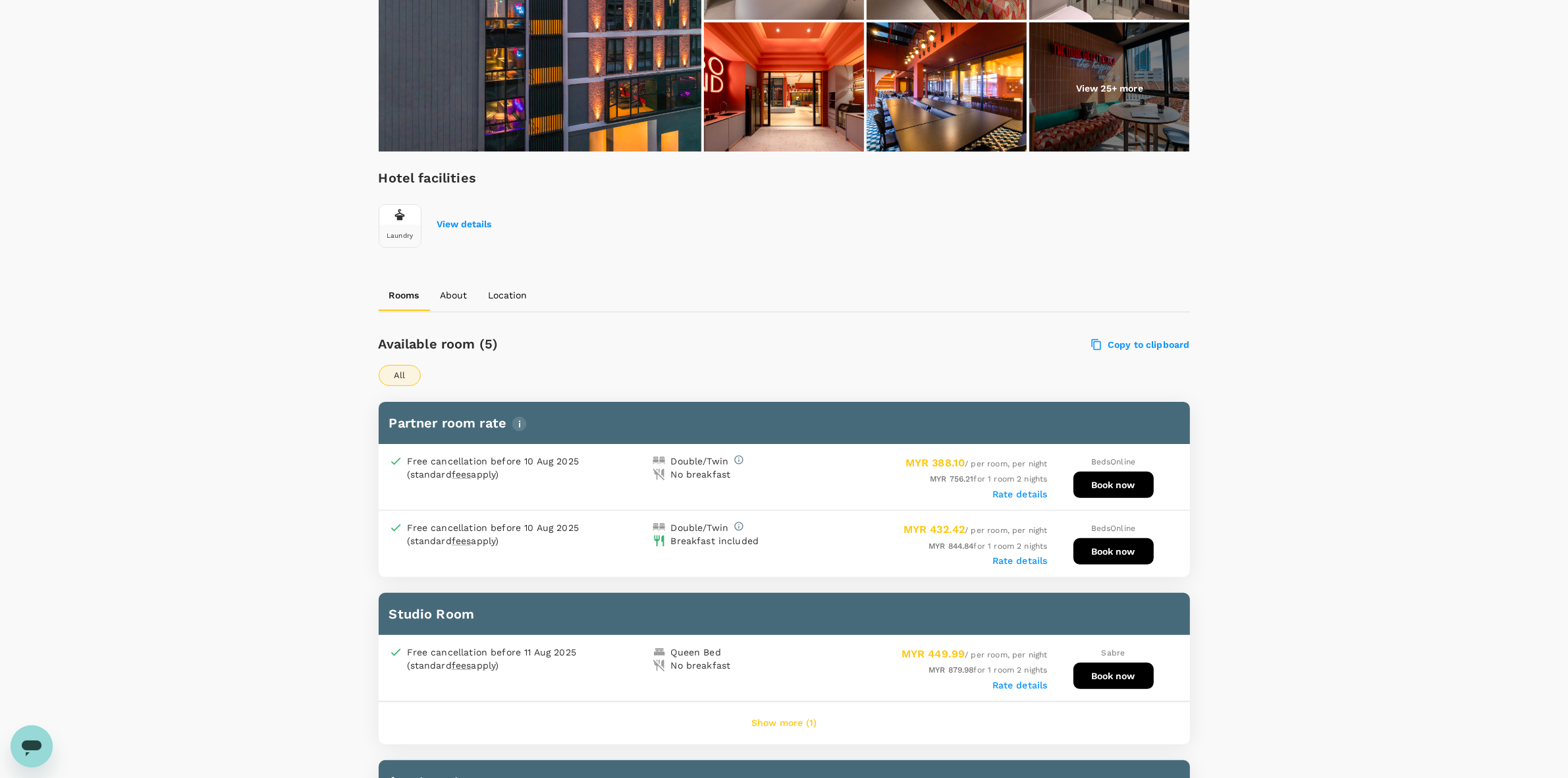 click on "Book now" at bounding box center [1114, 551] 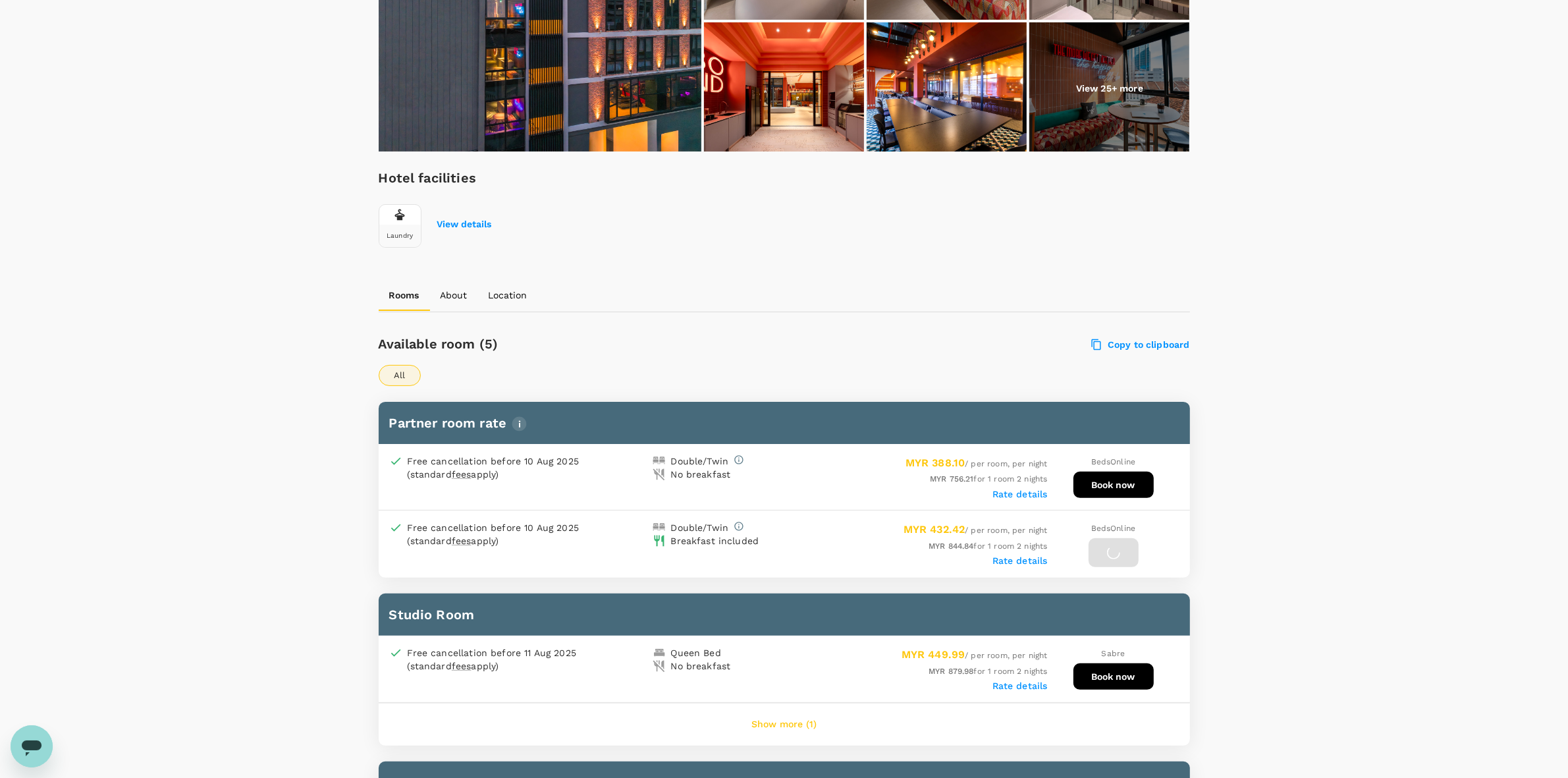 scroll, scrollTop: 0, scrollLeft: 0, axis: both 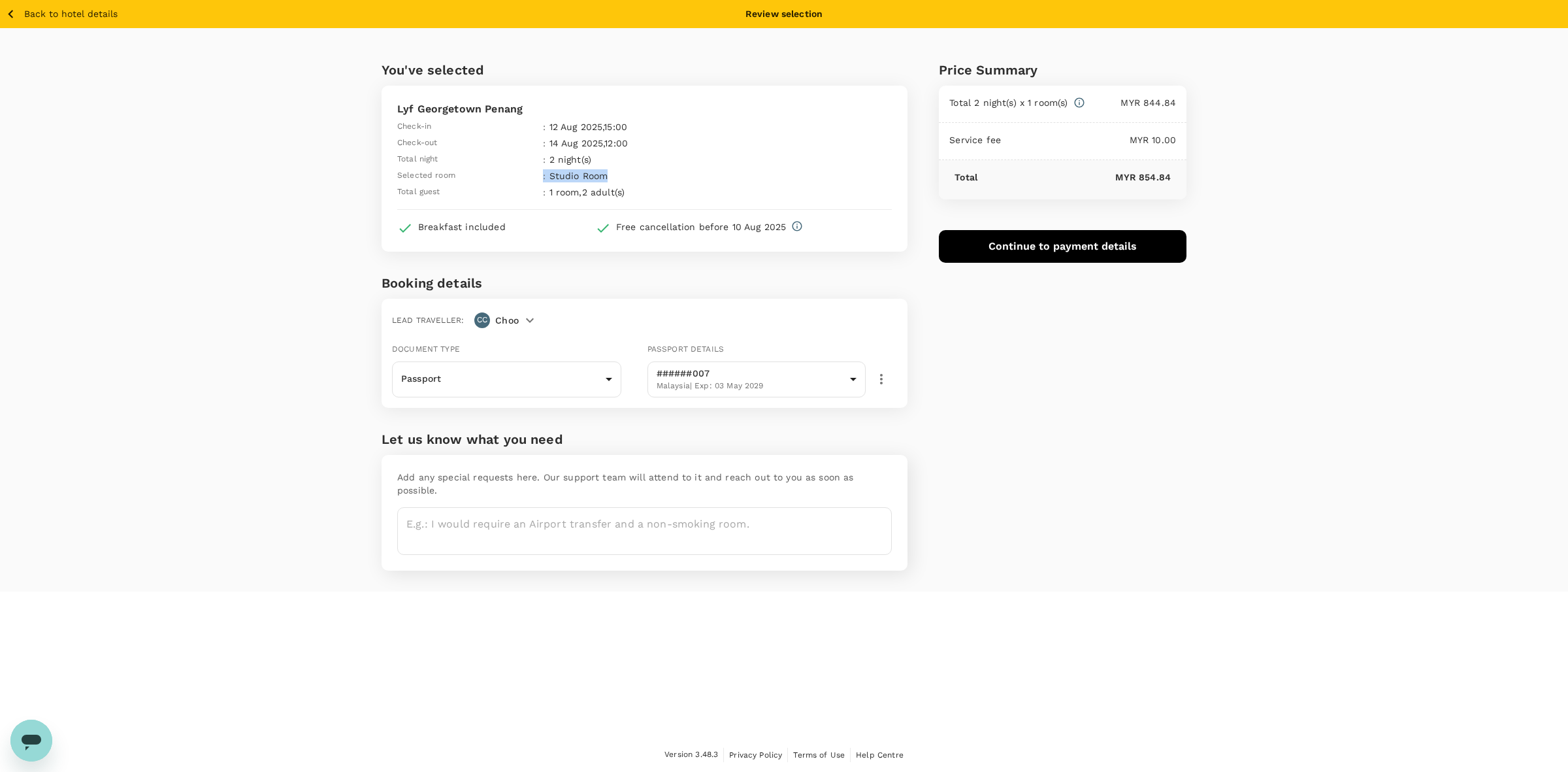 drag, startPoint x: 538, startPoint y: 174, endPoint x: 602, endPoint y: 176, distance: 64.03124 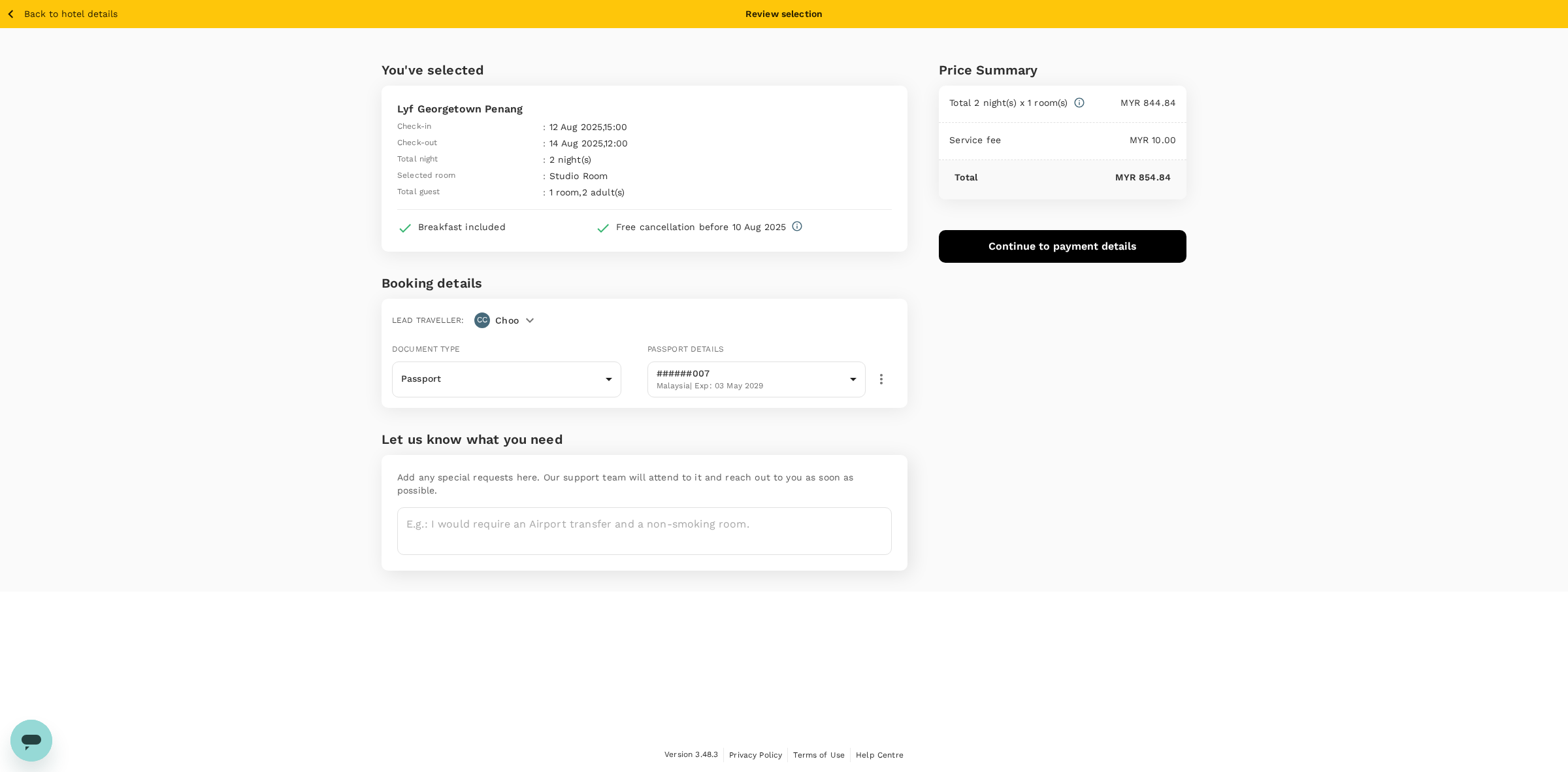 drag, startPoint x: 964, startPoint y: 340, endPoint x: 762, endPoint y: 265, distance: 215.4739 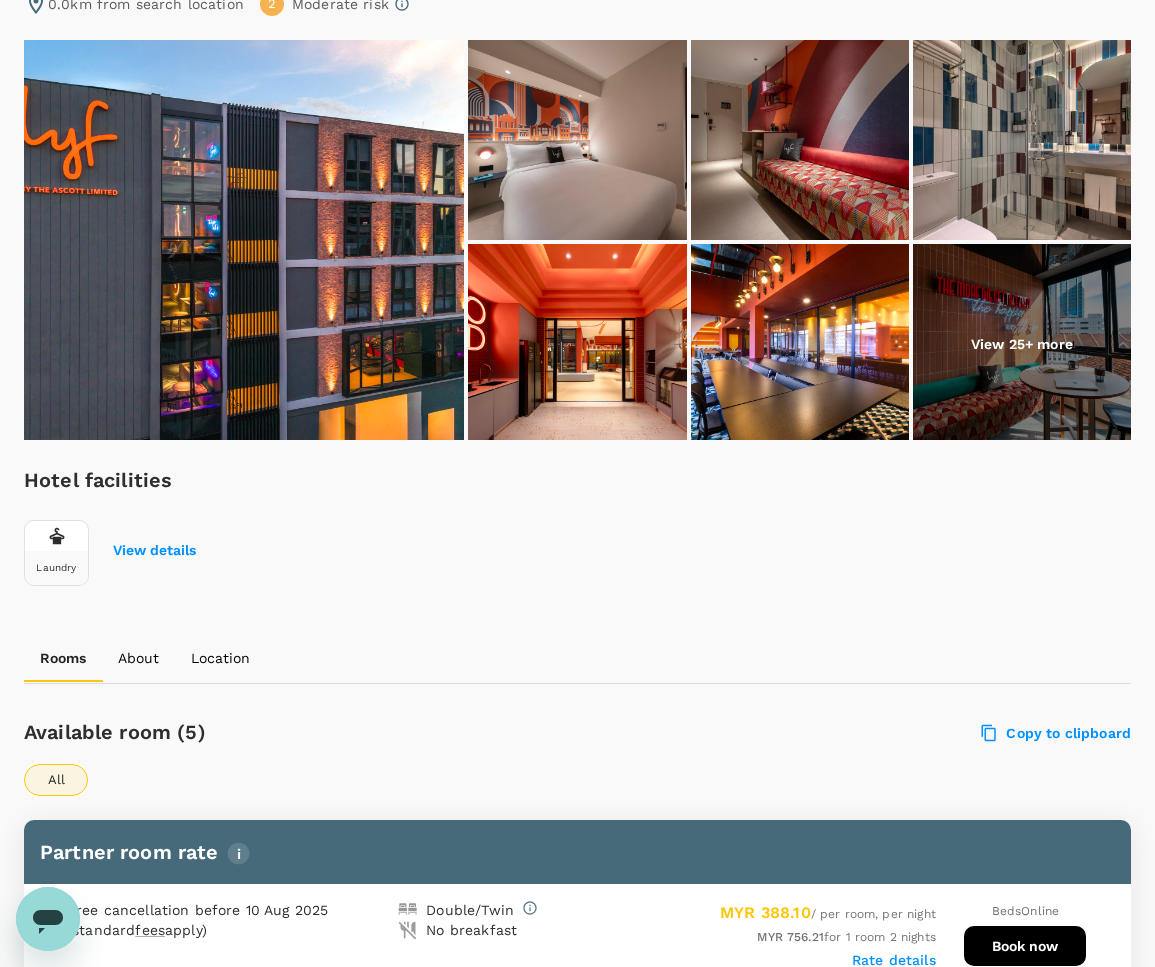 scroll, scrollTop: 0, scrollLeft: 0, axis: both 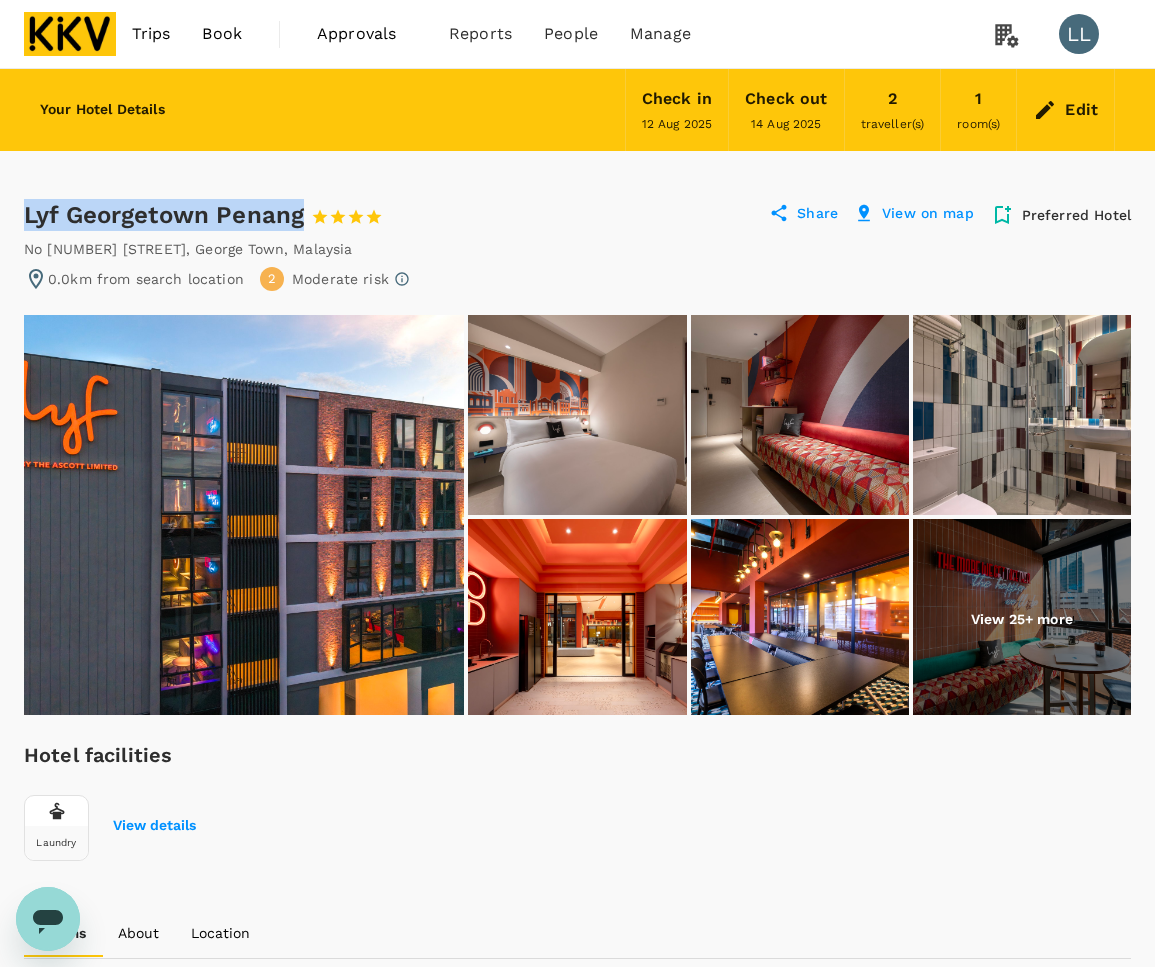 drag, startPoint x: 23, startPoint y: 210, endPoint x: 302, endPoint y: 208, distance: 279.00717 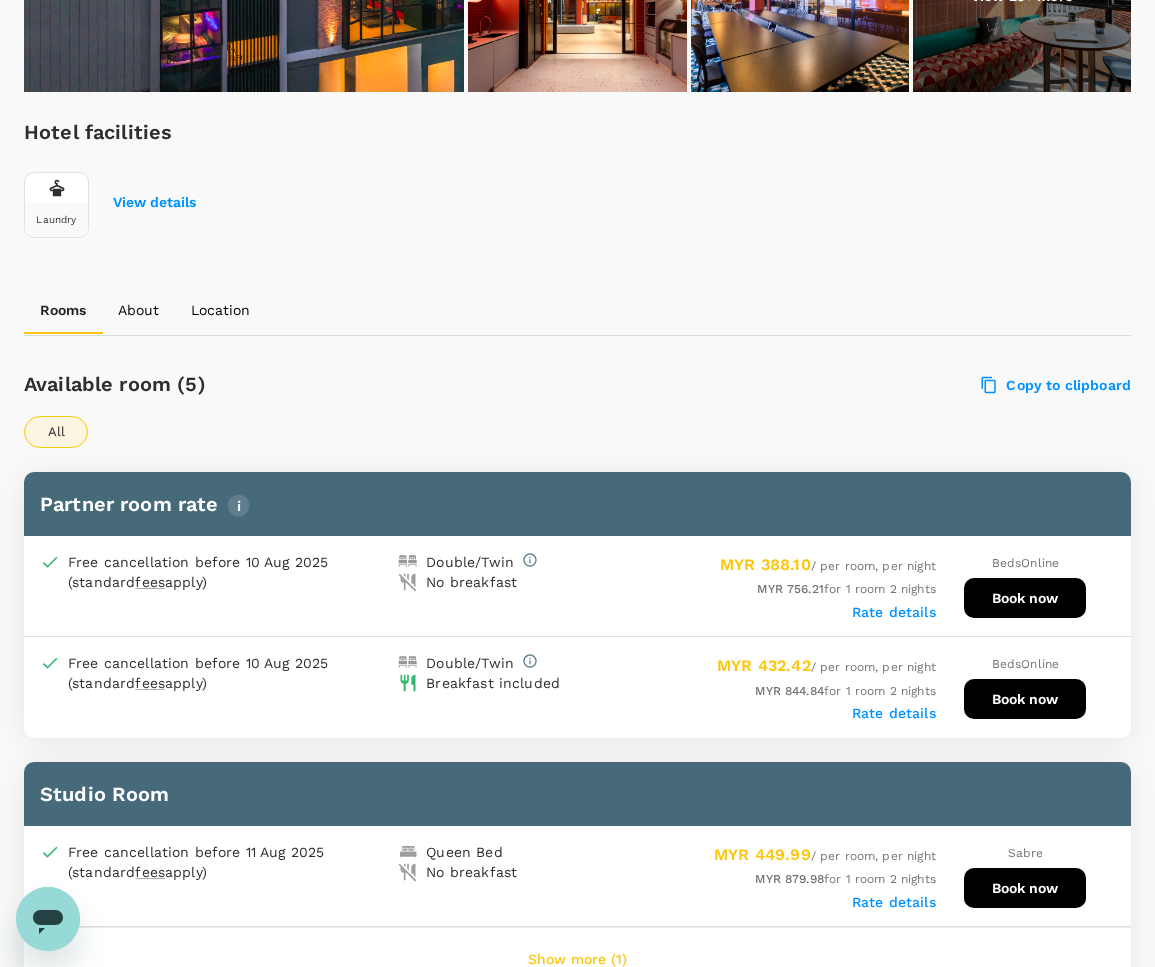 scroll, scrollTop: 625, scrollLeft: 0, axis: vertical 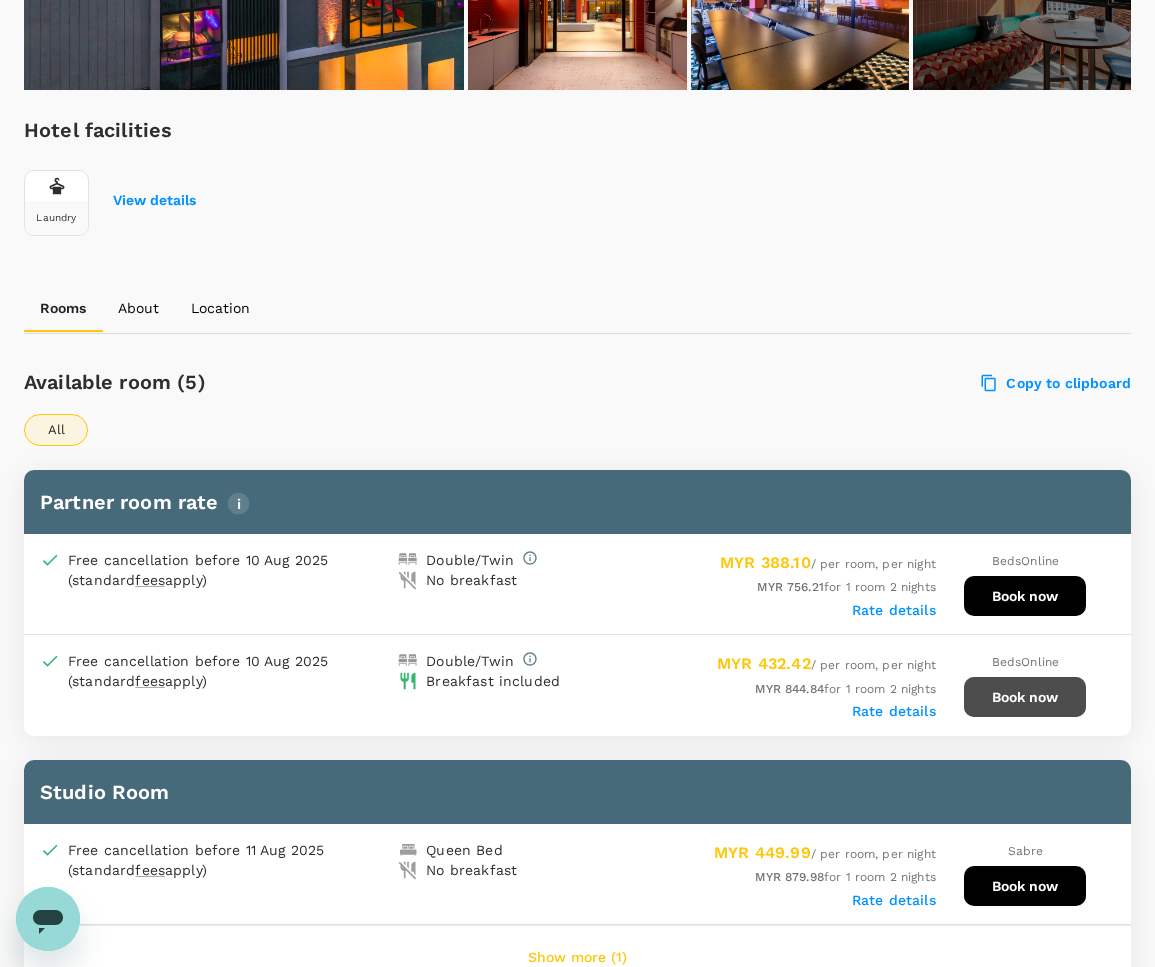 click on "Book now" at bounding box center (1025, 697) 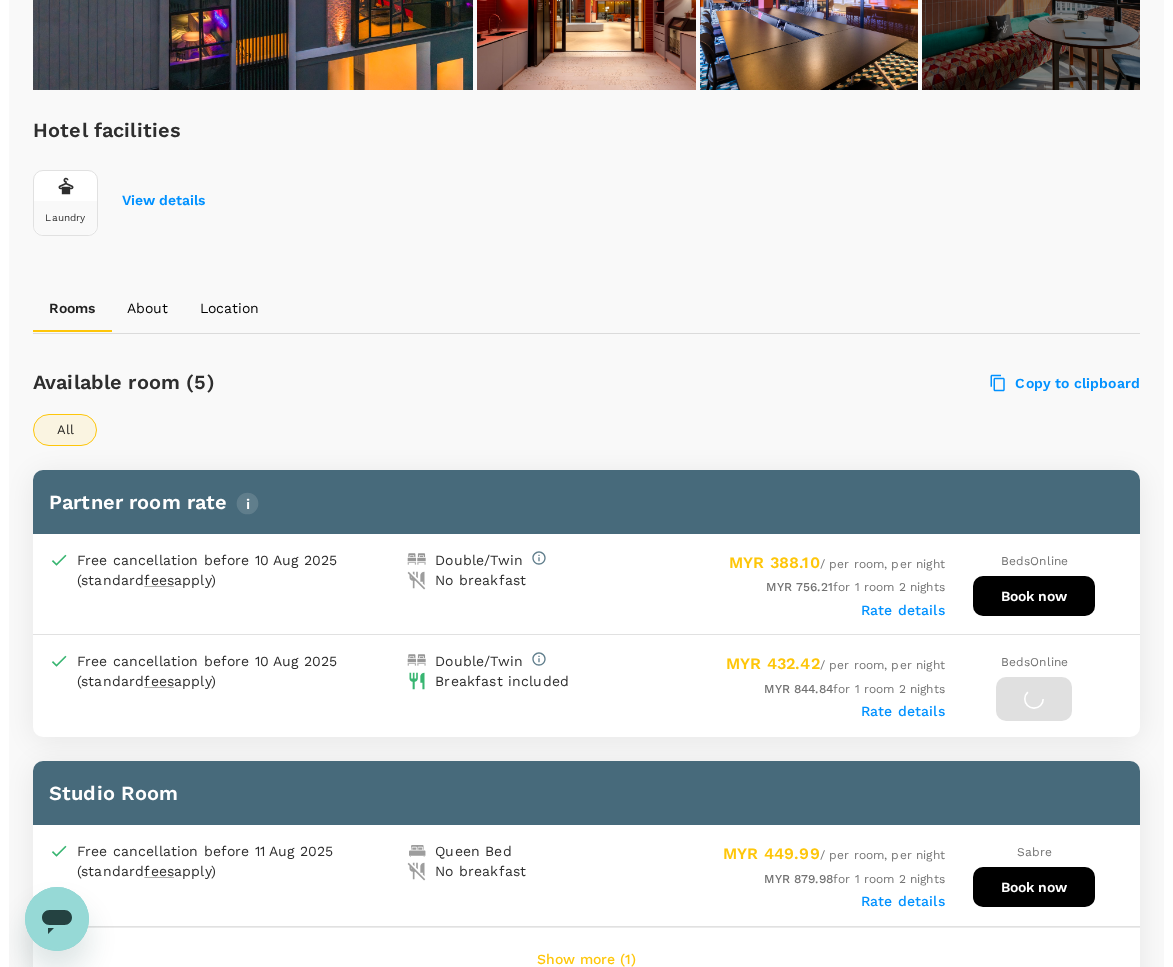 scroll, scrollTop: 0, scrollLeft: 0, axis: both 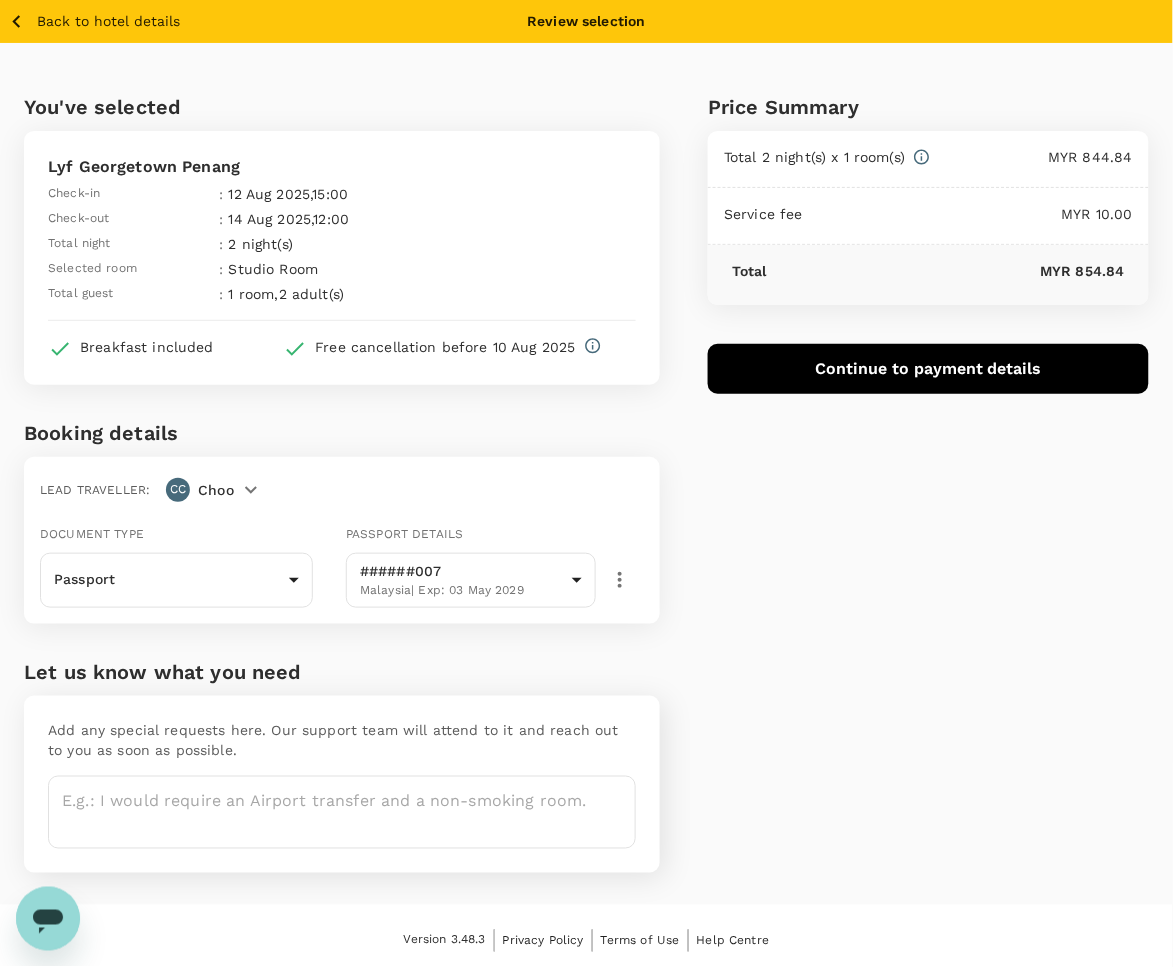 click 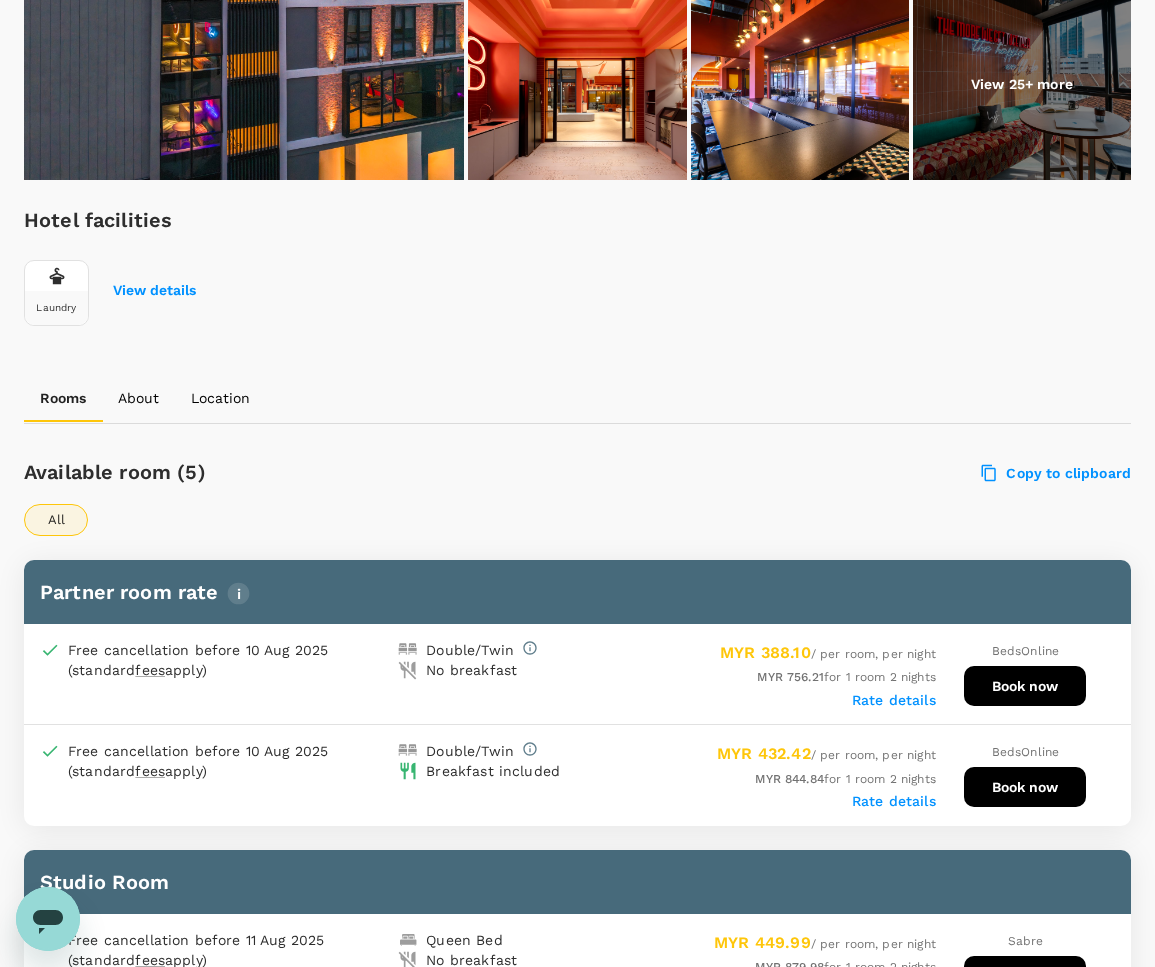 scroll, scrollTop: 492, scrollLeft: 0, axis: vertical 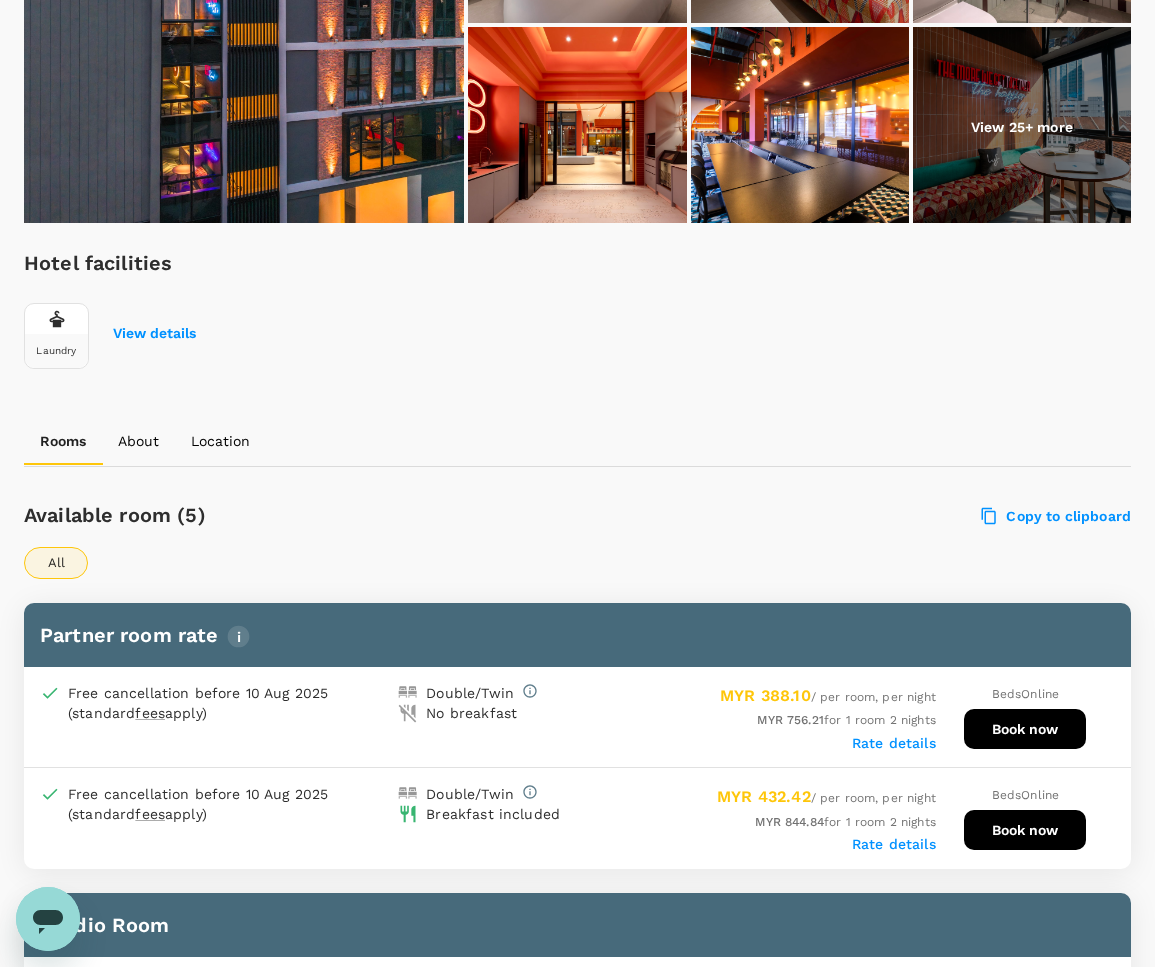 click on "Hotel facilities Laundry View details" at bounding box center (577, 316) 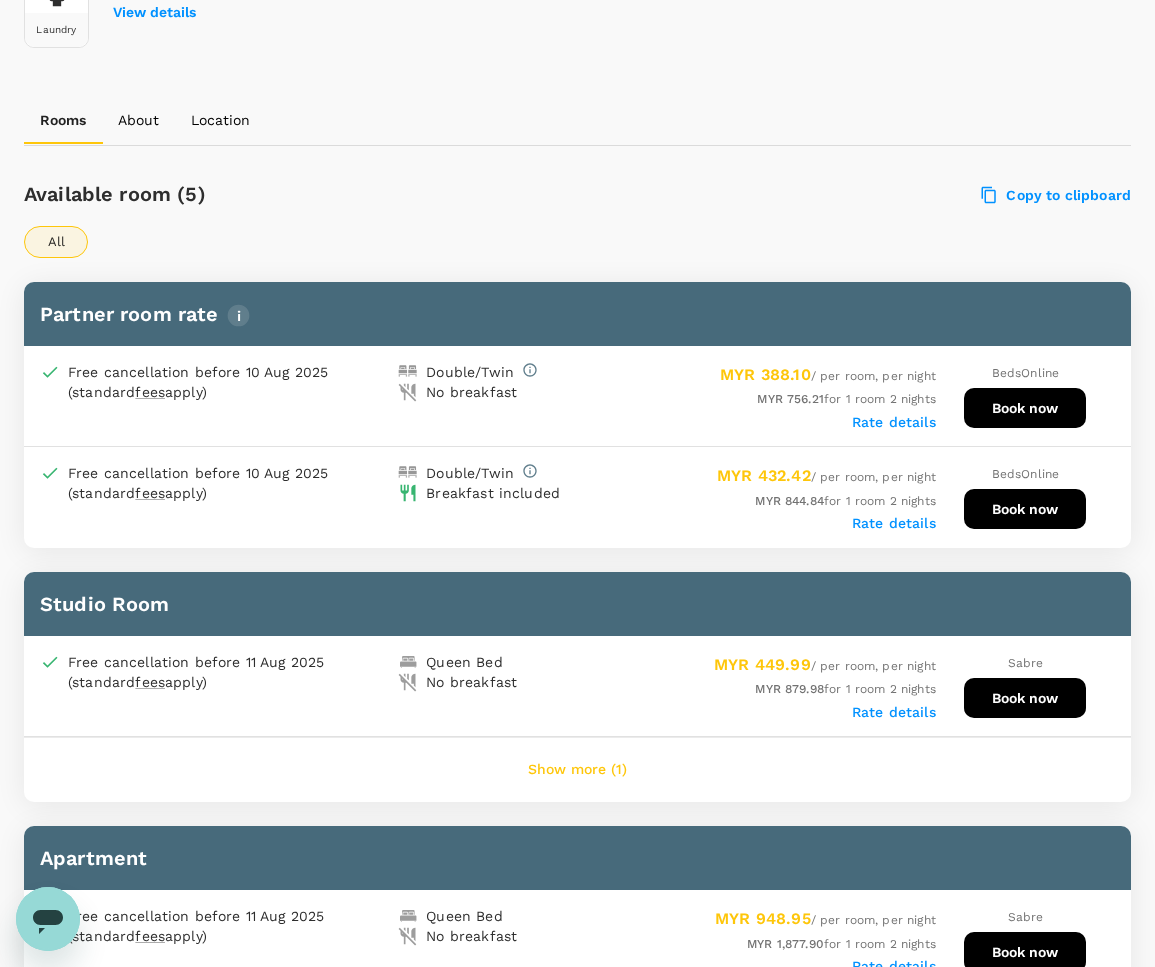scroll, scrollTop: 818, scrollLeft: 0, axis: vertical 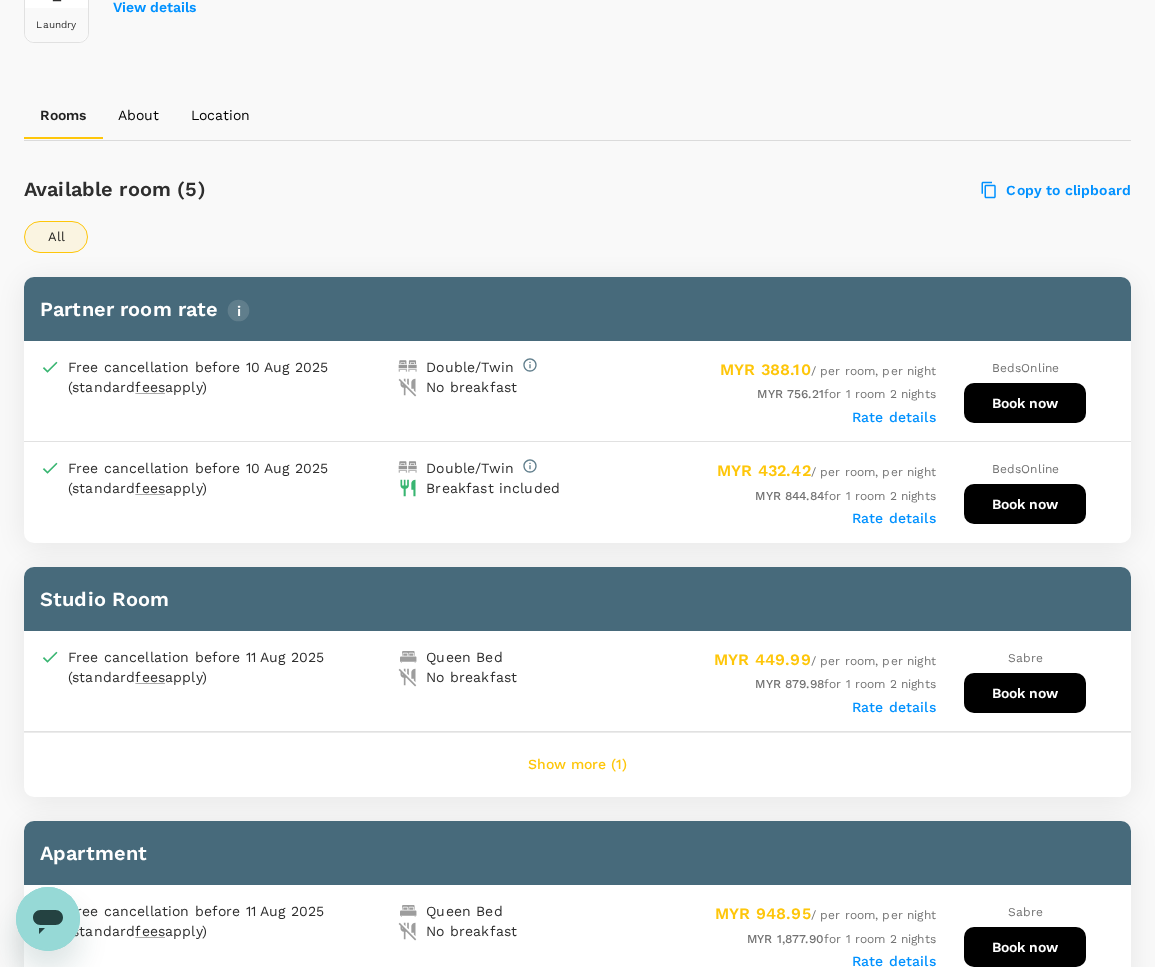 click on "Rate details" at bounding box center [894, 518] 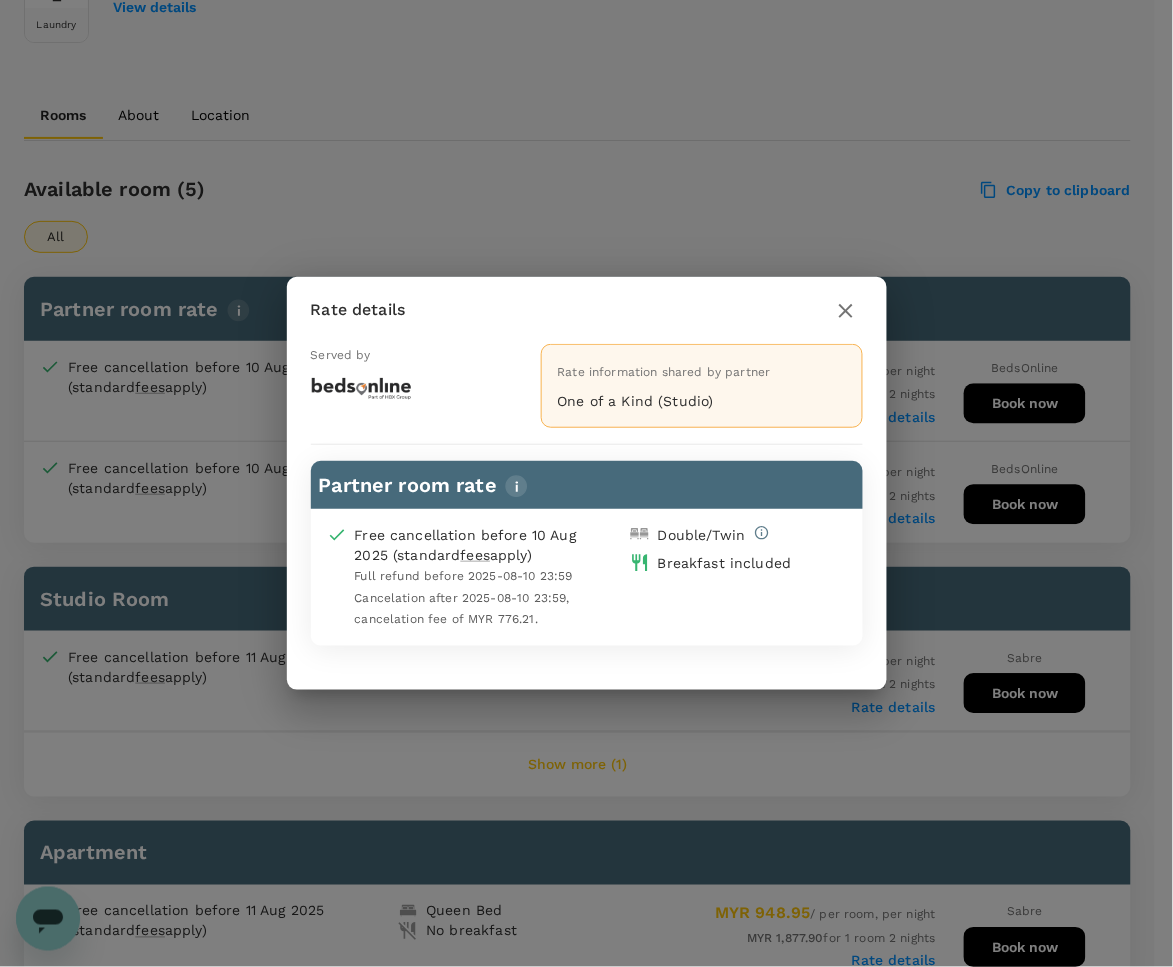 click on "Rate information shared by partner" at bounding box center [664, 372] 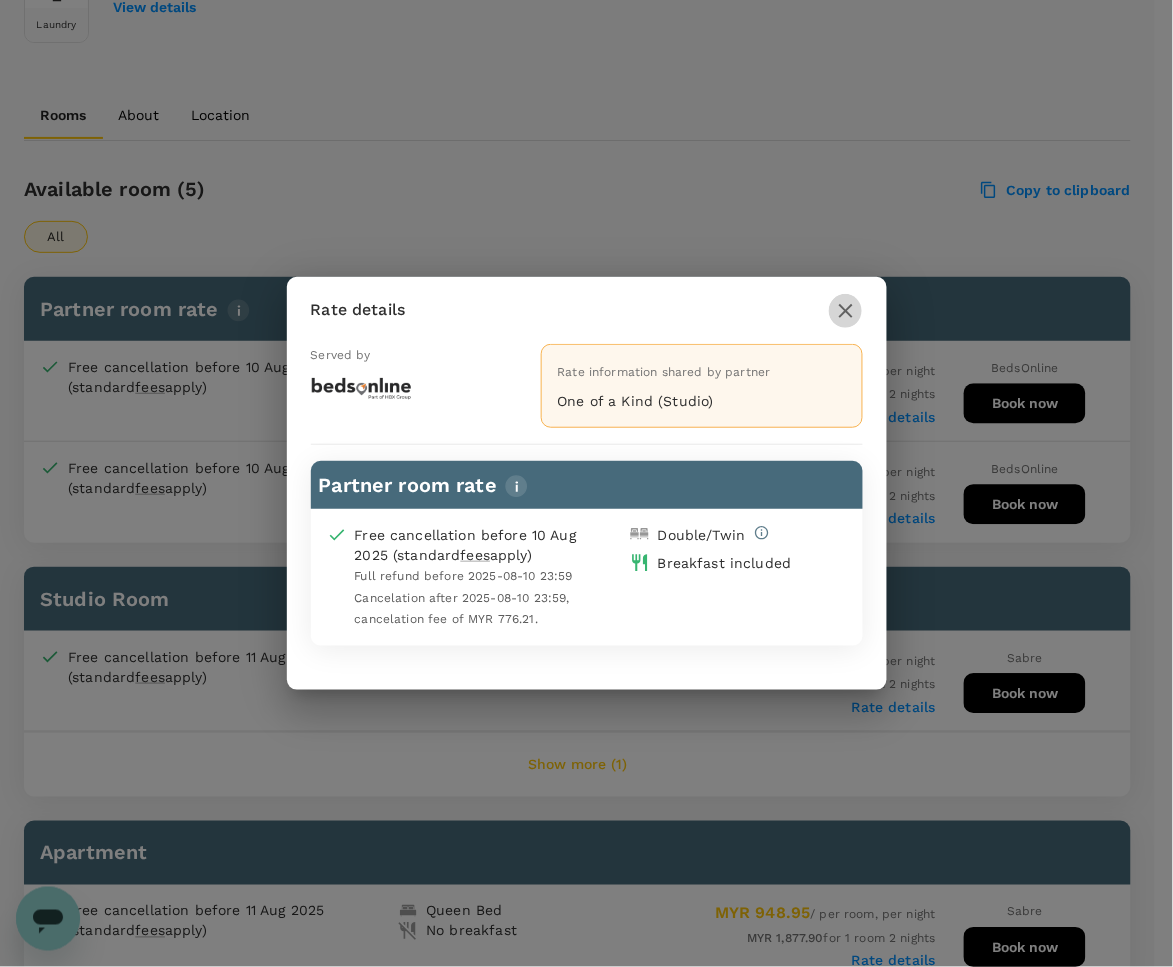 click 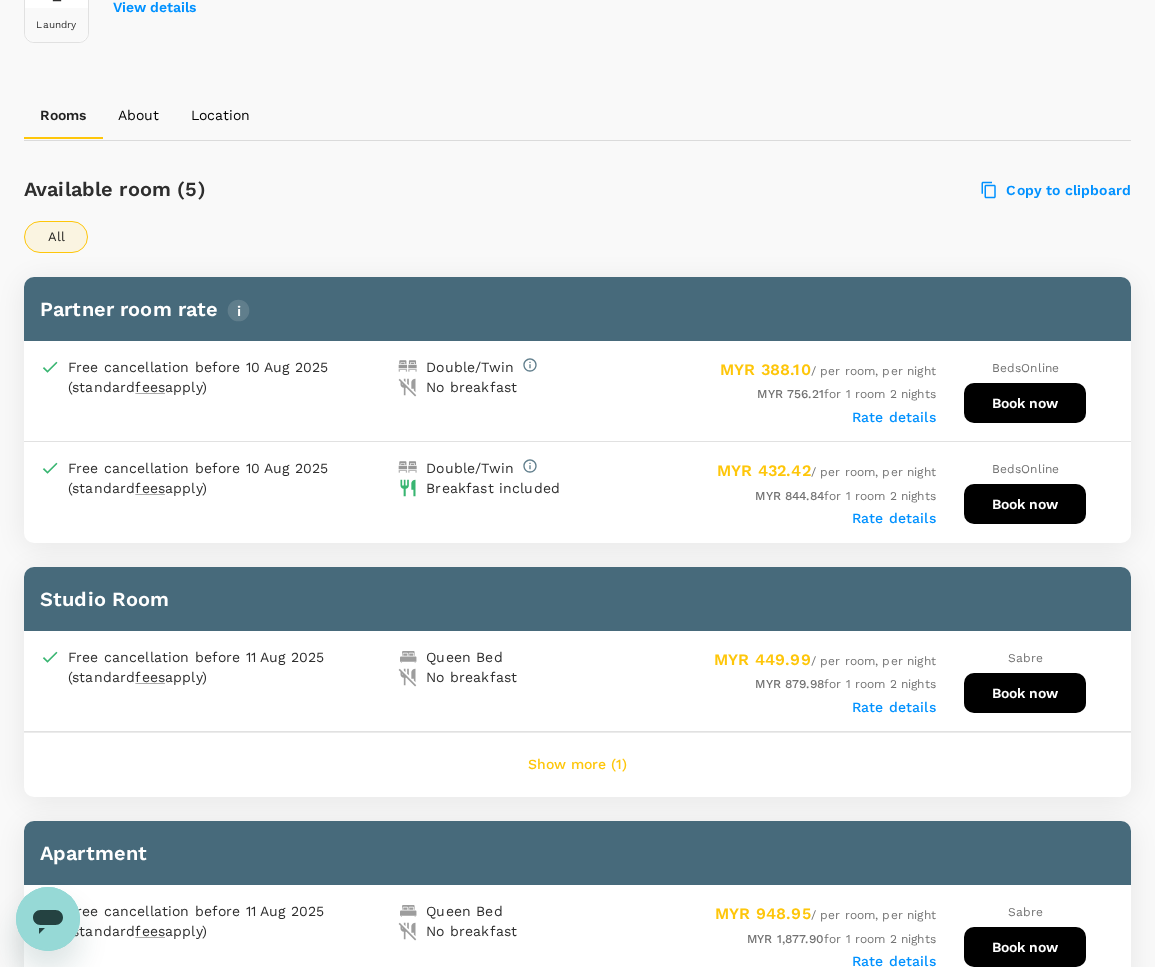 drag, startPoint x: 870, startPoint y: 505, endPoint x: 878, endPoint y: 420, distance: 85.37564 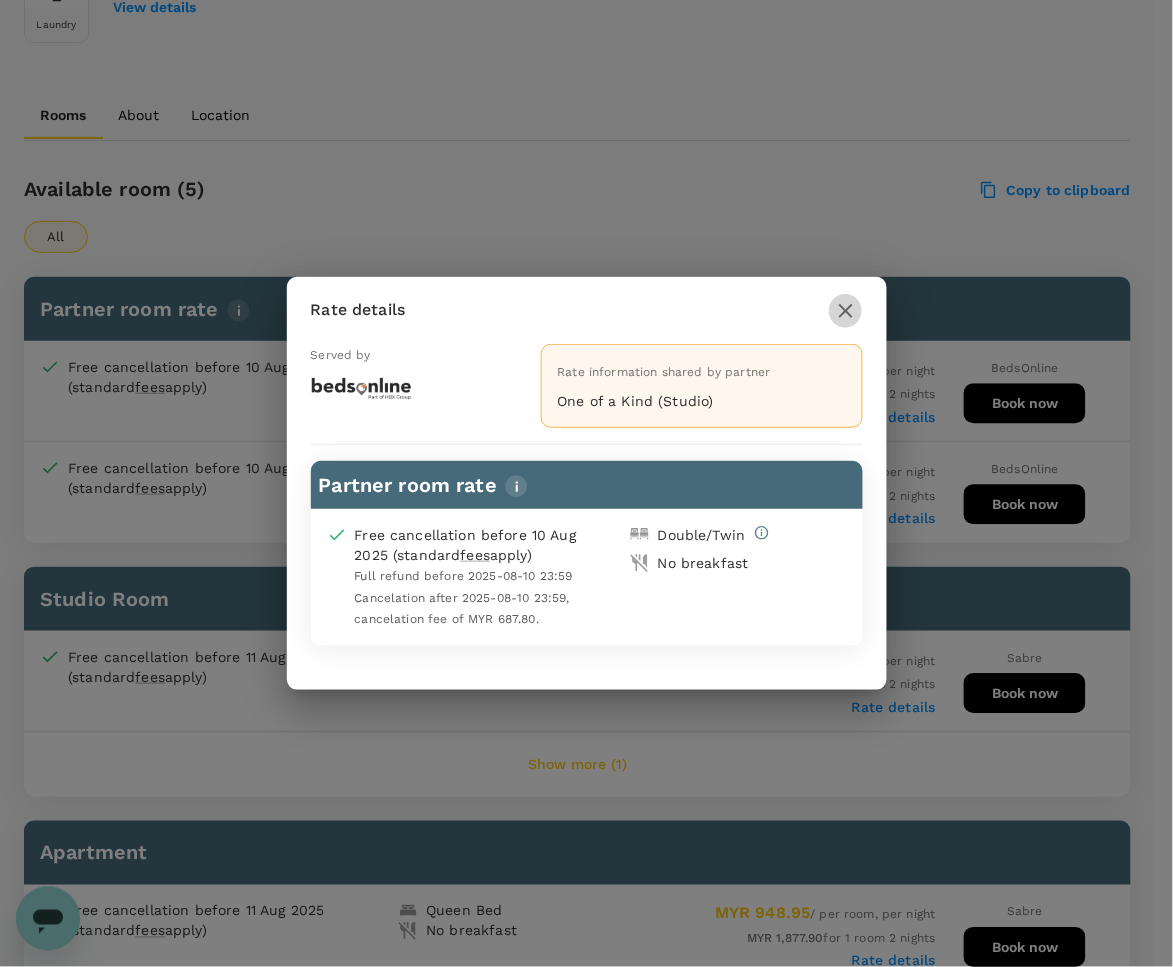 click 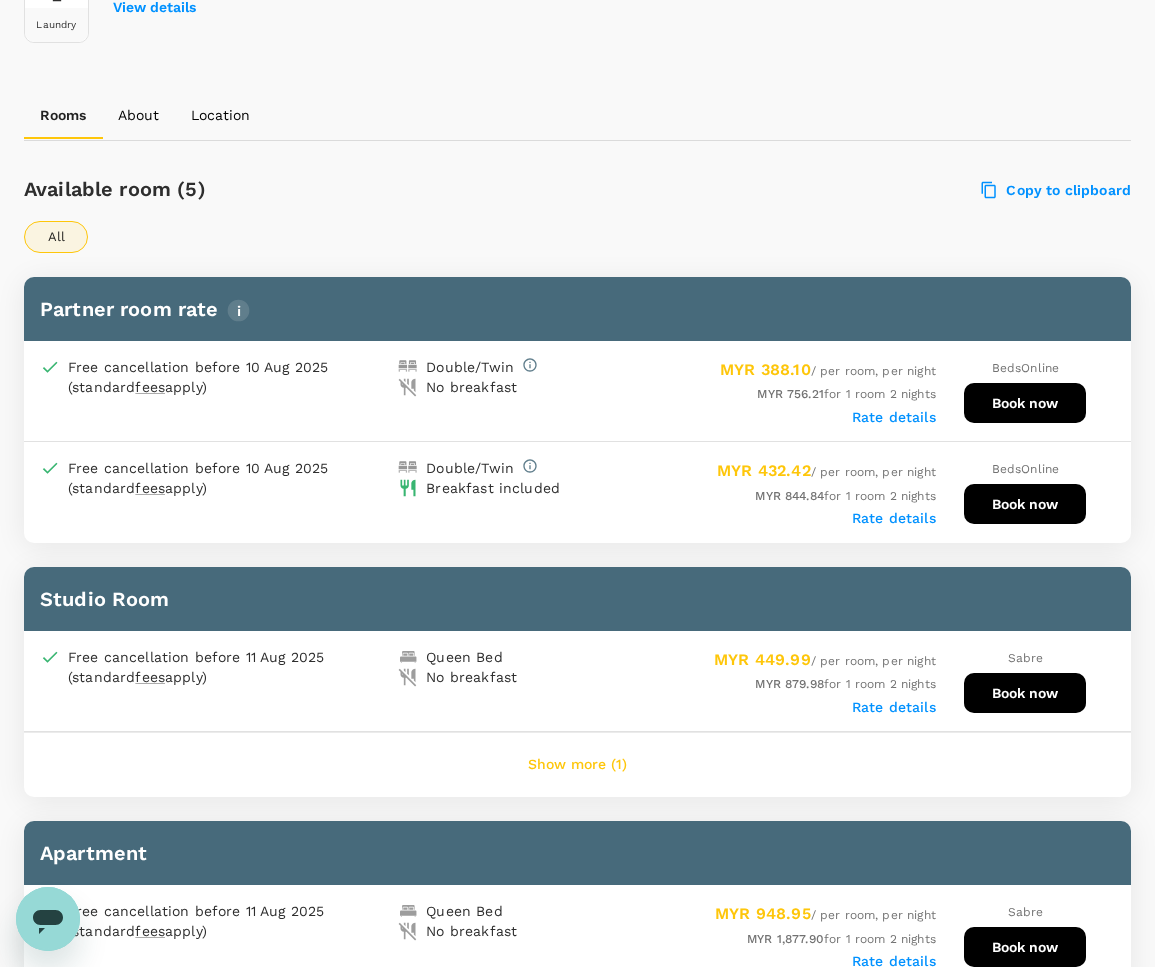 click on "Rate details" at bounding box center [894, 707] 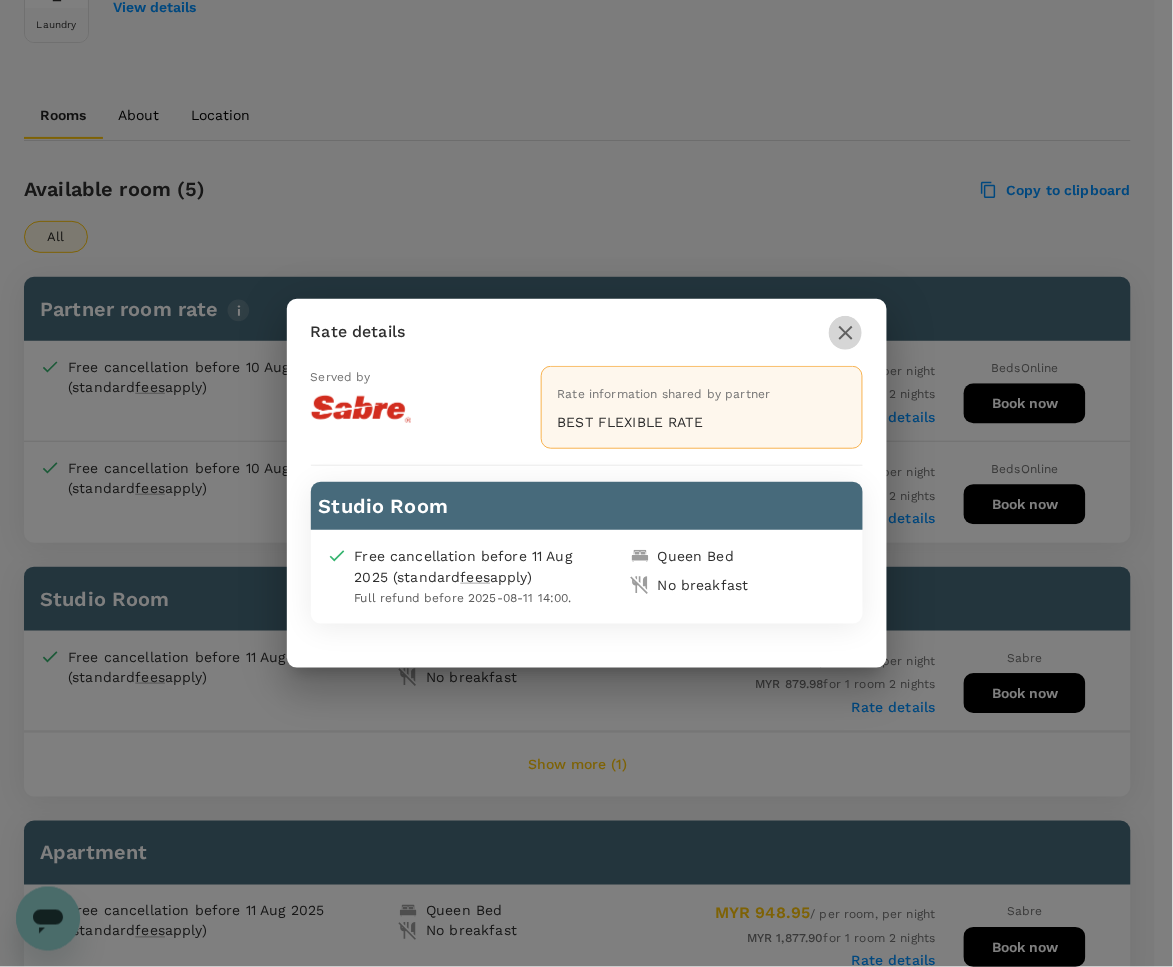 click at bounding box center (846, 333) 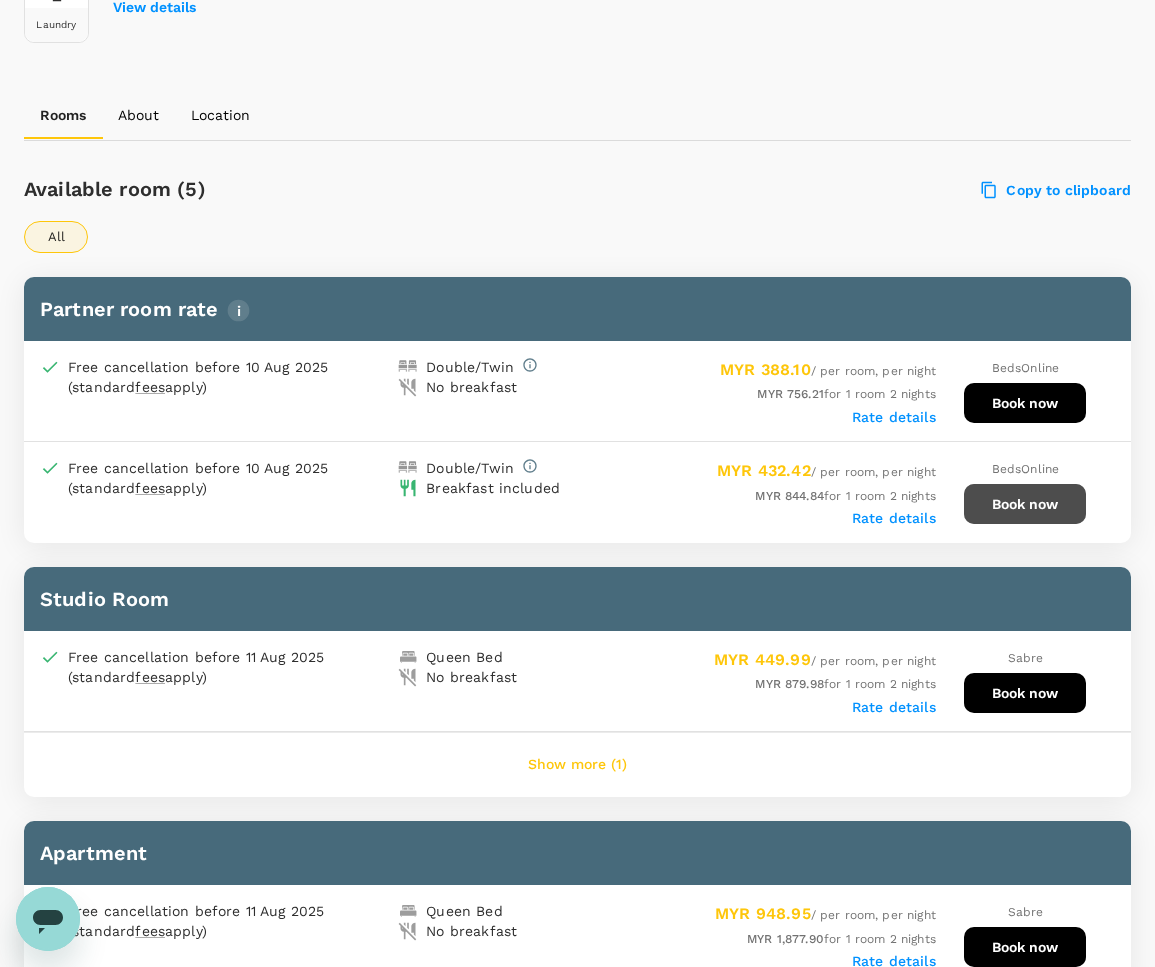 click on "Book now" at bounding box center (1025, 504) 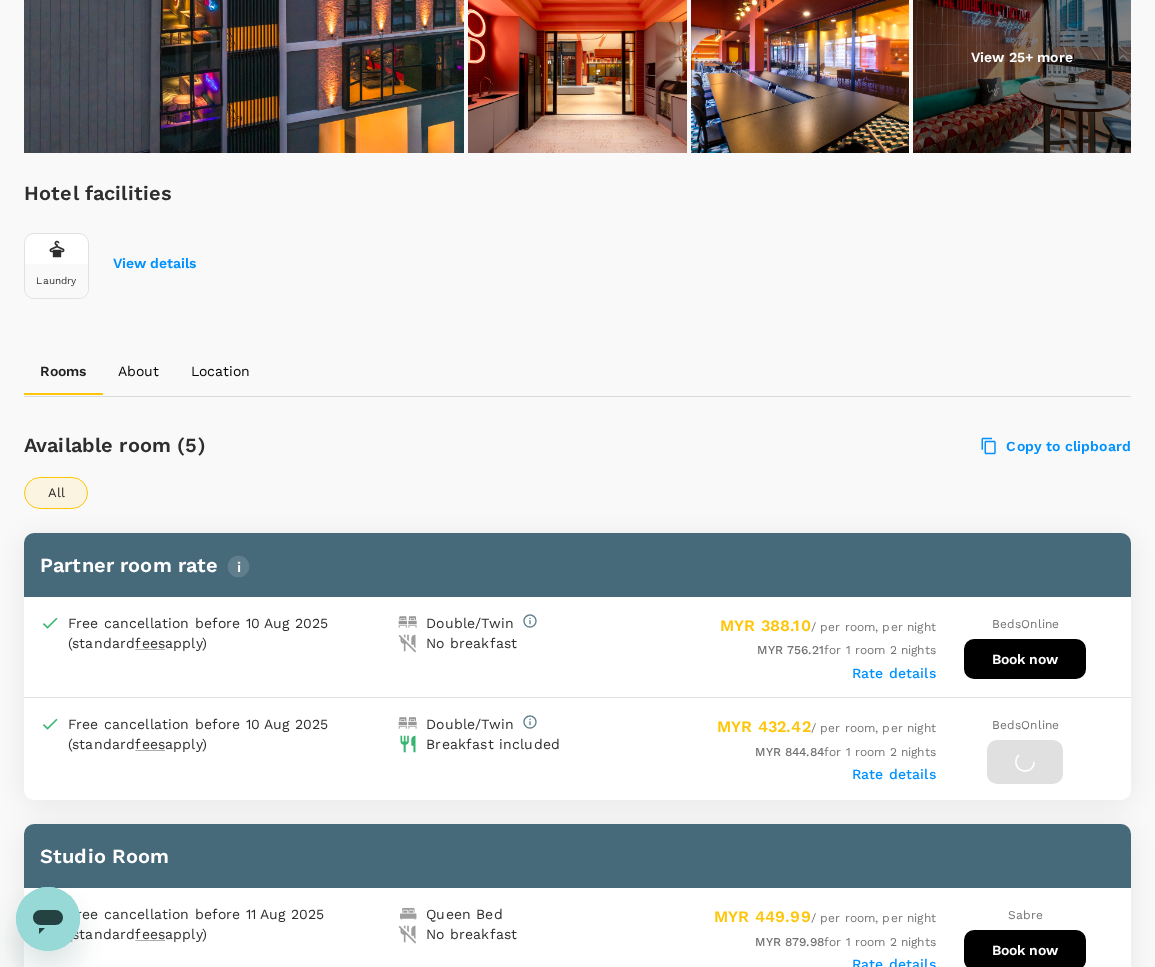 scroll, scrollTop: 193, scrollLeft: 0, axis: vertical 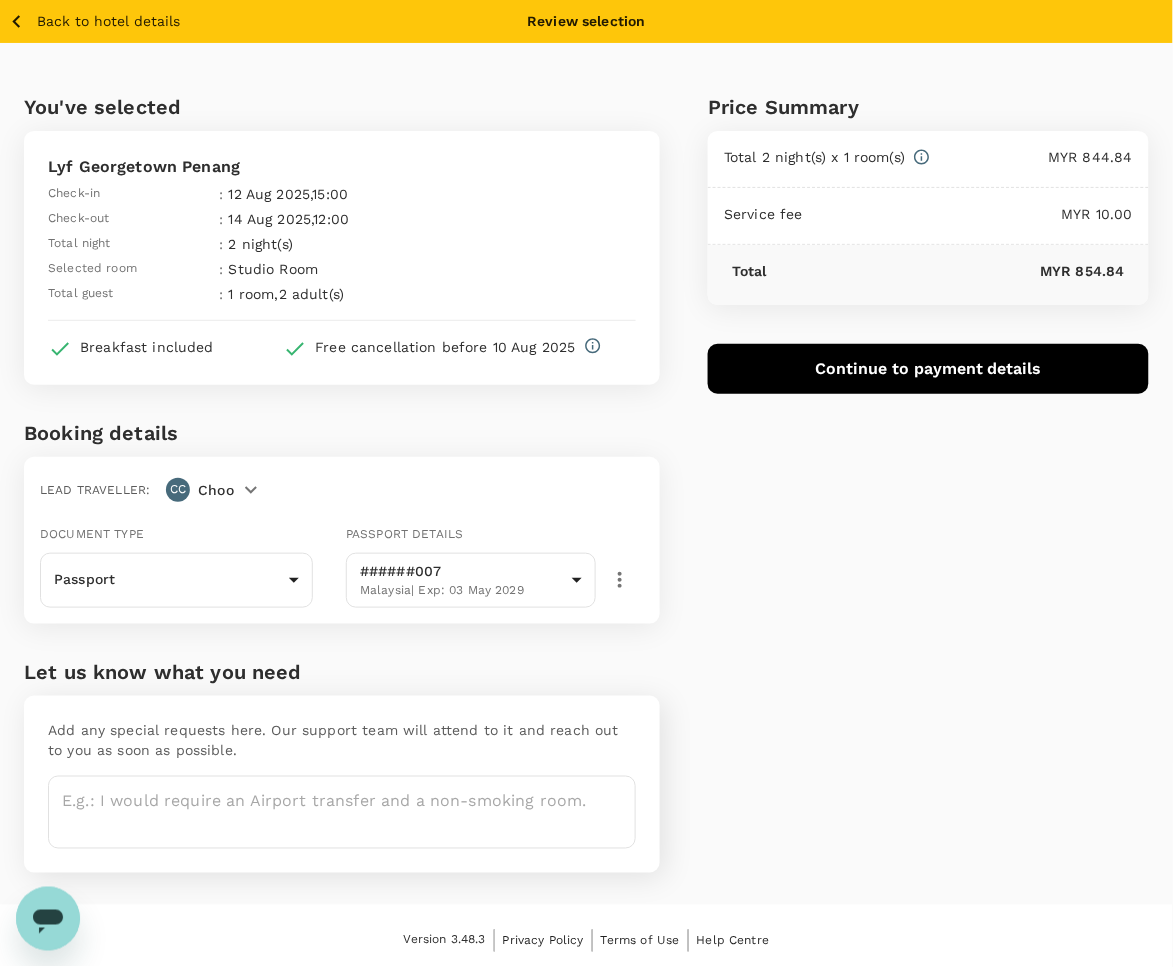 click on "Price Summary Total 2 night(s) x 1 room(s) MYR 844.84 Service fee MYR 10.00 Total MYR 854.84 Continue to payment details" at bounding box center (904, 474) 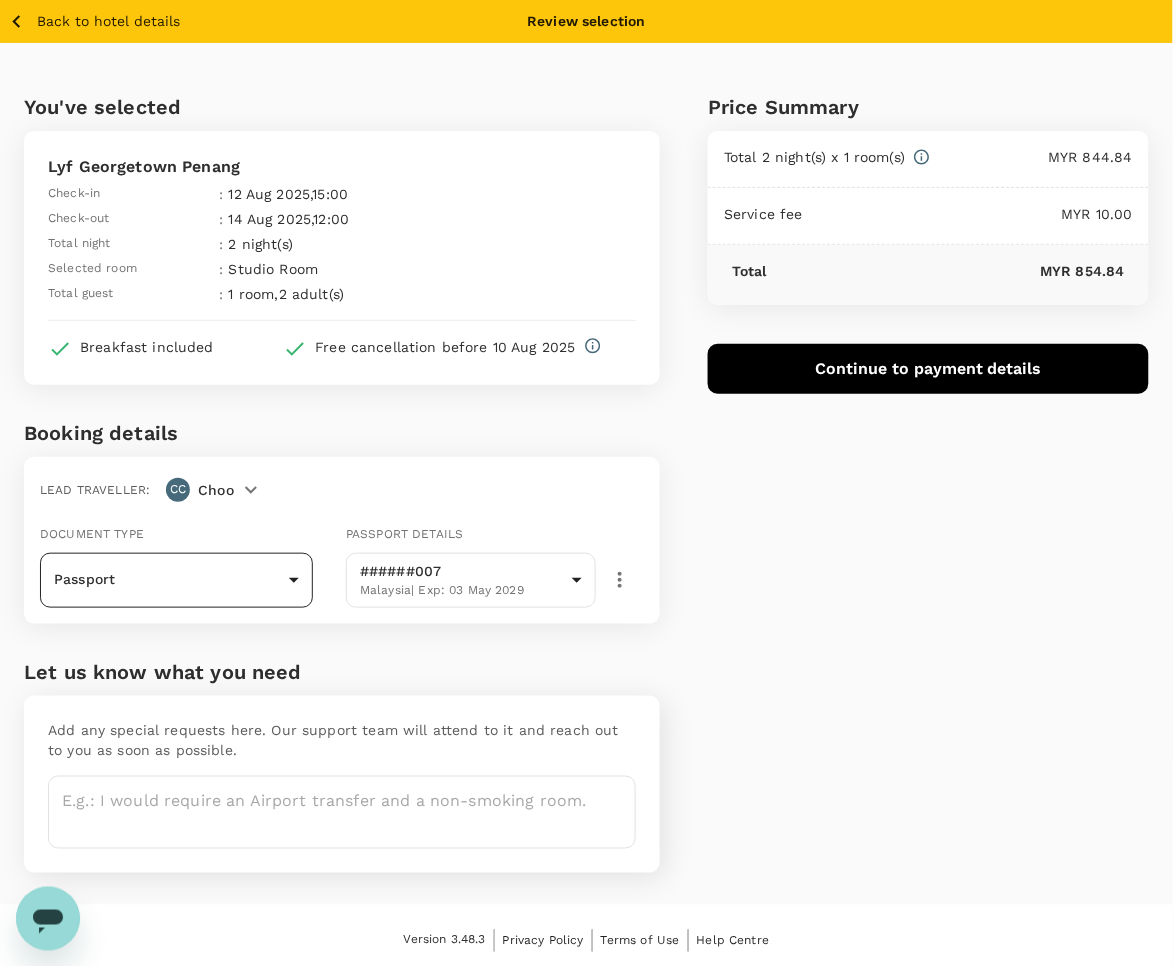 click on "Passport Passport ​" at bounding box center (176, 580) 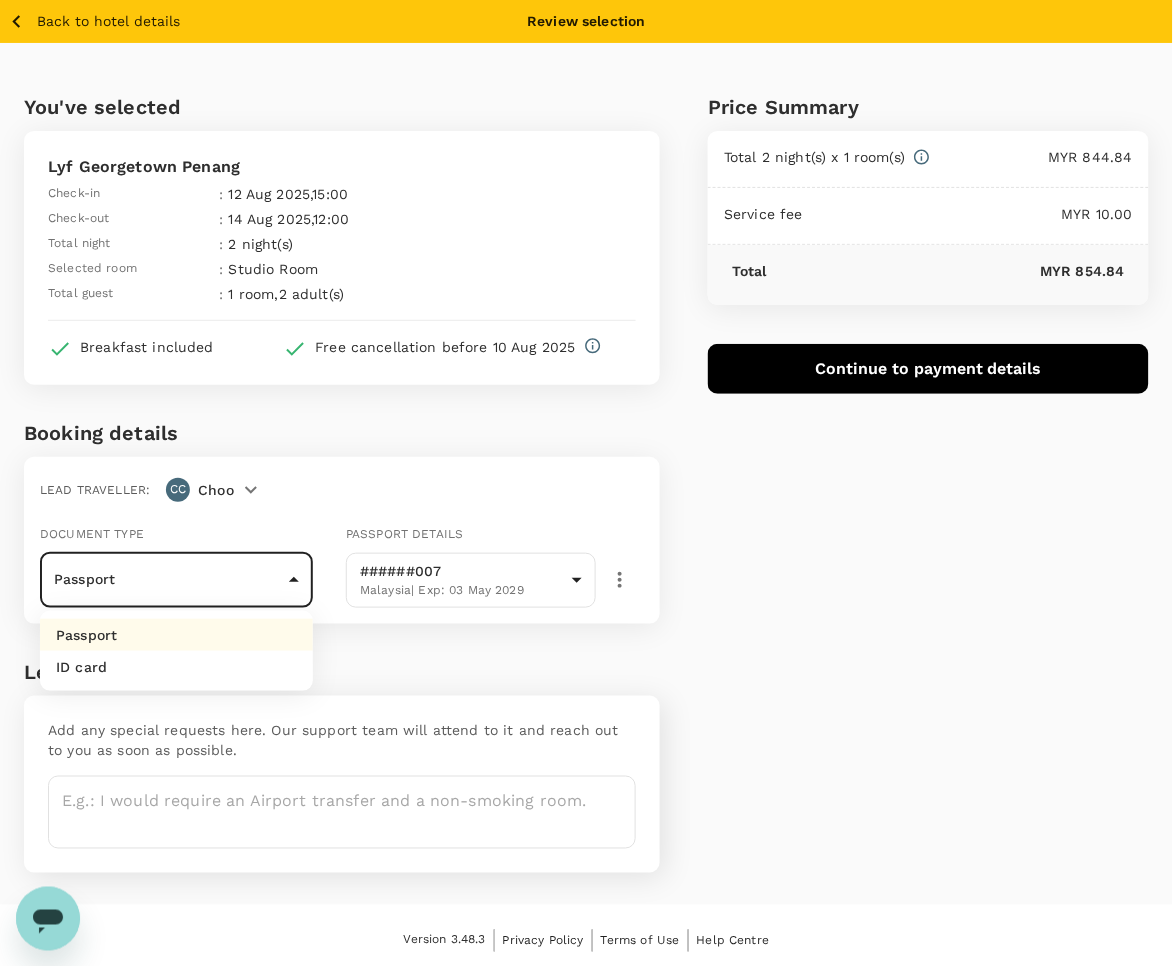 click on "Back to hotel details Review selection You've selected Lyf Georgetown Penang Check-in : 12 Aug 2025 ,  15:00 Check-out : 14 Aug 2025 ,  12:00 Total night : 2   night(s) Selected room : Studio Room  Total guest : 1   room ,  2   adult(s) Breakfast included Free cancellation before 10 Aug 2025 Booking details Lead traveller : [FIRST] [LAST] Document type Passport Passport ​ Passport details [PASSPORT_NUMBER] Malaysia  | Exp:   03 May 2029 [UUID] ​ Let us know what you need Add any special requests here. Our support team will attend to it and reach out to you as soon as possible. x ​ Price Summary Total 2 night(s) x 1 room(s) MYR 844.84 Service fee MYR 10.00 Total MYR 854.84 Continue to payment details Version 3.48.3 Privacy Policy Terms of Use Help Centre Edit View details Passport ID card" at bounding box center (586, 484) 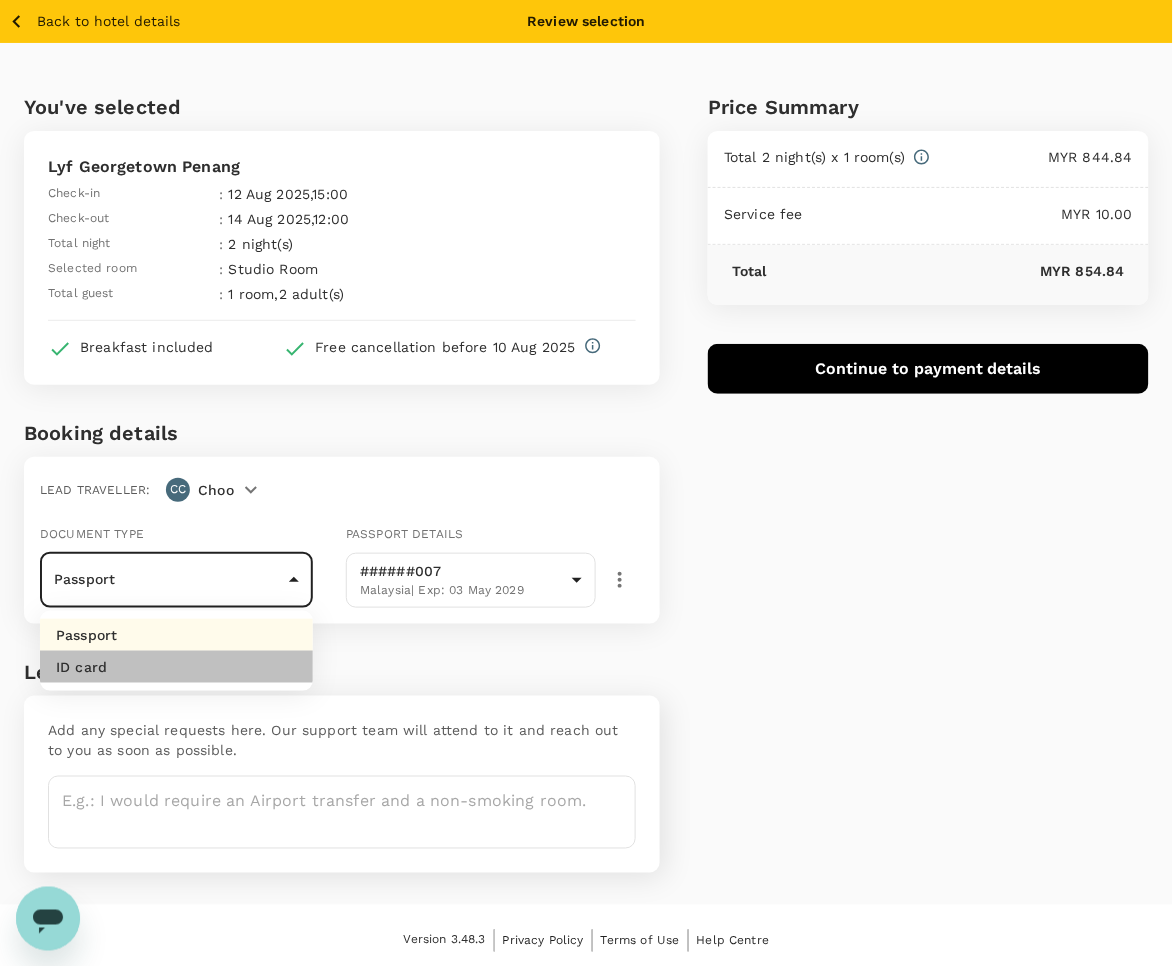 click on "ID card" at bounding box center [176, 667] 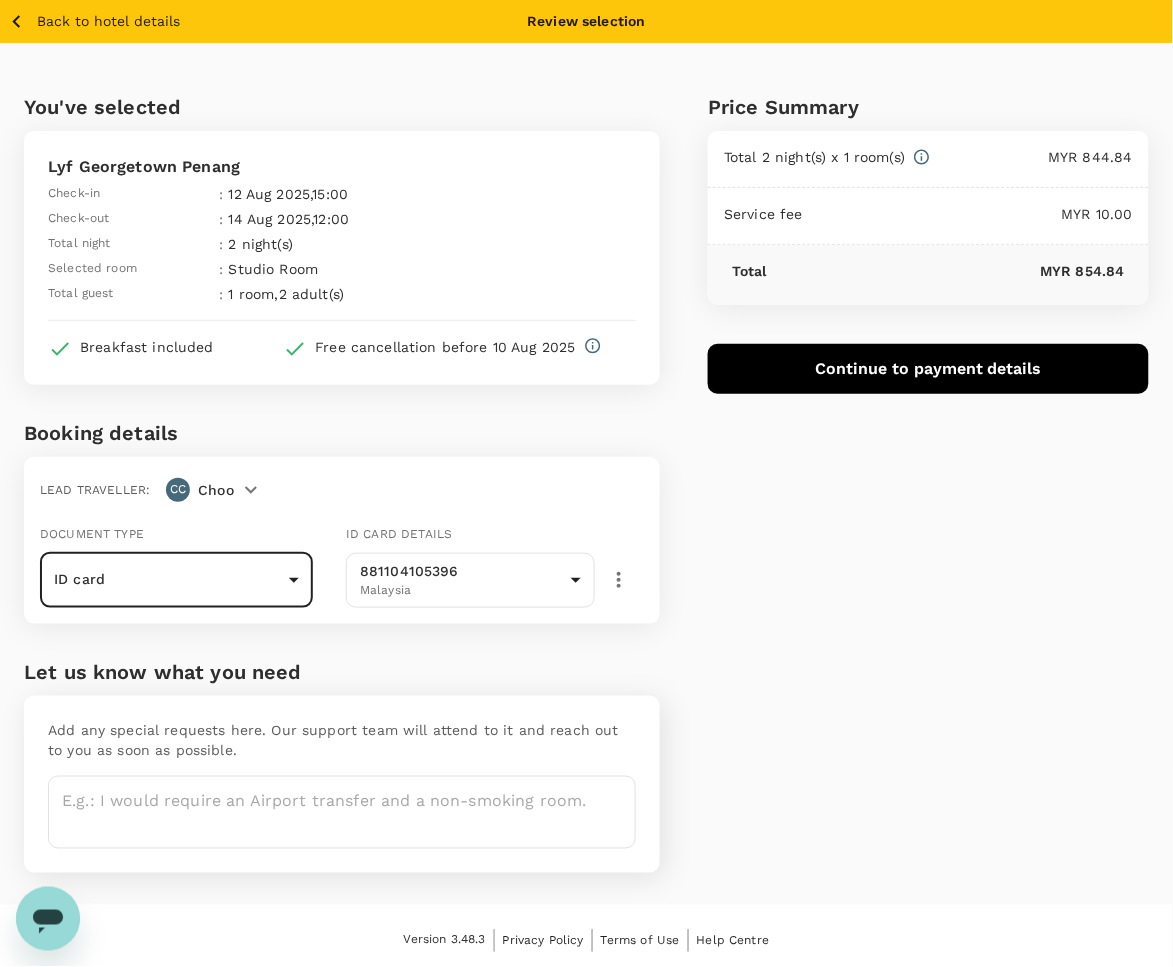drag, startPoint x: 798, startPoint y: 595, endPoint x: 798, endPoint y: 668, distance: 73 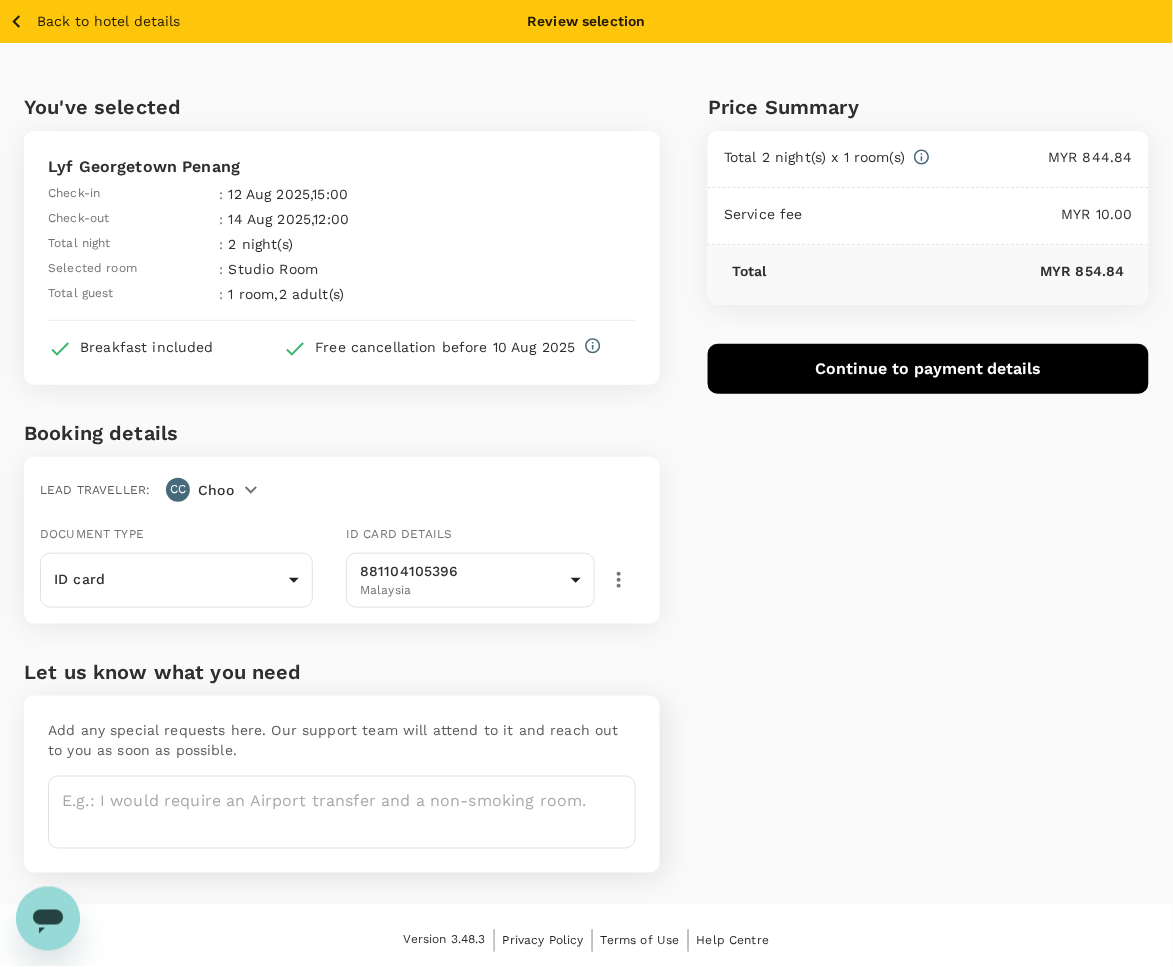 click on "Price Summary Total 2 night(s) x 1 room(s) MYR 844.84 Service fee MYR 10.00 Total MYR 854.84 Continue to payment details" at bounding box center [904, 474] 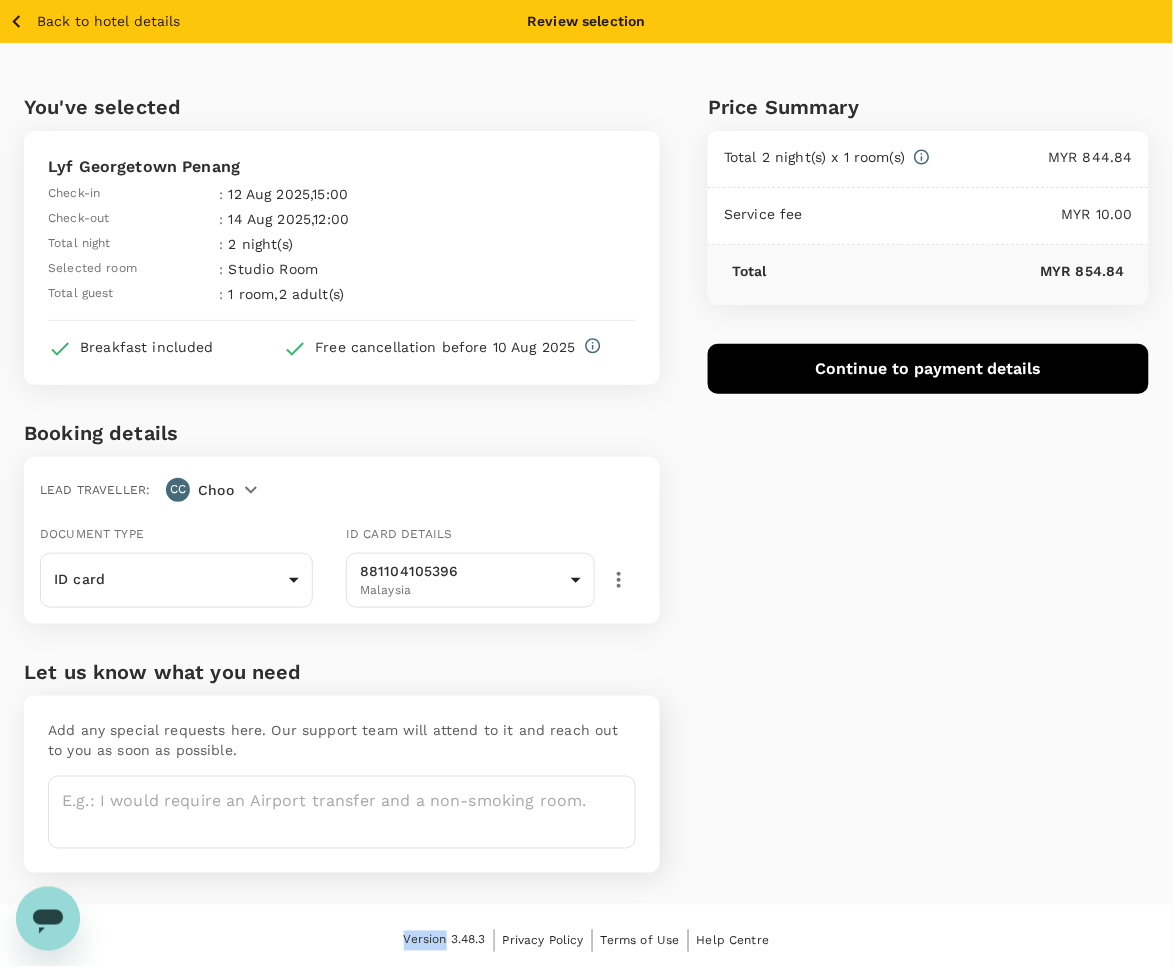 click on "Price Summary Total 2 night(s) x 1 room(s) MYR 844.84 Service fee MYR 10.00 Total MYR 854.84 Continue to payment details" at bounding box center [904, 474] 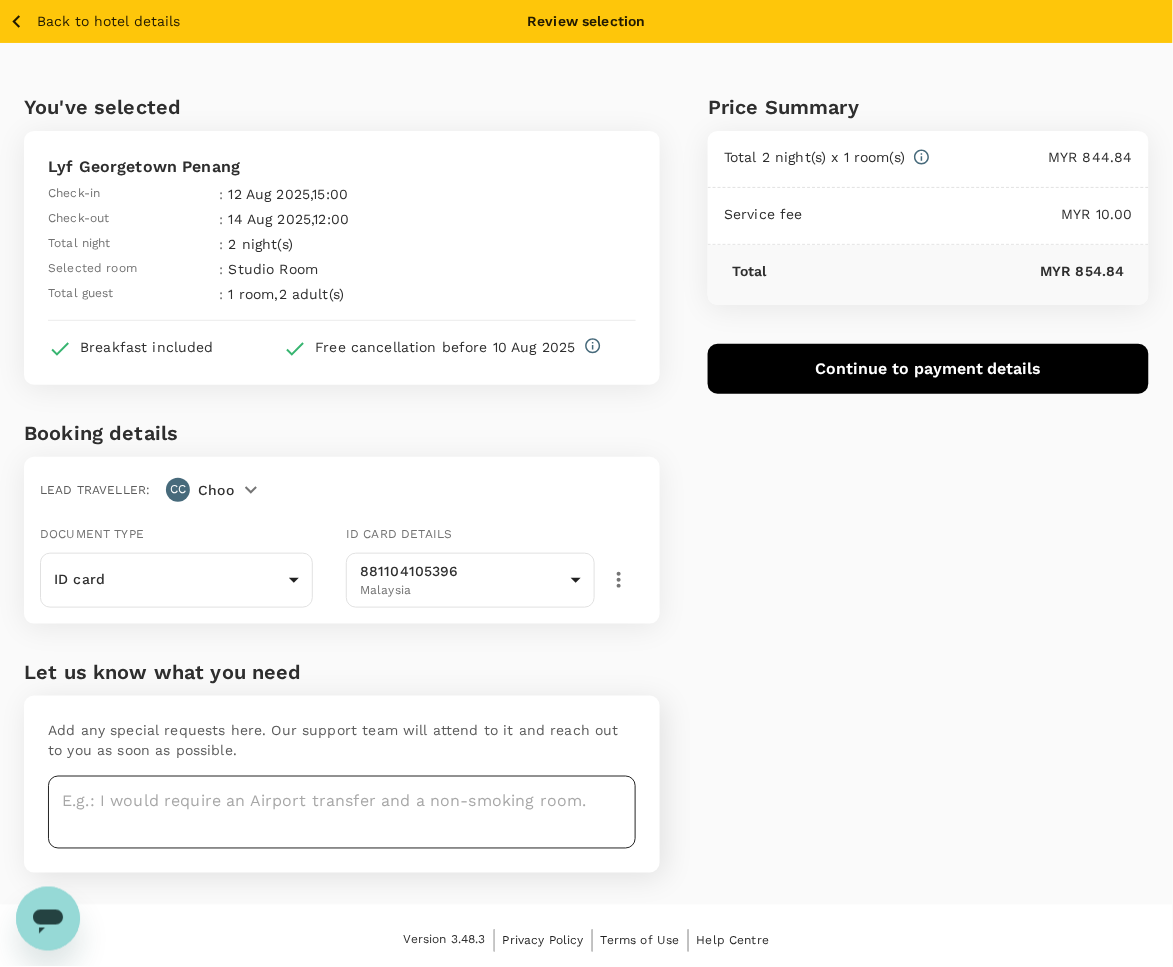 click at bounding box center (342, 812) 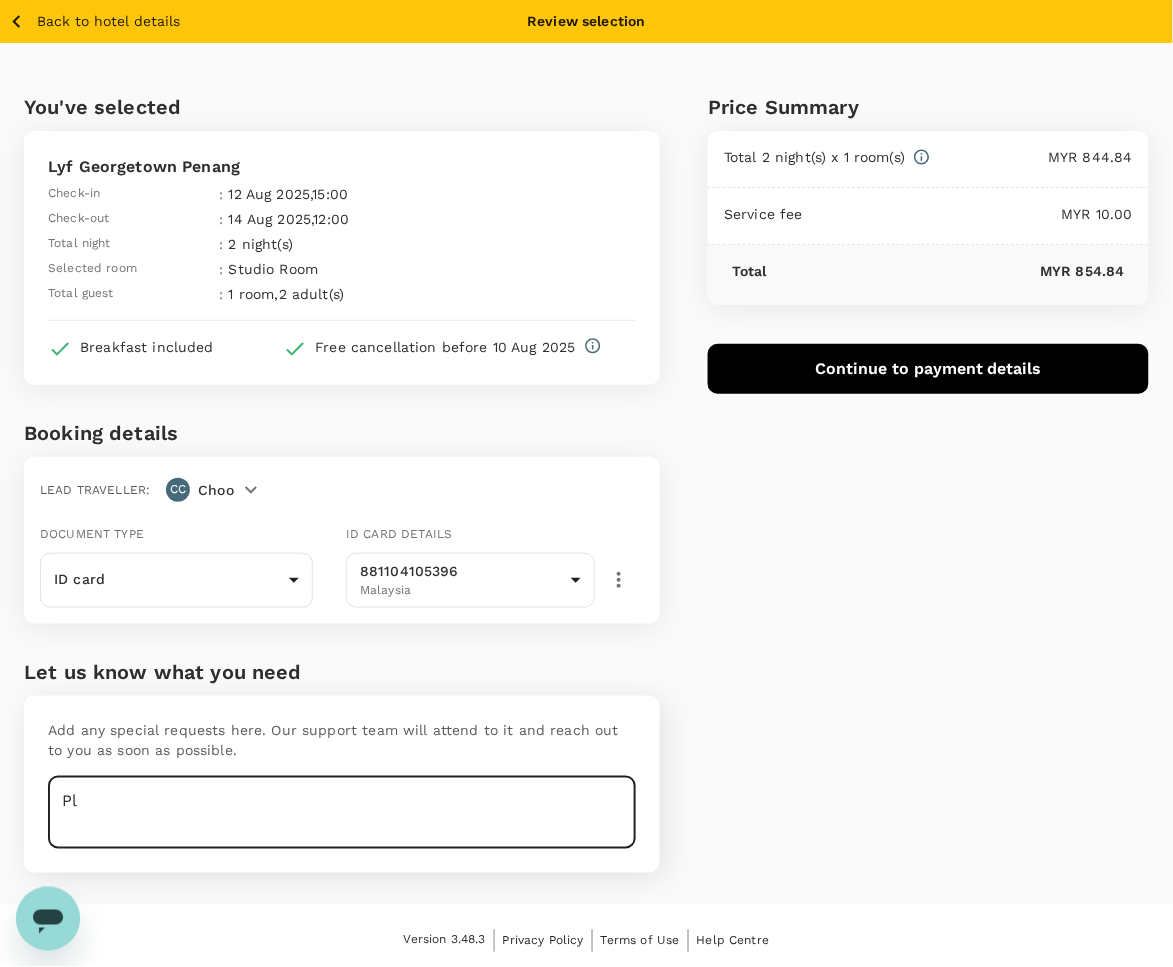 type on "P" 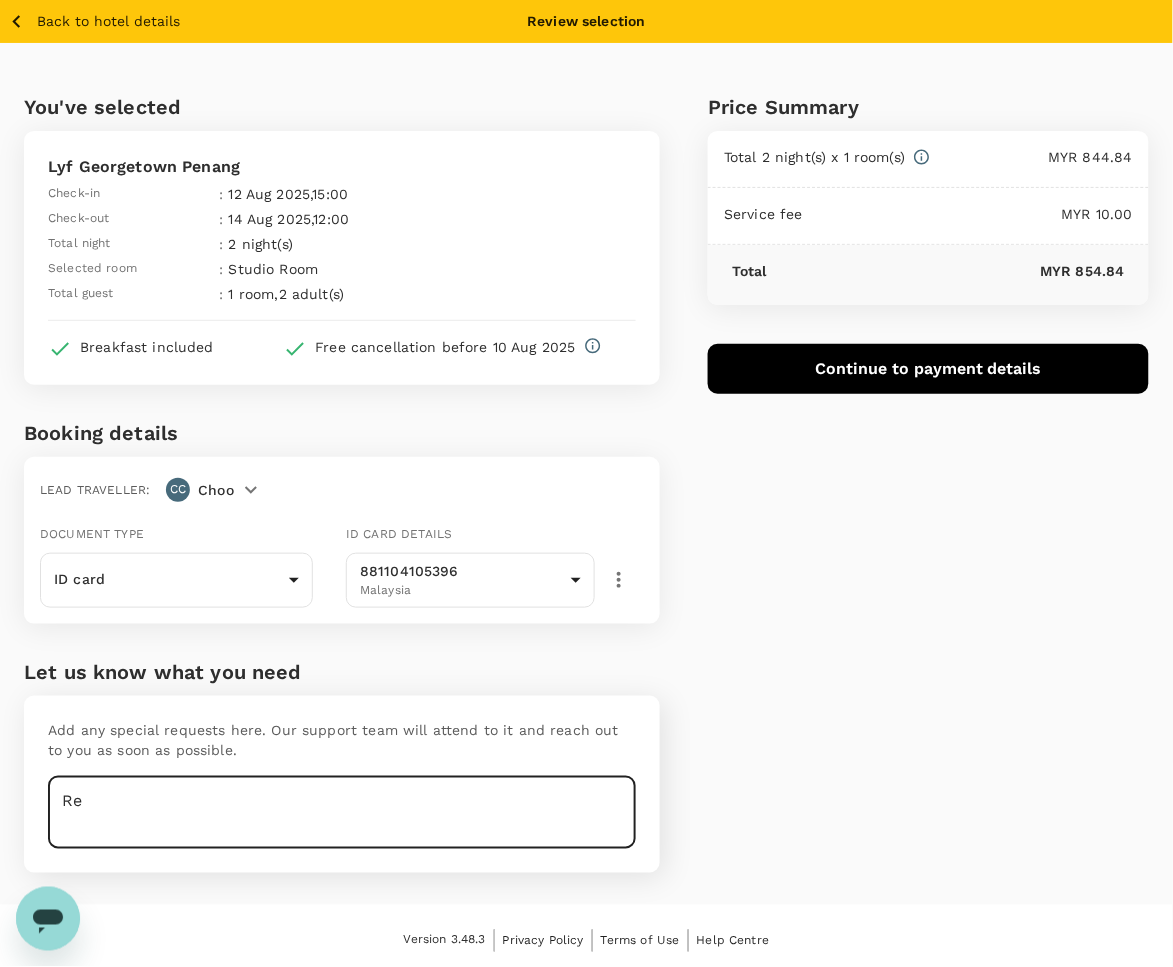 type on "R" 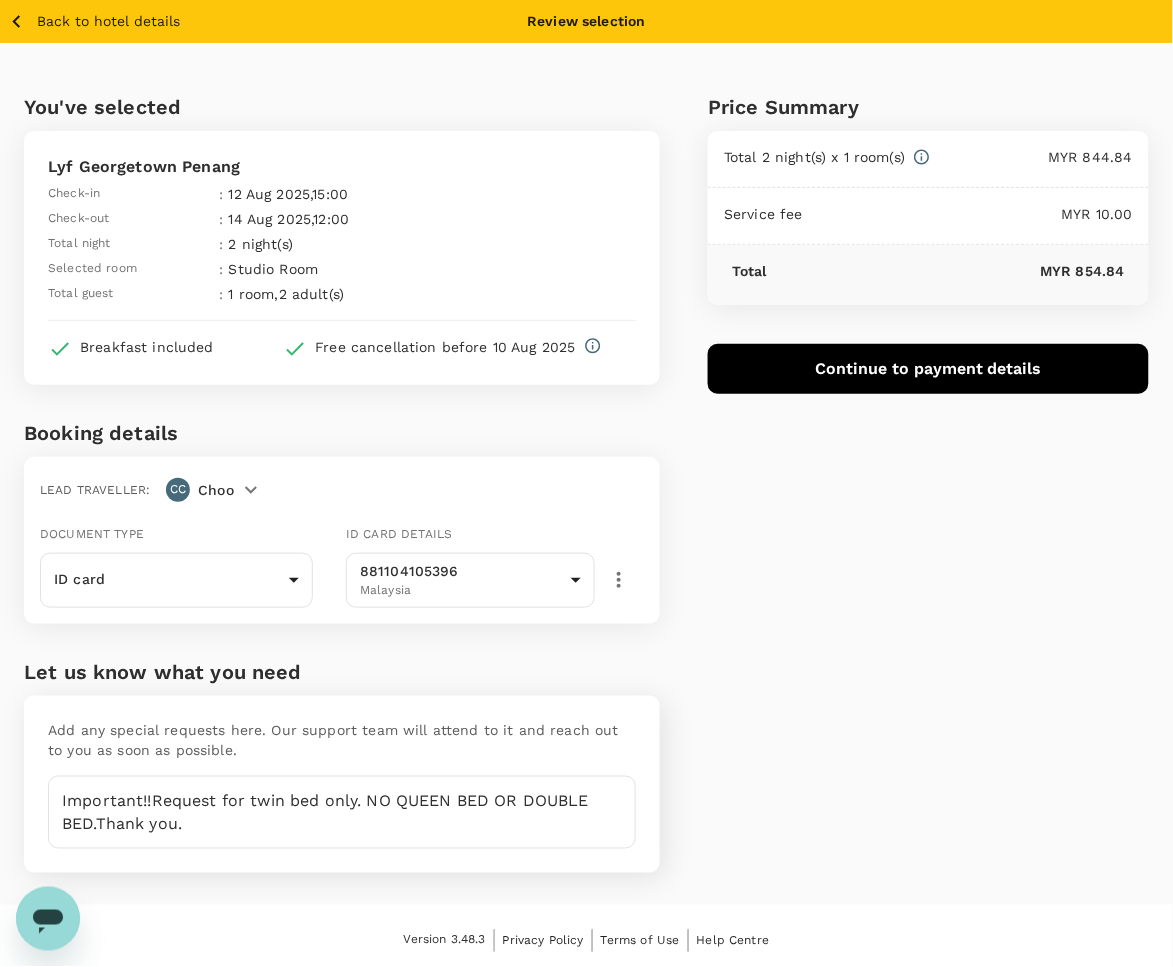 click on "Price Summary Total 2 night(s) x 1 room(s) MYR 844.84 Service fee MYR 10.00 Total MYR 854.84 Continue to payment details" at bounding box center (904, 474) 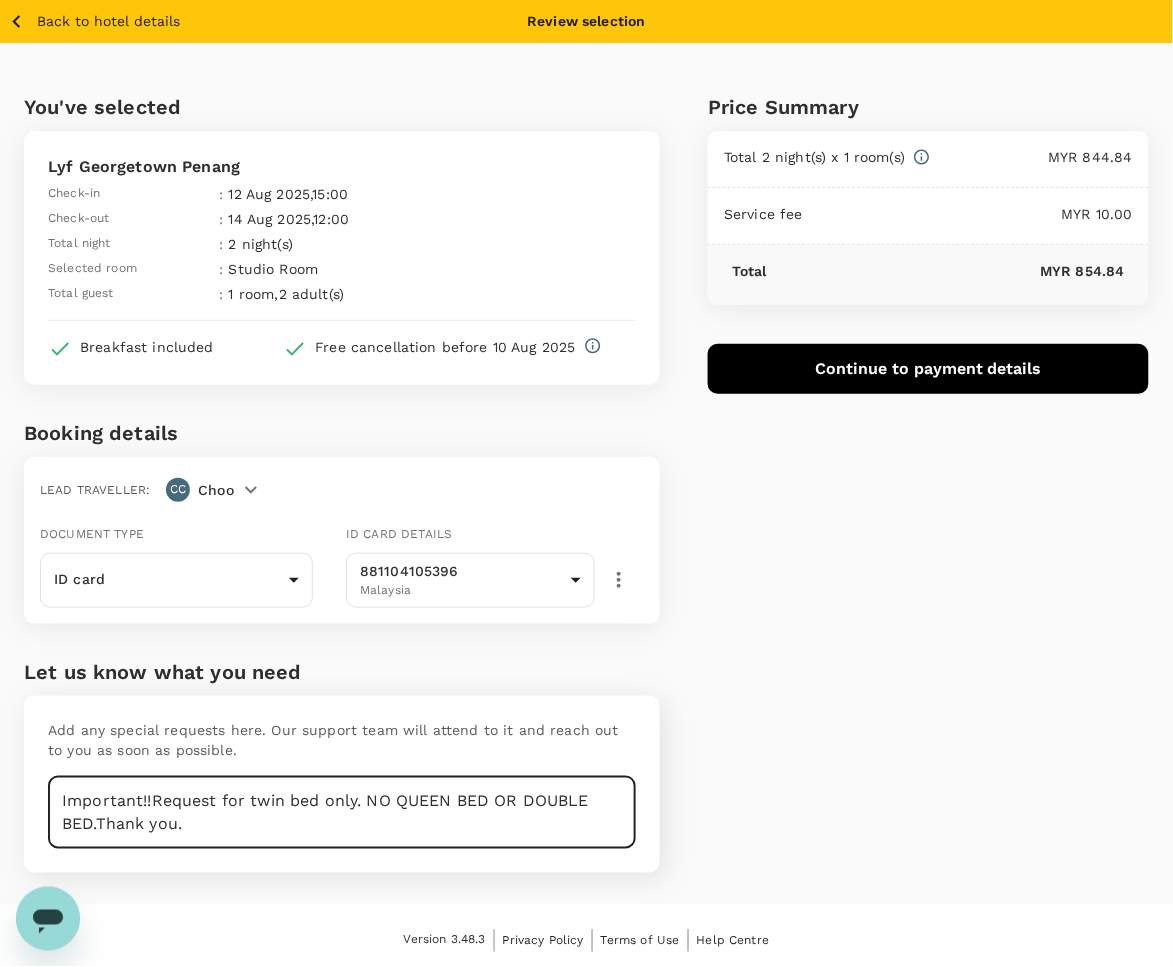 drag, startPoint x: 495, startPoint y: 796, endPoint x: 527, endPoint y: 838, distance: 52.801514 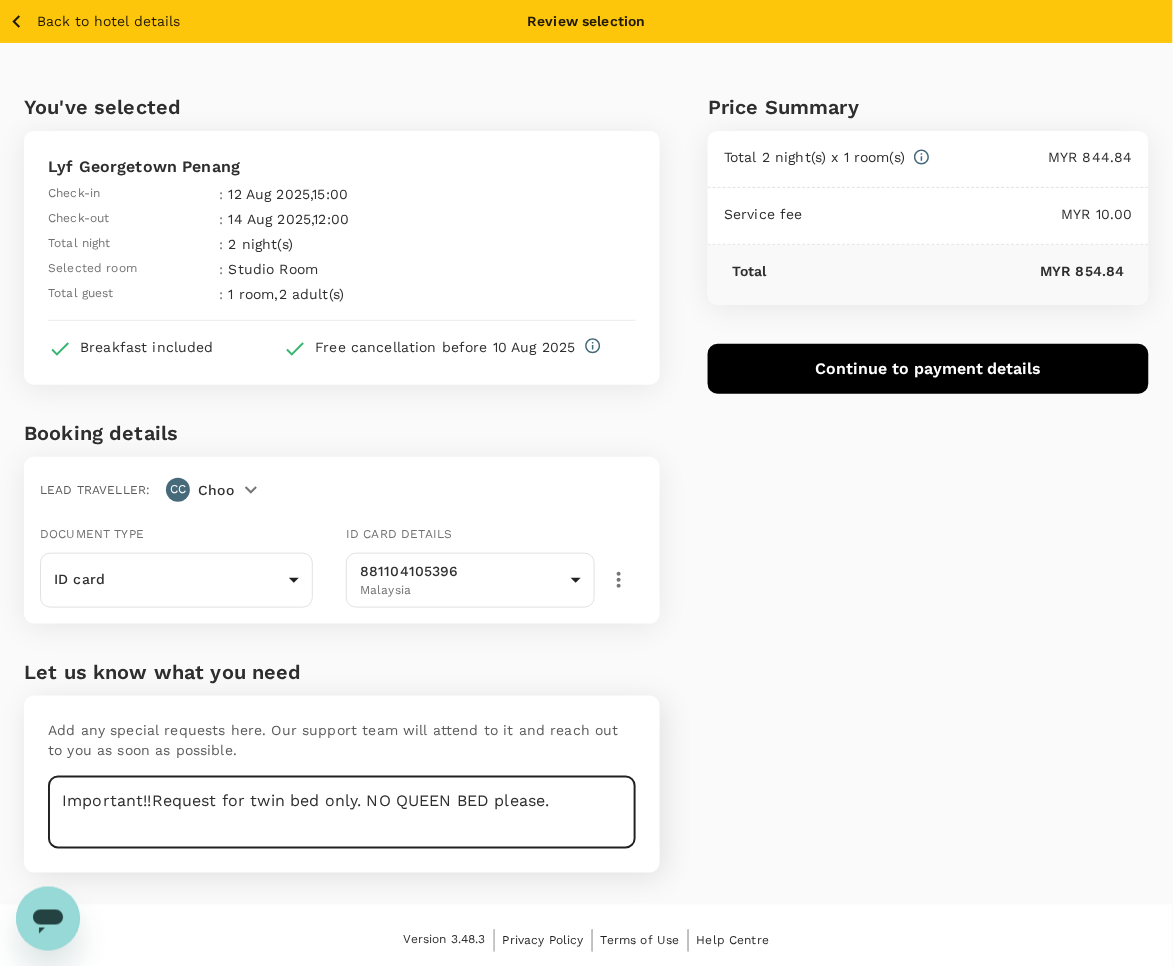 click on "Important!!Request for twin bed only. NO QUEEN BED please." at bounding box center (342, 812) 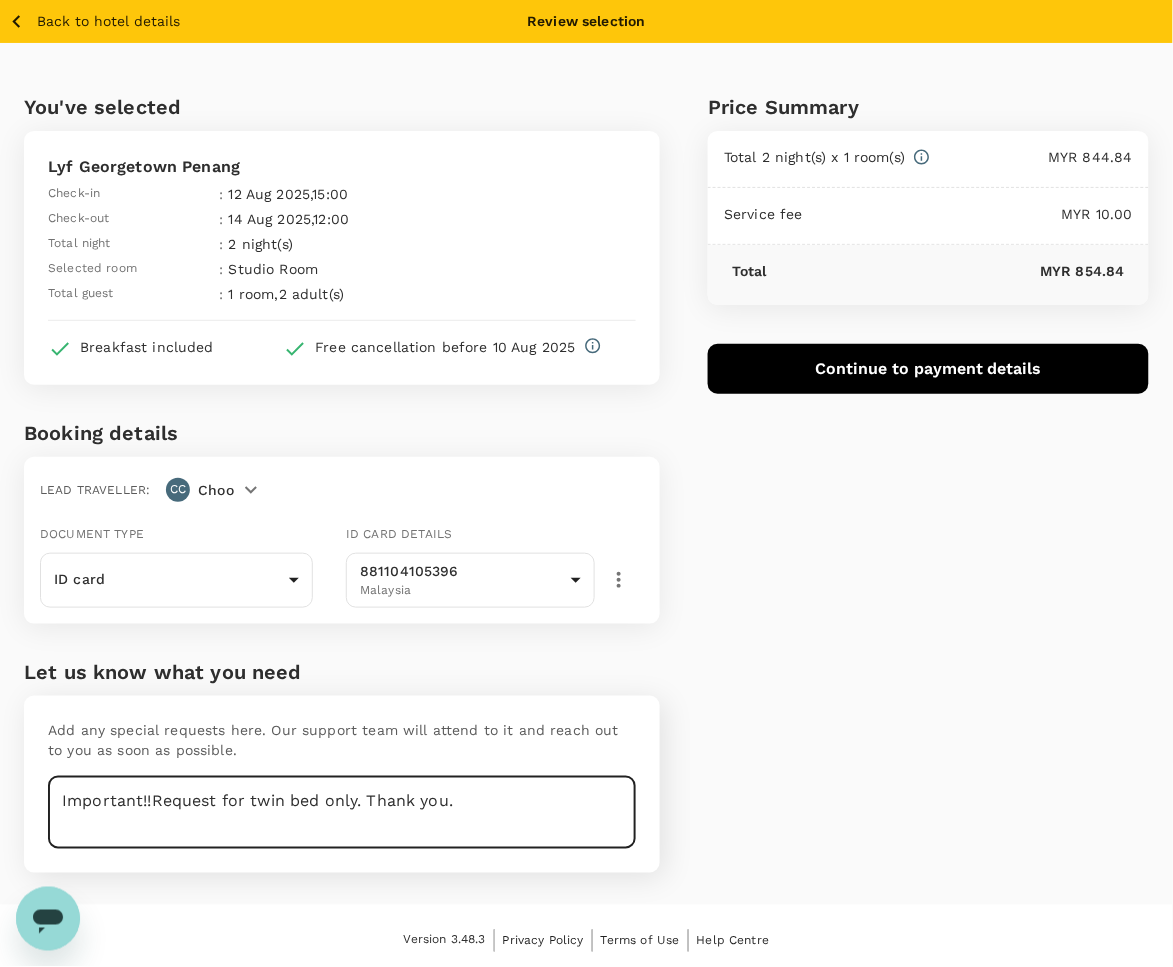 type on "Important!!Request for twin bed only. Thank you." 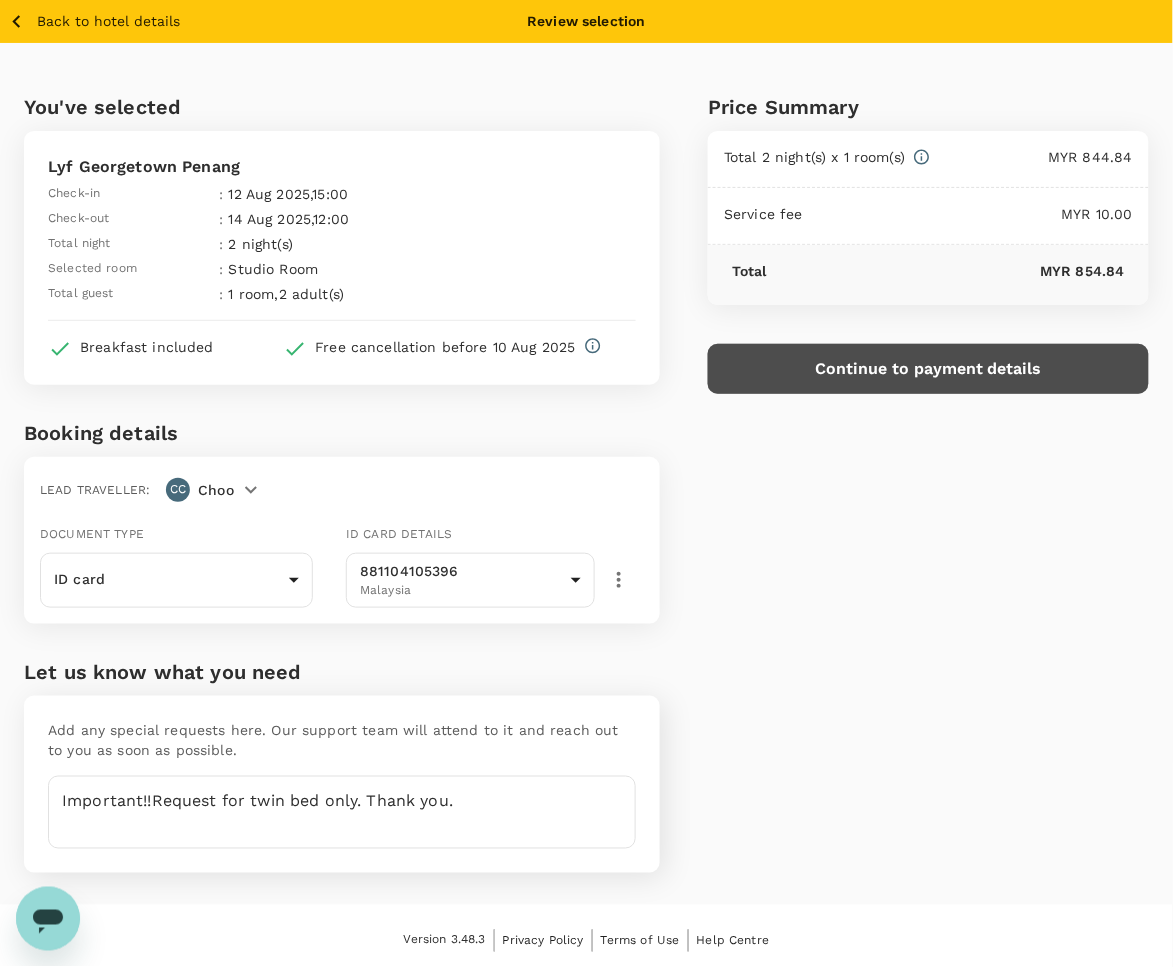 click on "Continue to payment details" at bounding box center (928, 369) 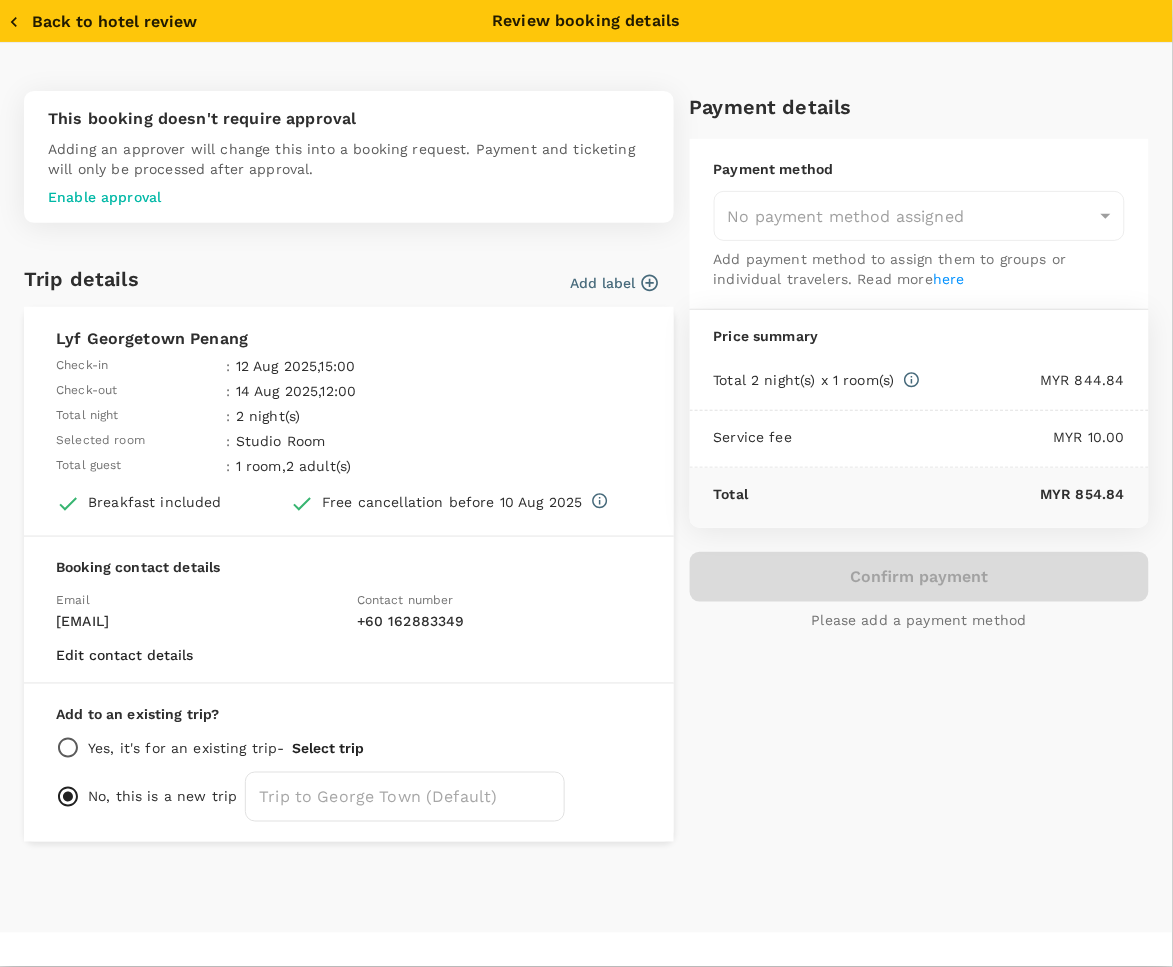 type on "9e510fc4-1fa6-4d7b-ad18-59a5d7afb8c4" 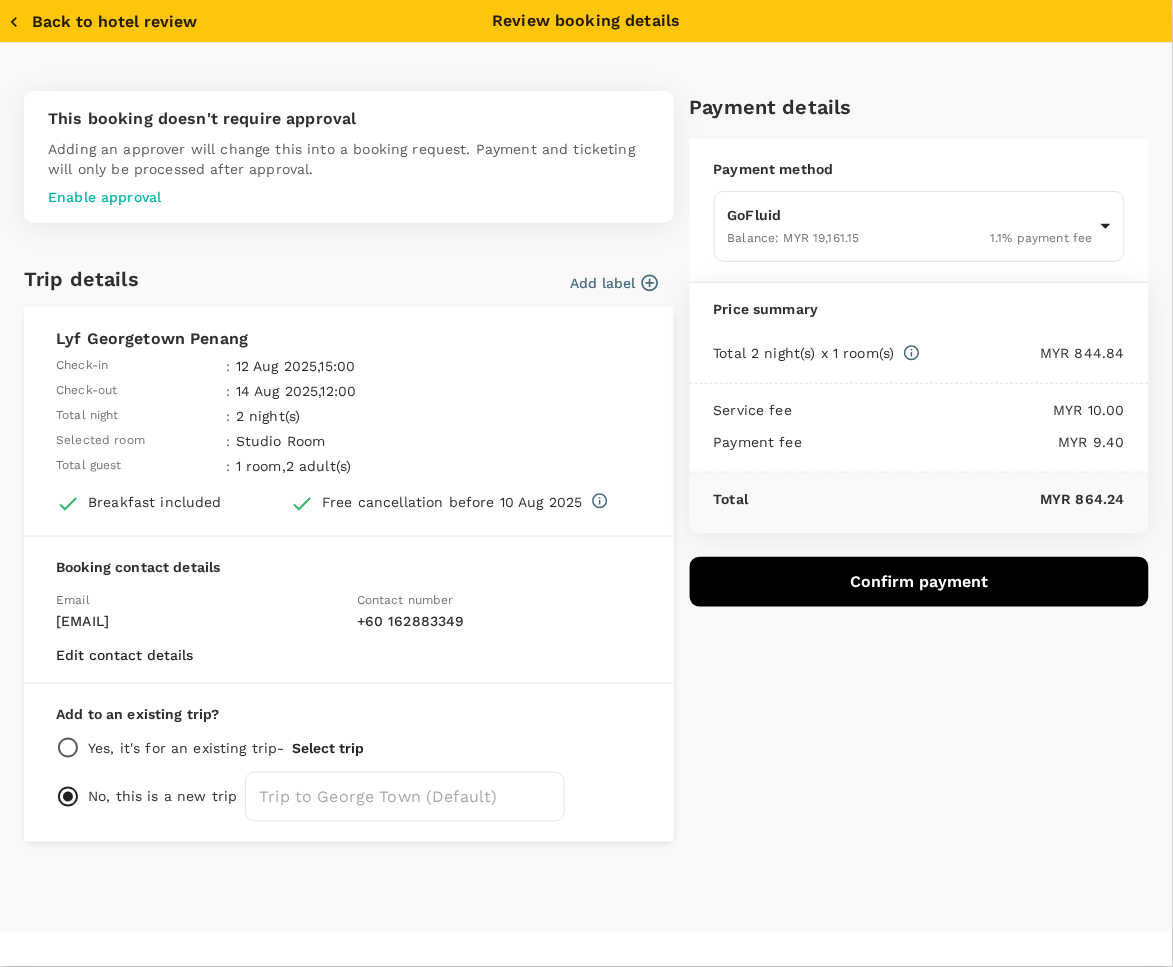 click on "Payment details Payment method GoFluid Balance :   MYR 19,161.15 1.1 %   payment fee [UUID] ​ Price summary Total 2 night(s) x 1 room(s) MYR 844.84 Service fee MYR 10.00 Payment fee MYR 9.40 Total MYR 864.24 Confirm payment" at bounding box center (911, 458) 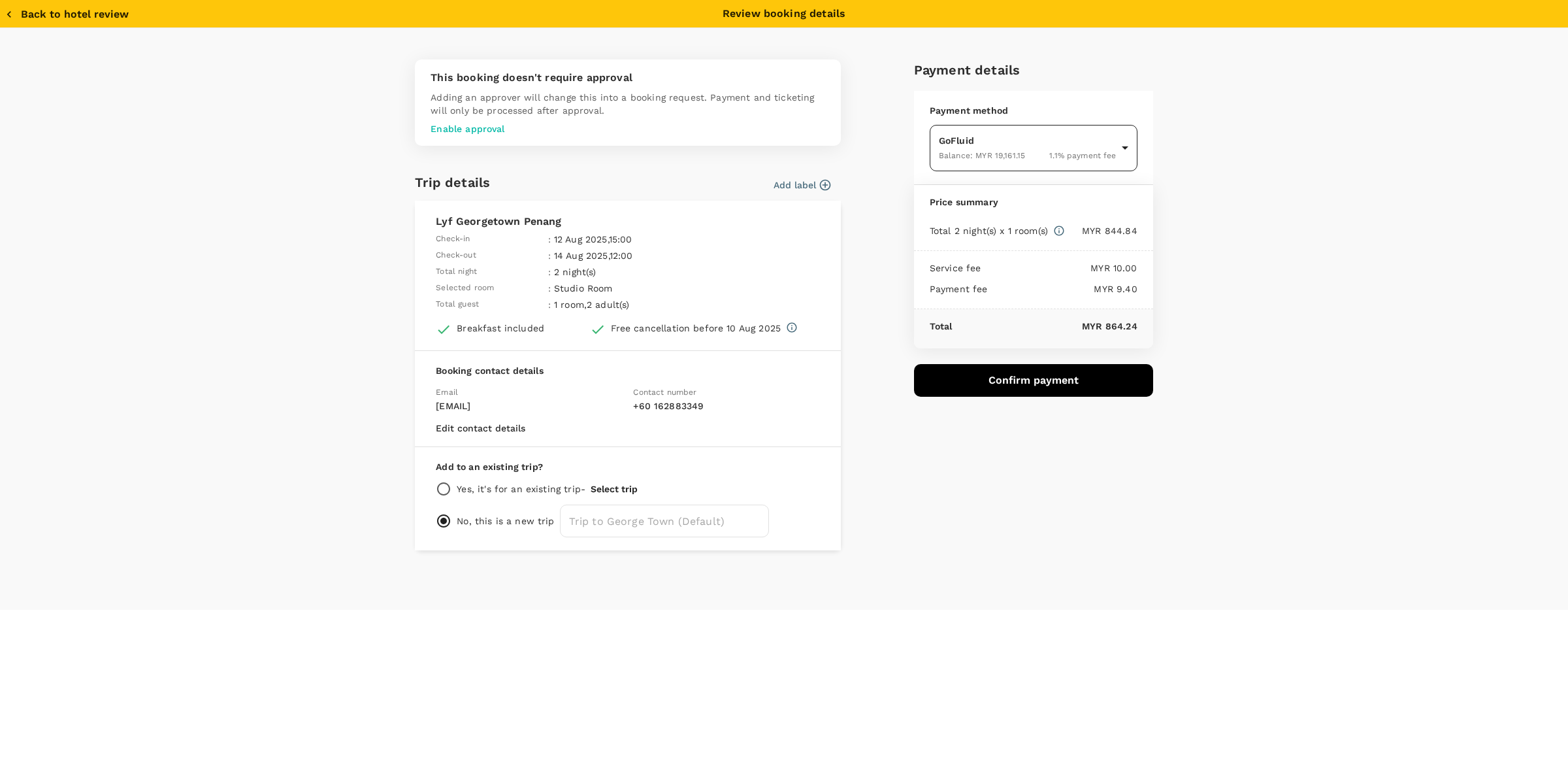 click on "Back to hotel details Review selection You've selected Lyf Georgetown Penang Check-in : 12 Aug 2025 ,  15:00 Check-out : 14 Aug 2025 ,  12:00 Total night : 2   night(s) Selected room : Studio Room  Total guest : 1   room ,  2   adult(s) Breakfast included Free cancellation before 10 Aug 2025 Booking details Lead traveller : [FIRST] [LAST] Document type ID card Id card ​ Id card details [ID_NUMBER] Malaysia [UUID] ​ Let us know what you need Add any special requests here. Our support team will attend to it and reach out to you as soon as possible. Important!!Request for twin bed only. Thank you. x ​ Price Summary Total 2 night(s) x 1 room(s) MYR 844.84 Service fee MYR 10.00 Payment fee MYR 9.40 Total MYR 864.24 Version 3.48.3 Privacy Policy Terms of Use Help Centre Edit View details Back to hotel review Review booking details This booking doesn't require approval Enable approval Trip details Add label Lyf Georgetown Penang Check-in : 12 Aug 2025 ,  15:00 Check-out : 14 Aug 2025 ," at bounding box center (784, 386) 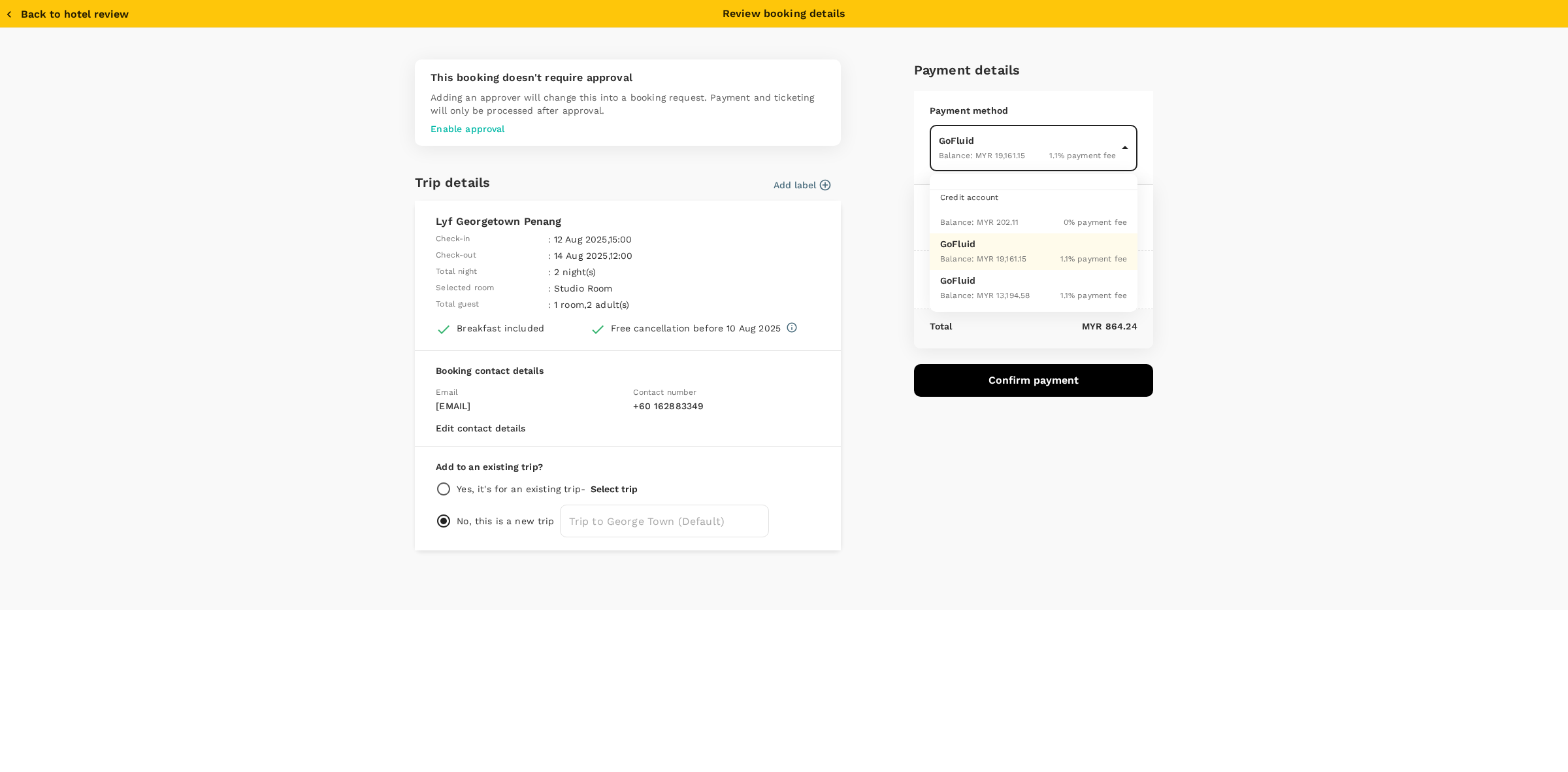 click on "GoFluid" at bounding box center (1034, 244) 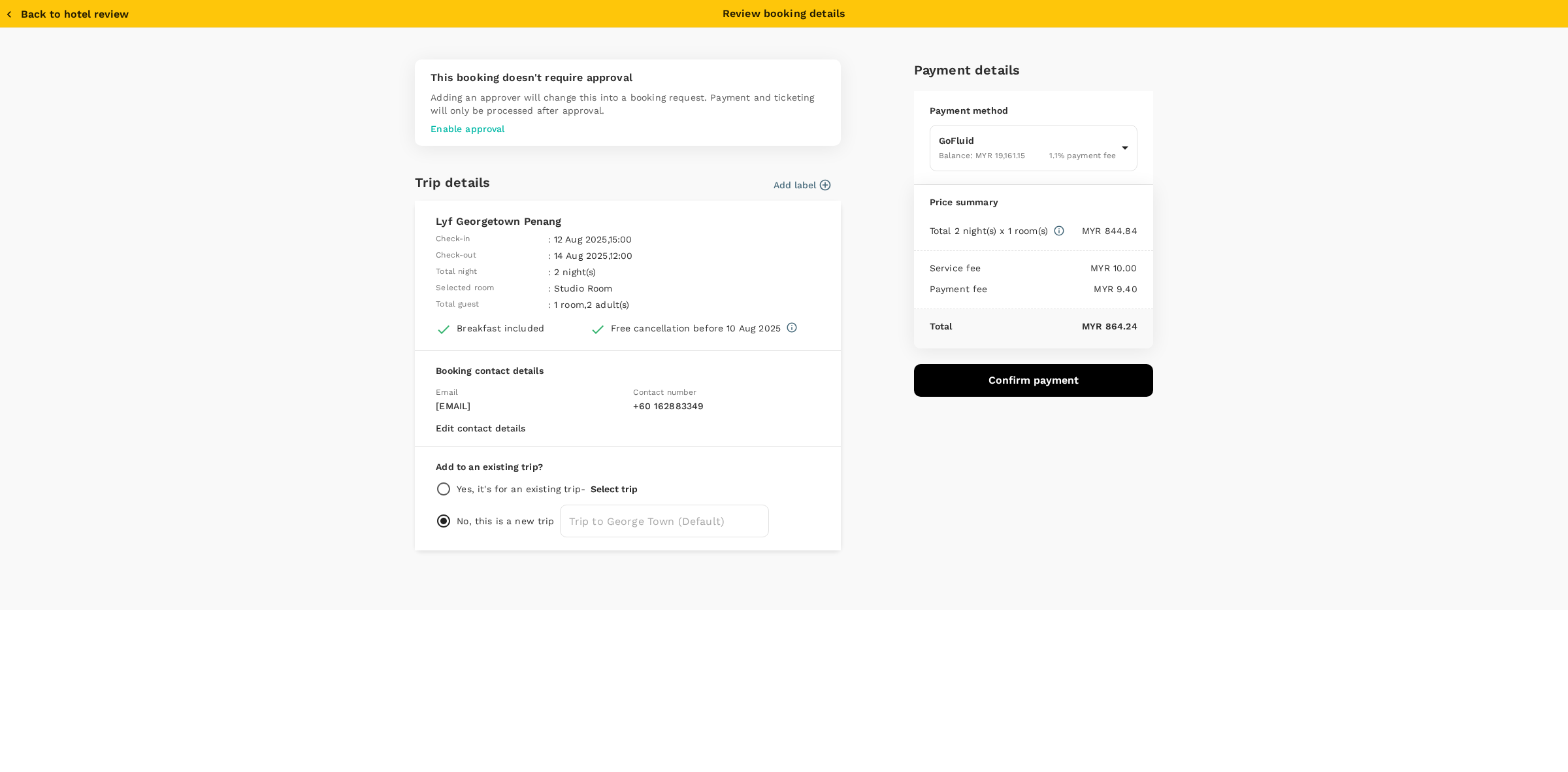 click on "Payment details Payment method GoFluid Balance :   MYR 19,161.15 1.1 %   payment fee [UUID] ​ Price summary Total 2 night(s) x 1 room(s) MYR 844.84 Service fee MYR 10.00 Payment fee MYR 9.40 Total MYR 864.24 Confirm payment" at bounding box center [1028, 299] 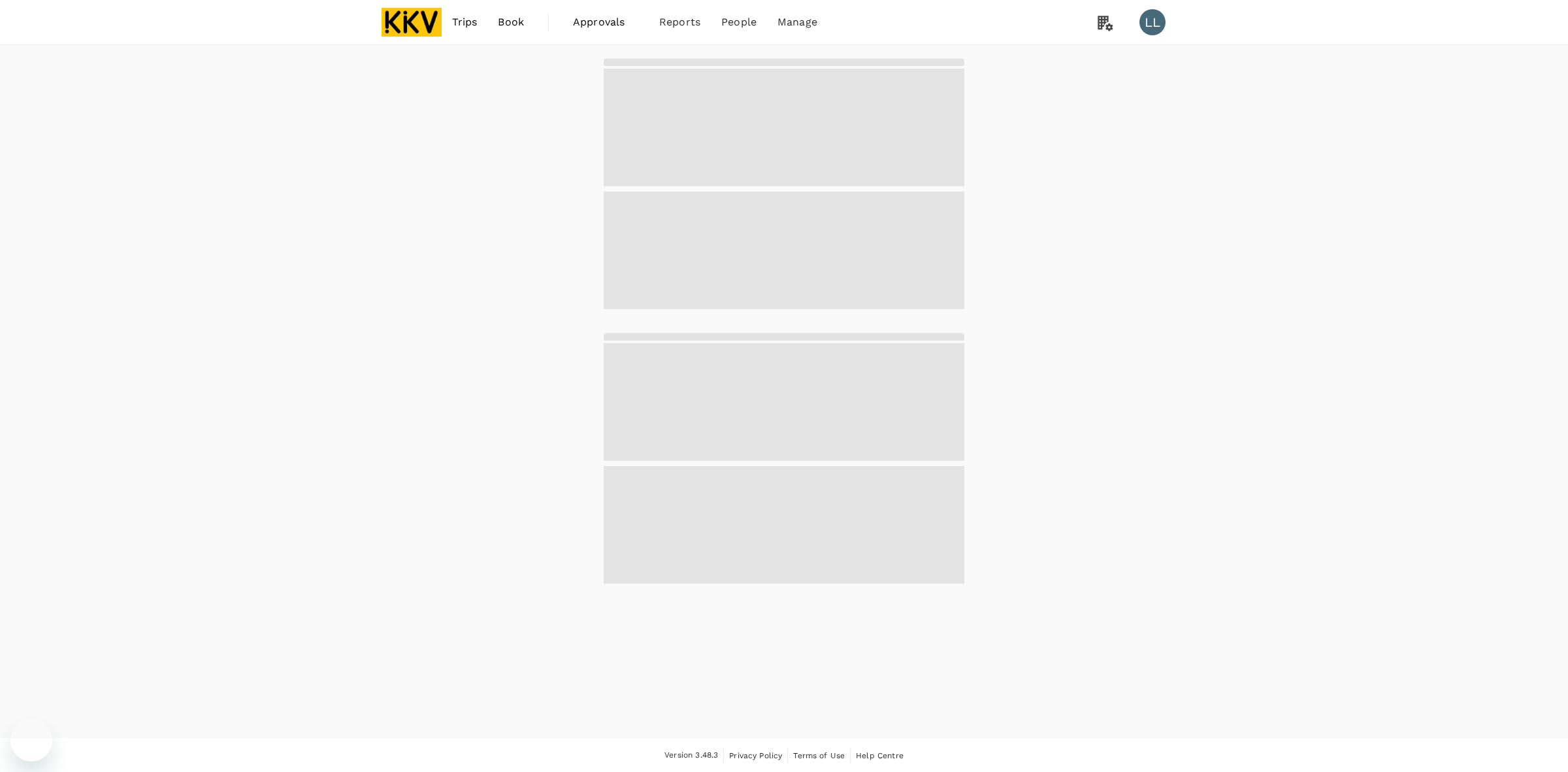 scroll, scrollTop: 0, scrollLeft: 0, axis: both 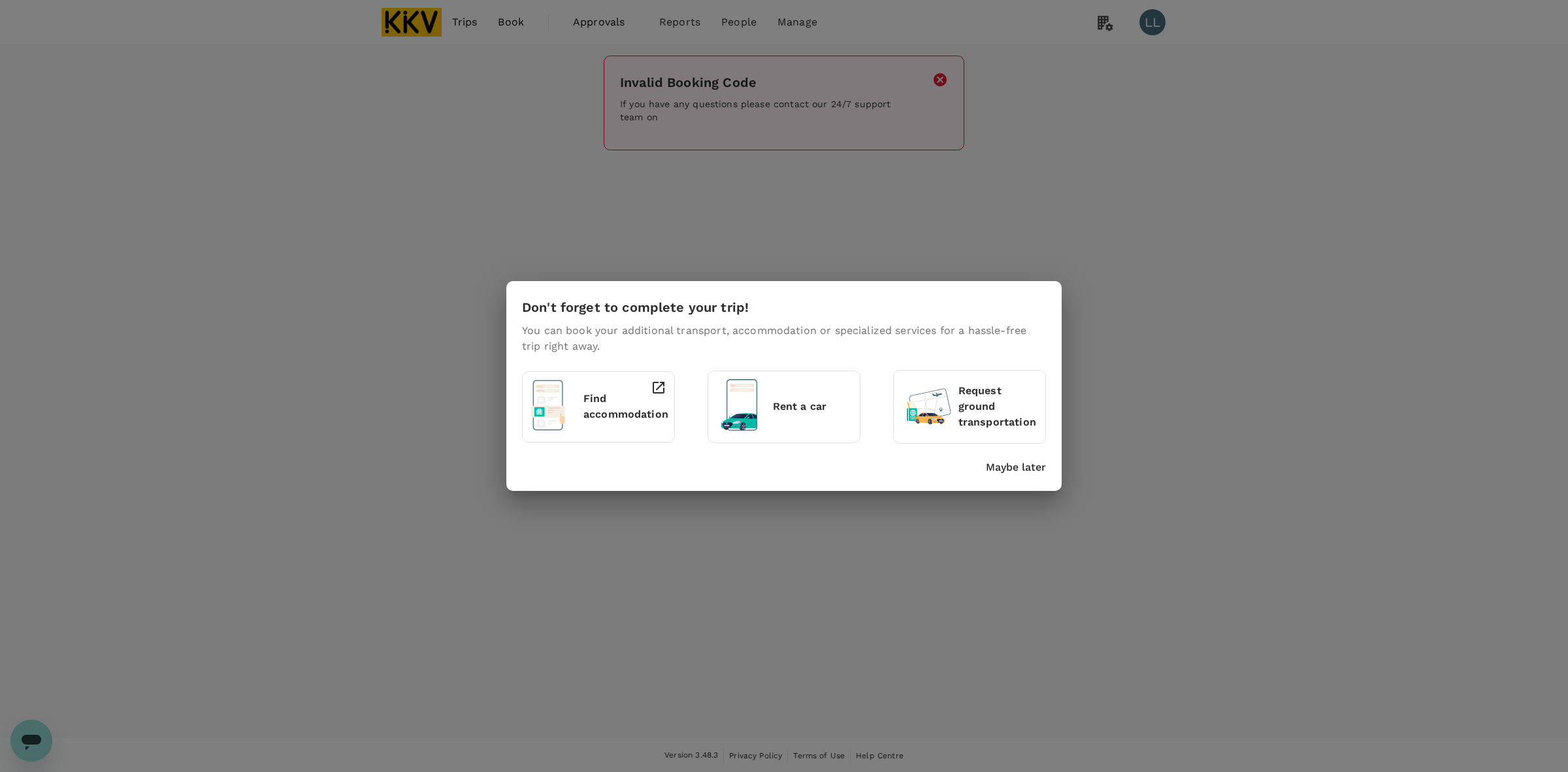click on "Maybe later" at bounding box center [1016, 467] 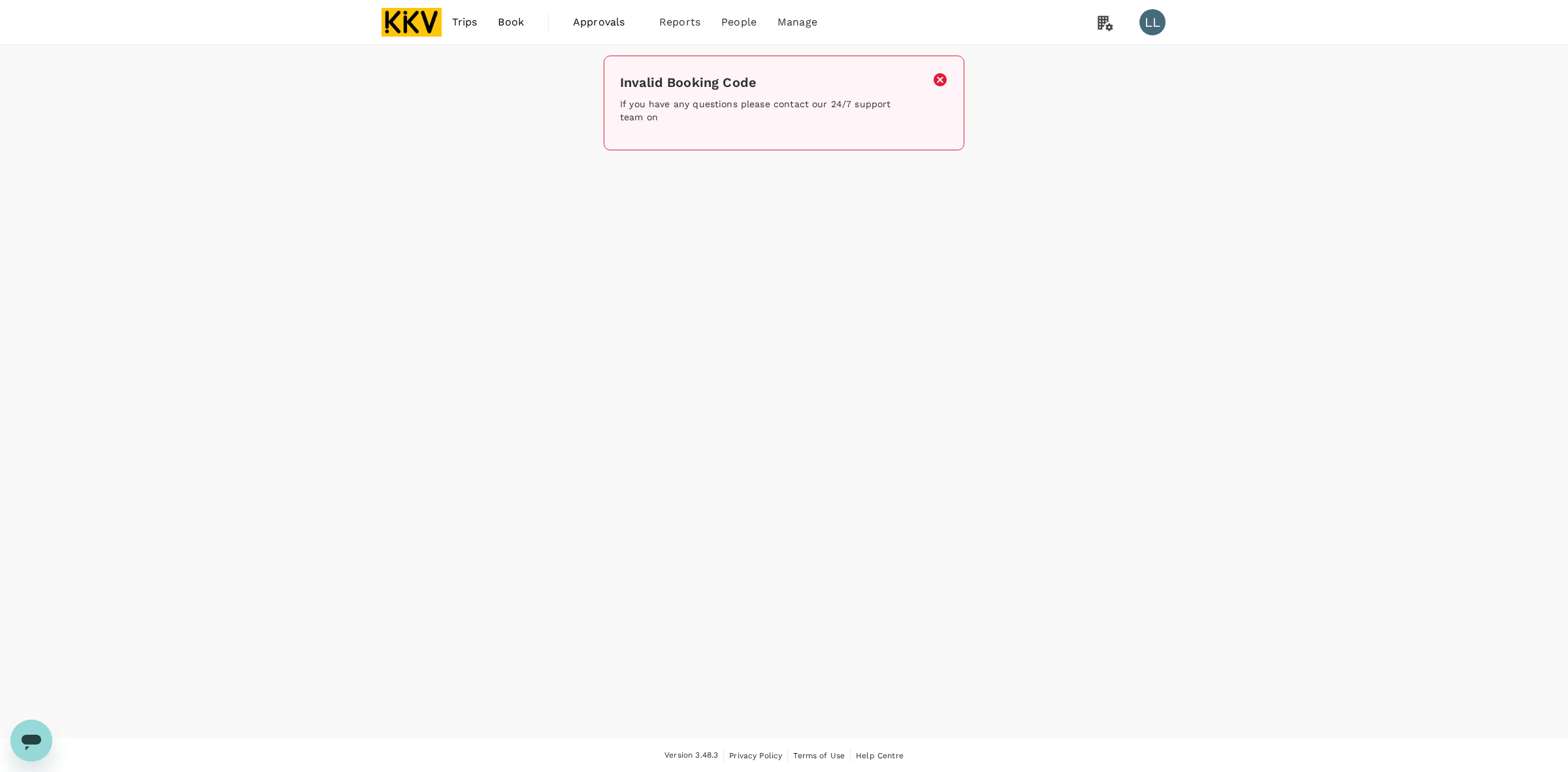 click 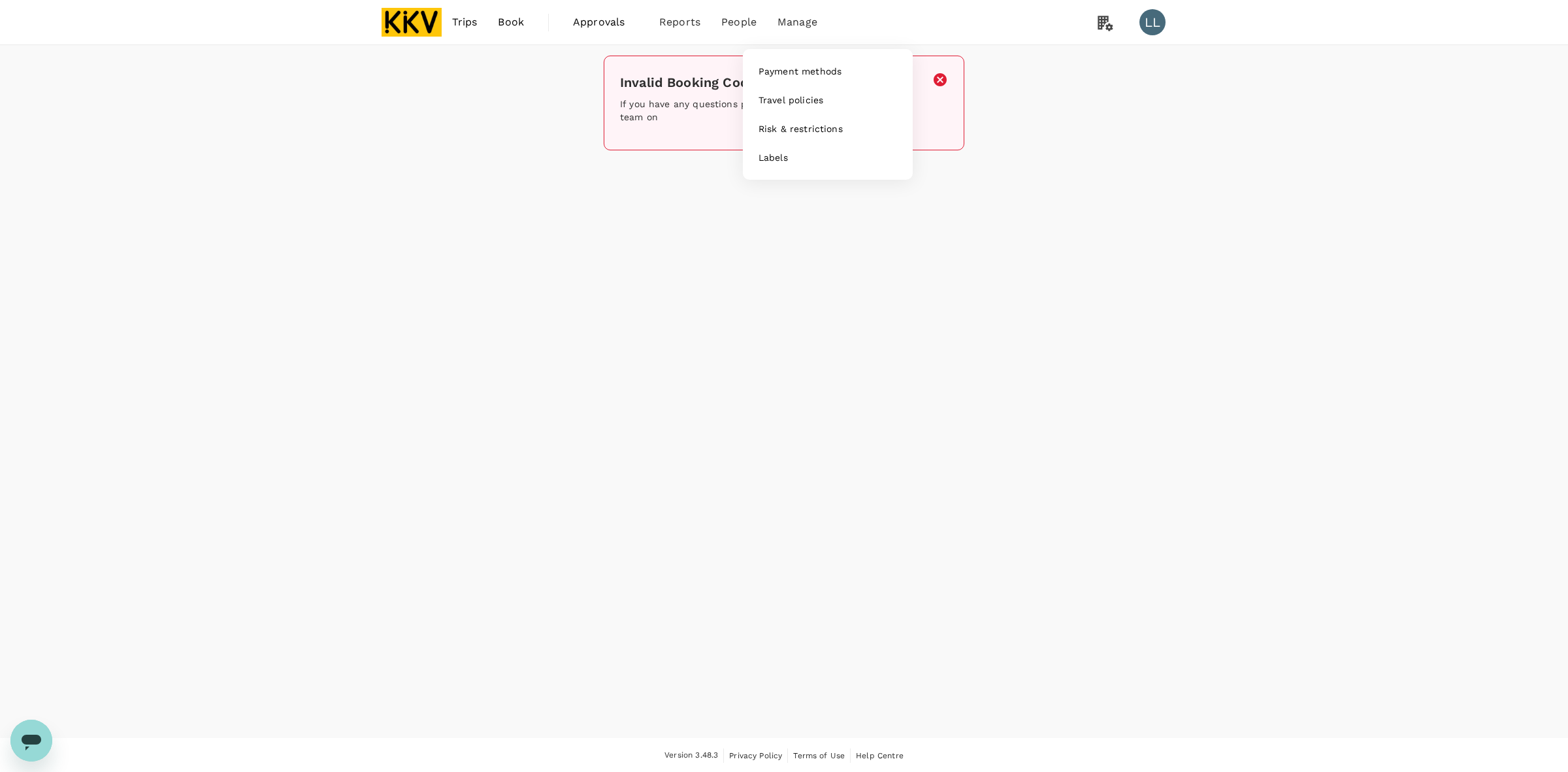 click on "Manage" at bounding box center (797, 22) 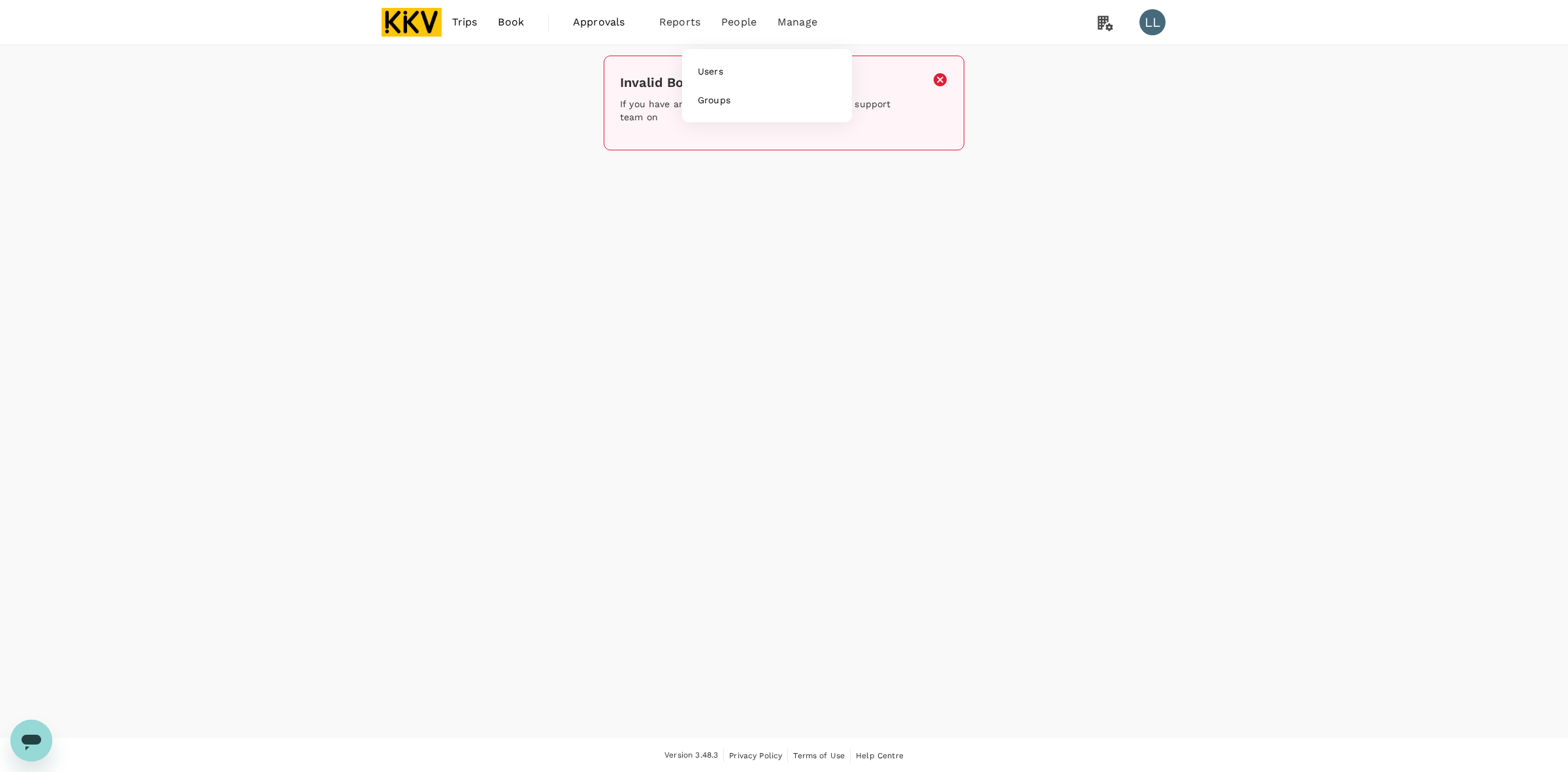 click on "People" at bounding box center (739, 22) 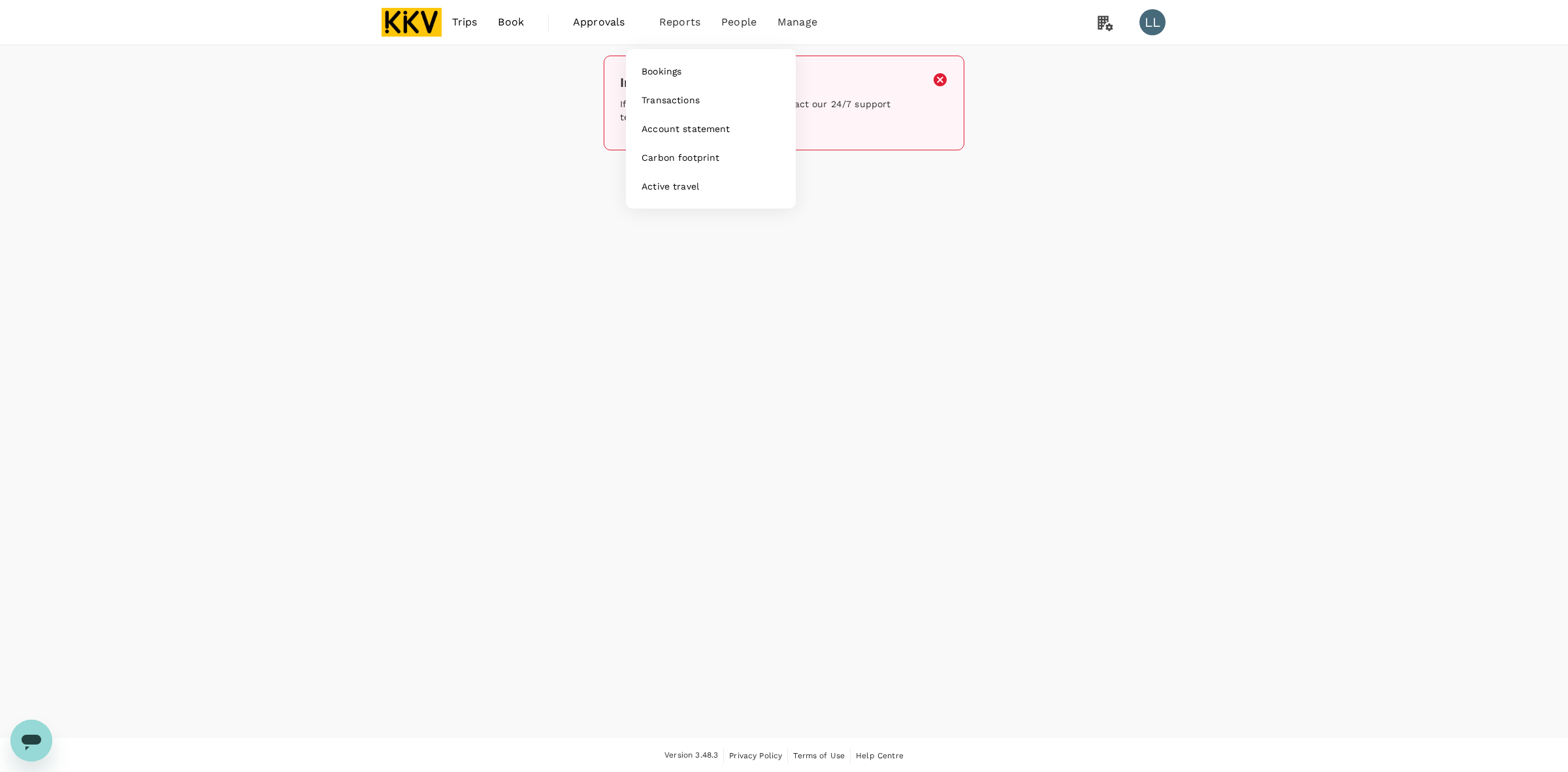 click on "Reports" at bounding box center (679, 22) 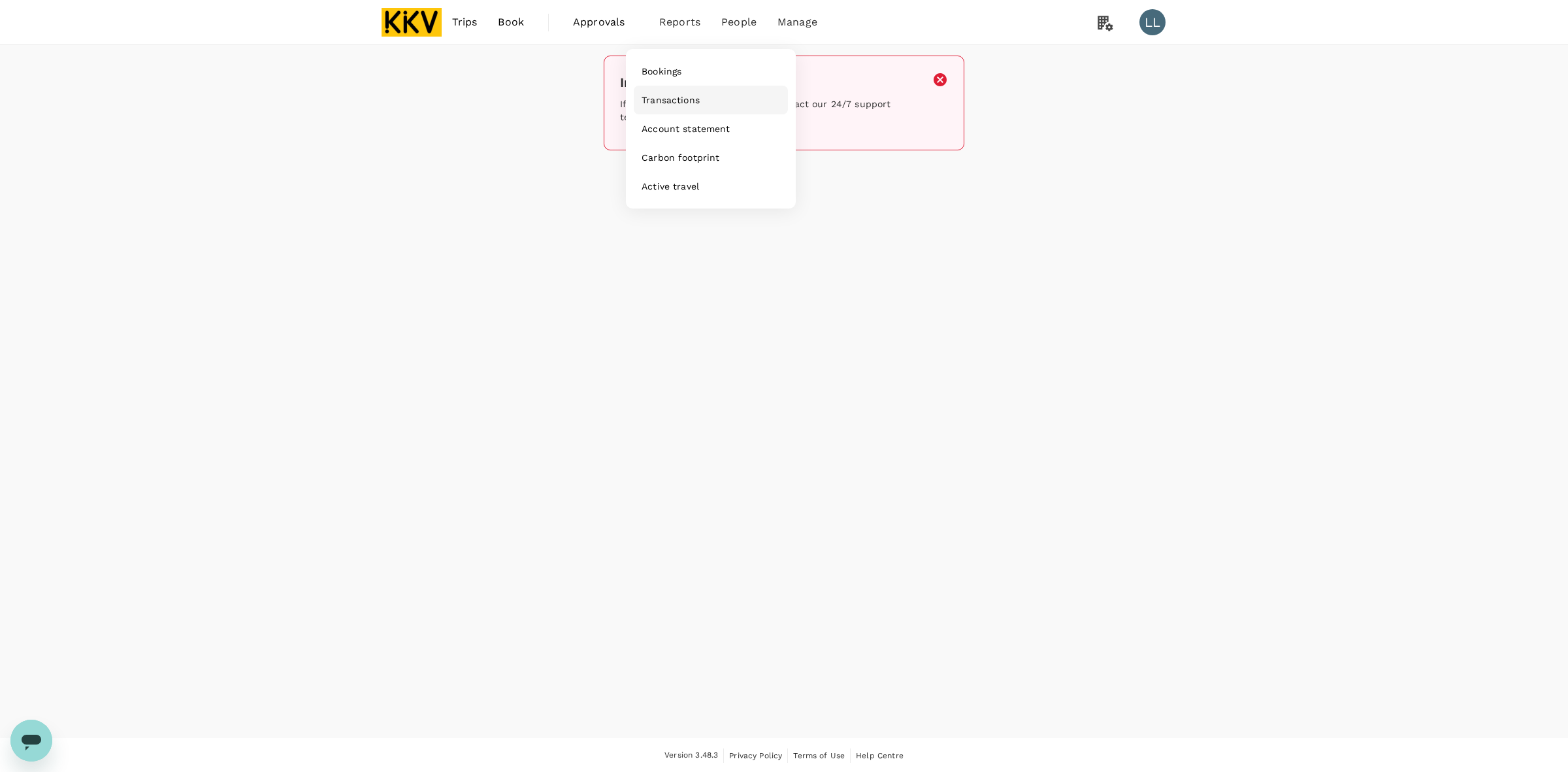 click on "Transactions" at bounding box center [670, 100] 